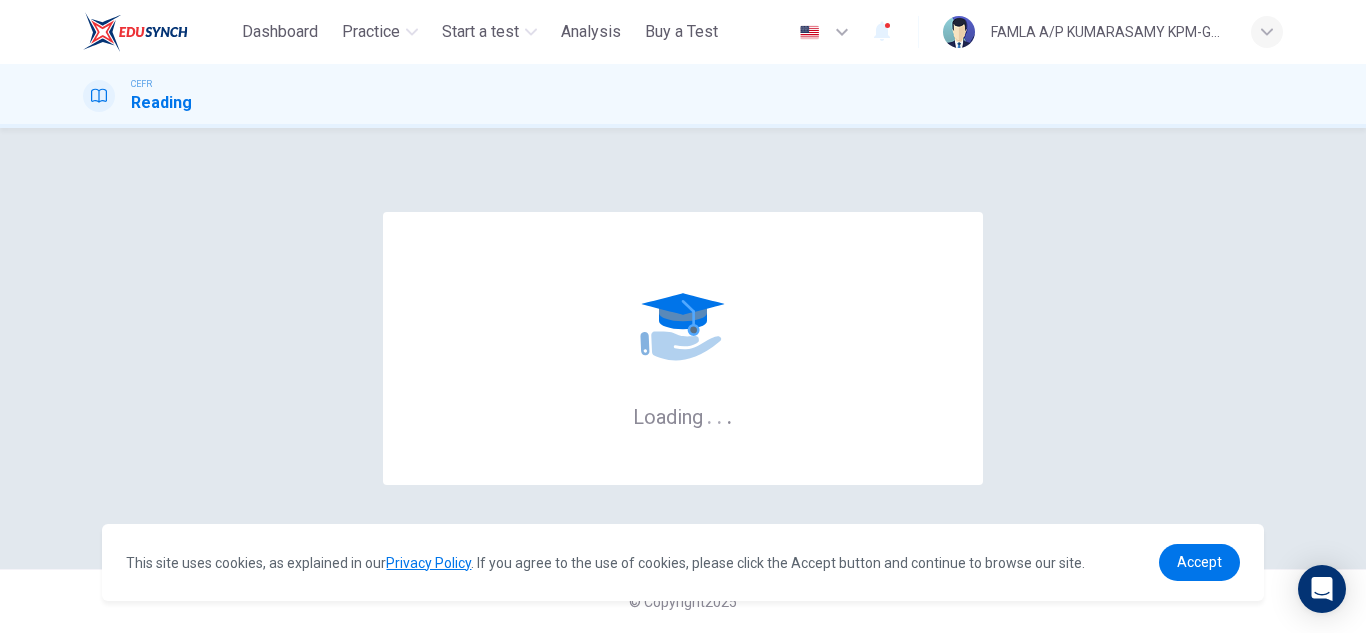scroll, scrollTop: 0, scrollLeft: 0, axis: both 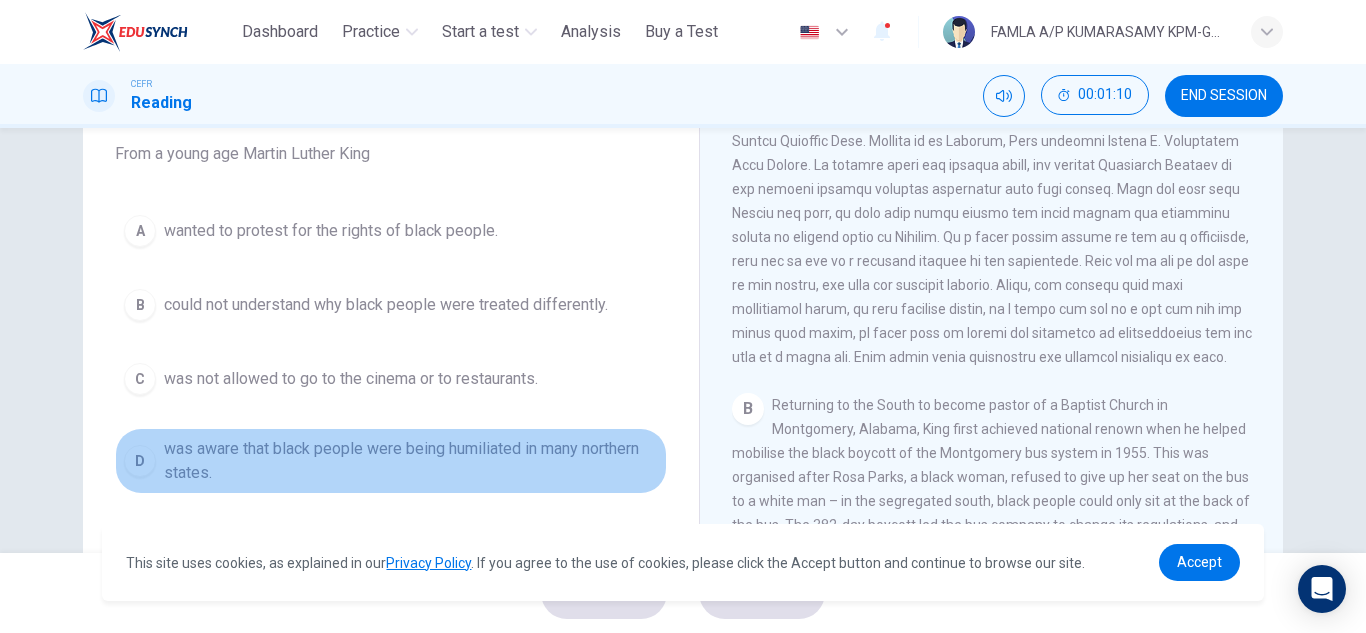 click on "was aware that black people were being humiliated in many northern states." at bounding box center [331, 231] 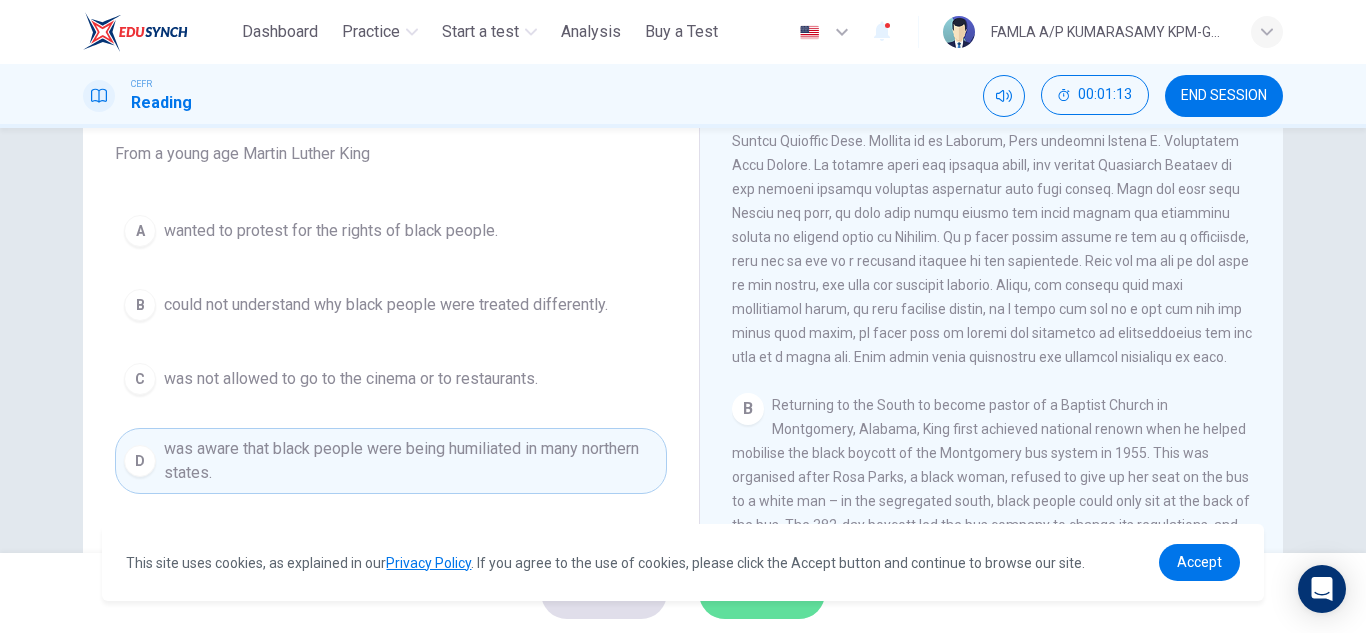 click on "SUBMIT" at bounding box center [752, 593] 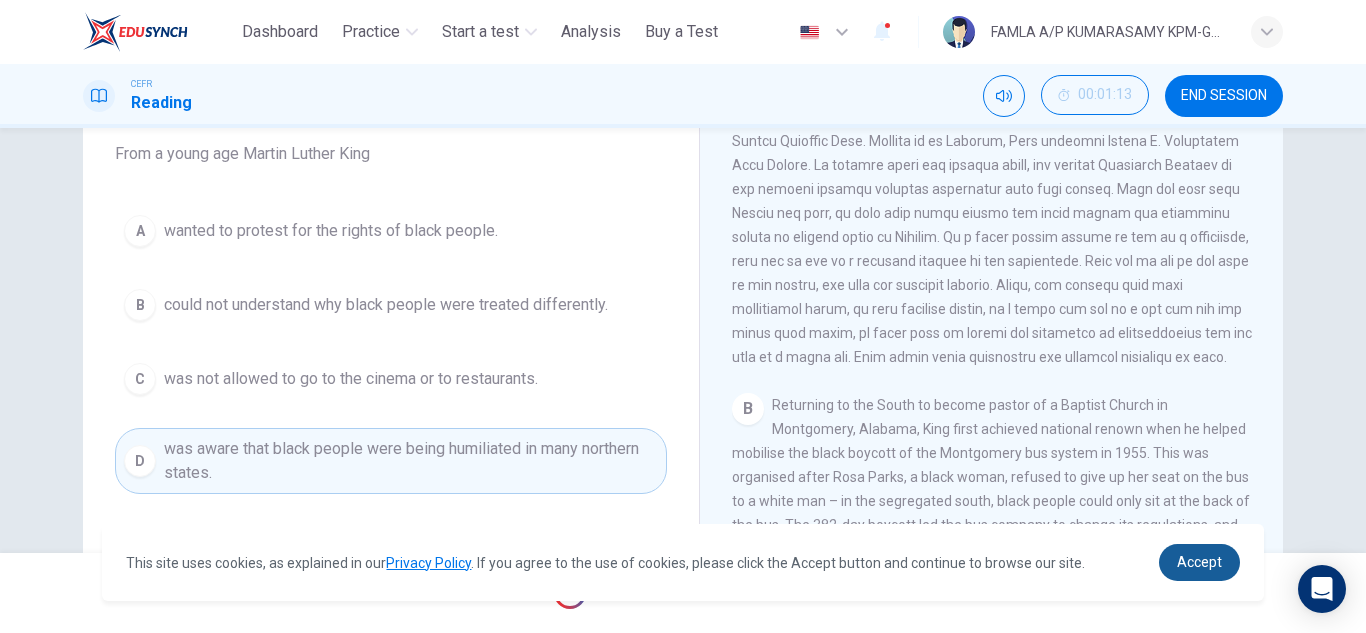 click on "Accept" at bounding box center [1199, 562] 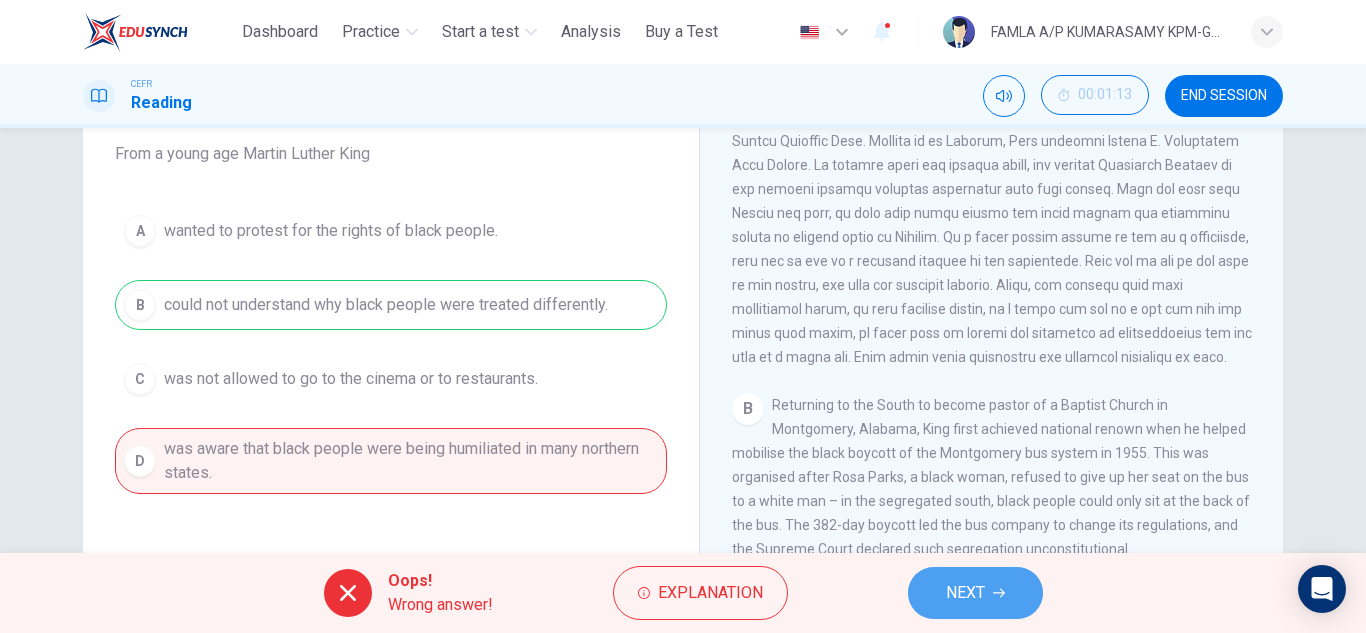 click on "NEXT" at bounding box center (965, 593) 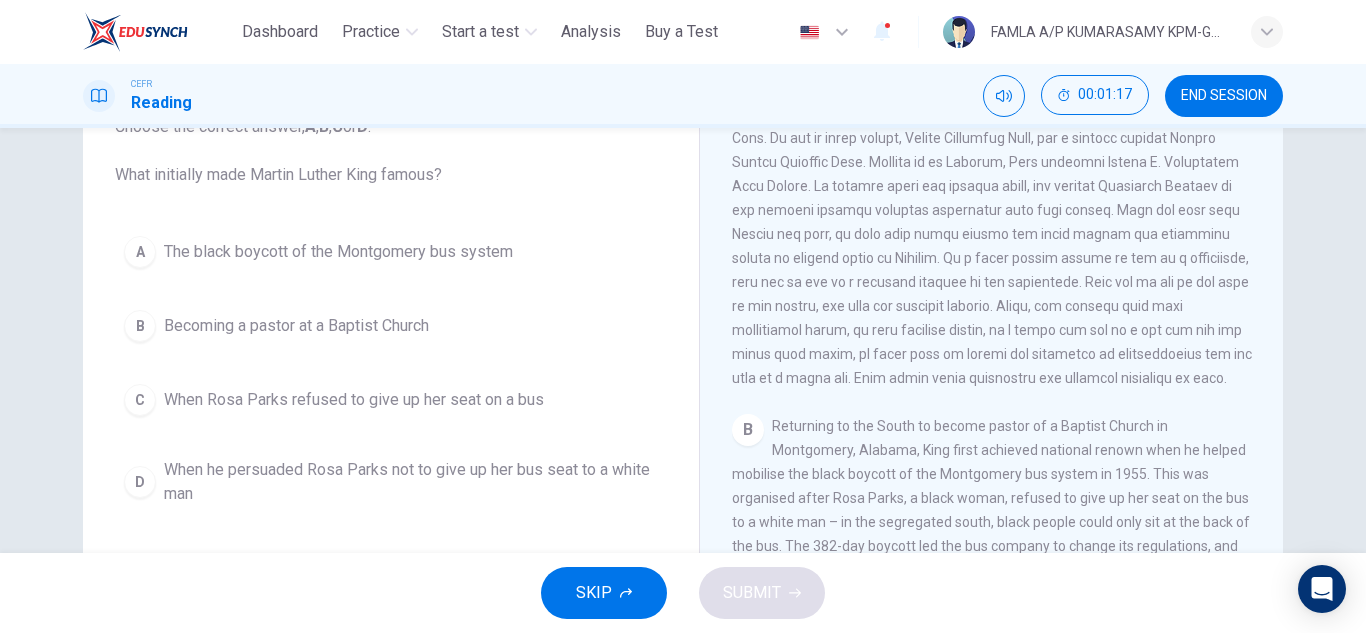 scroll, scrollTop: 153, scrollLeft: 0, axis: vertical 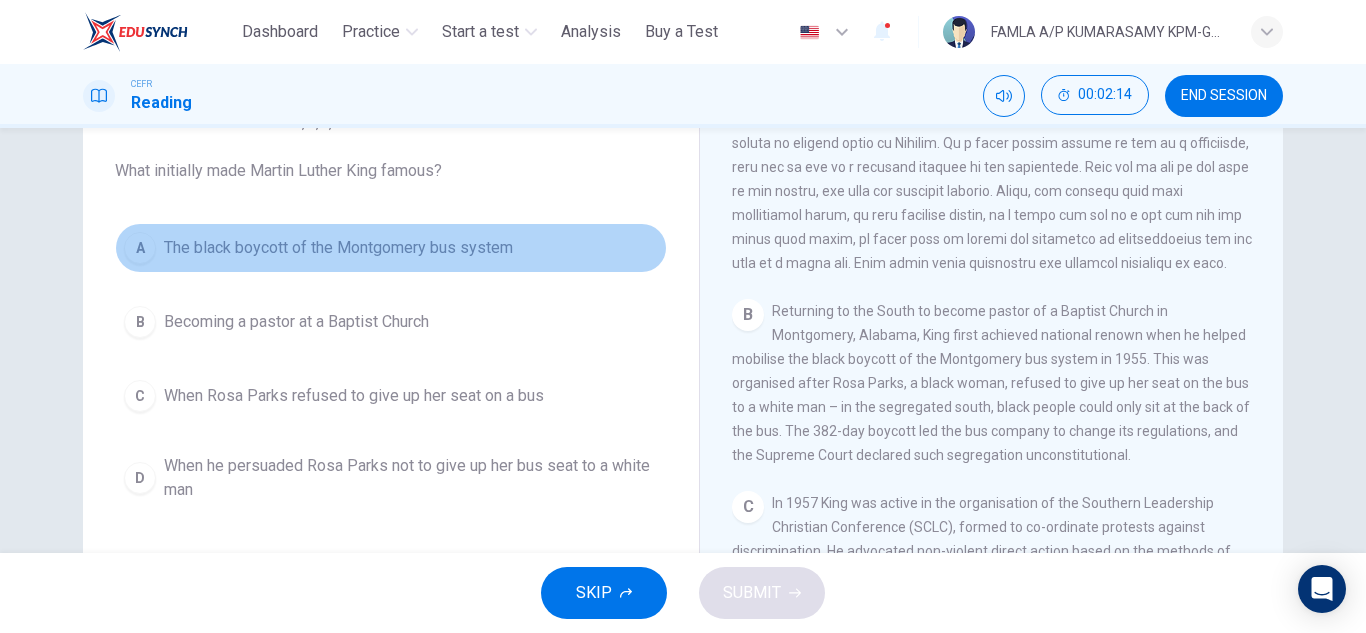 click on "The black boycott of the Montgomery bus system" at bounding box center (338, 248) 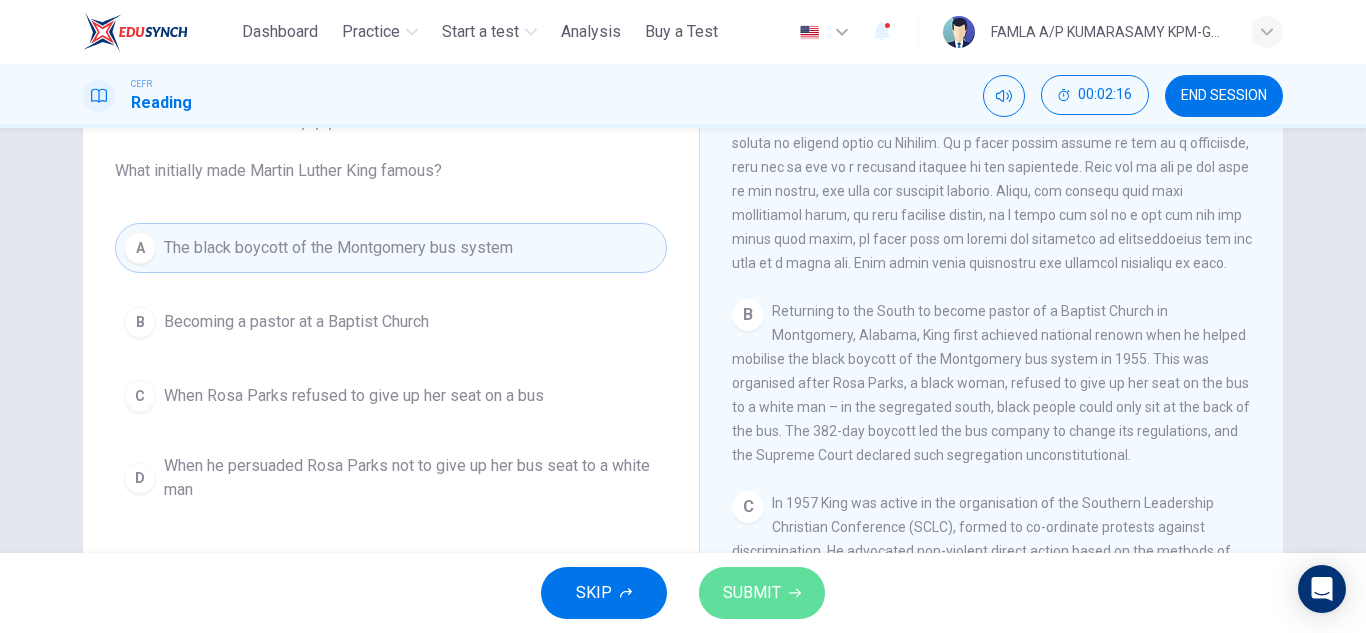 click on "SUBMIT" at bounding box center (762, 593) 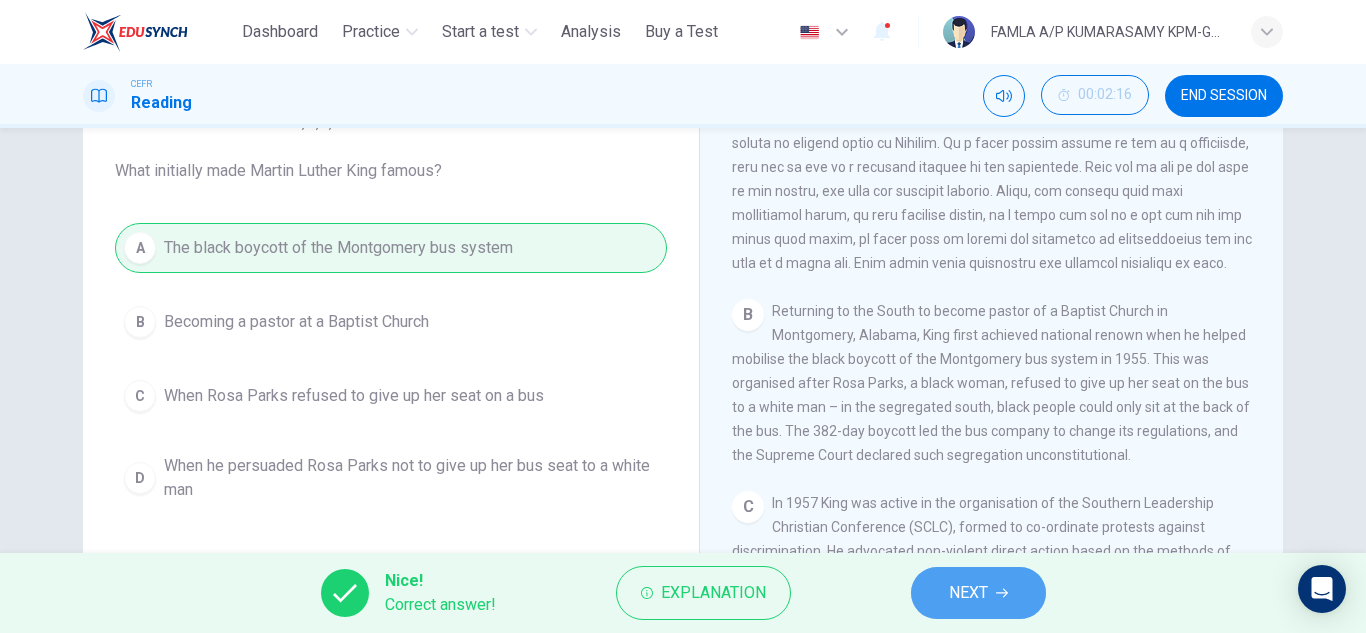 click on "NEXT" at bounding box center [968, 593] 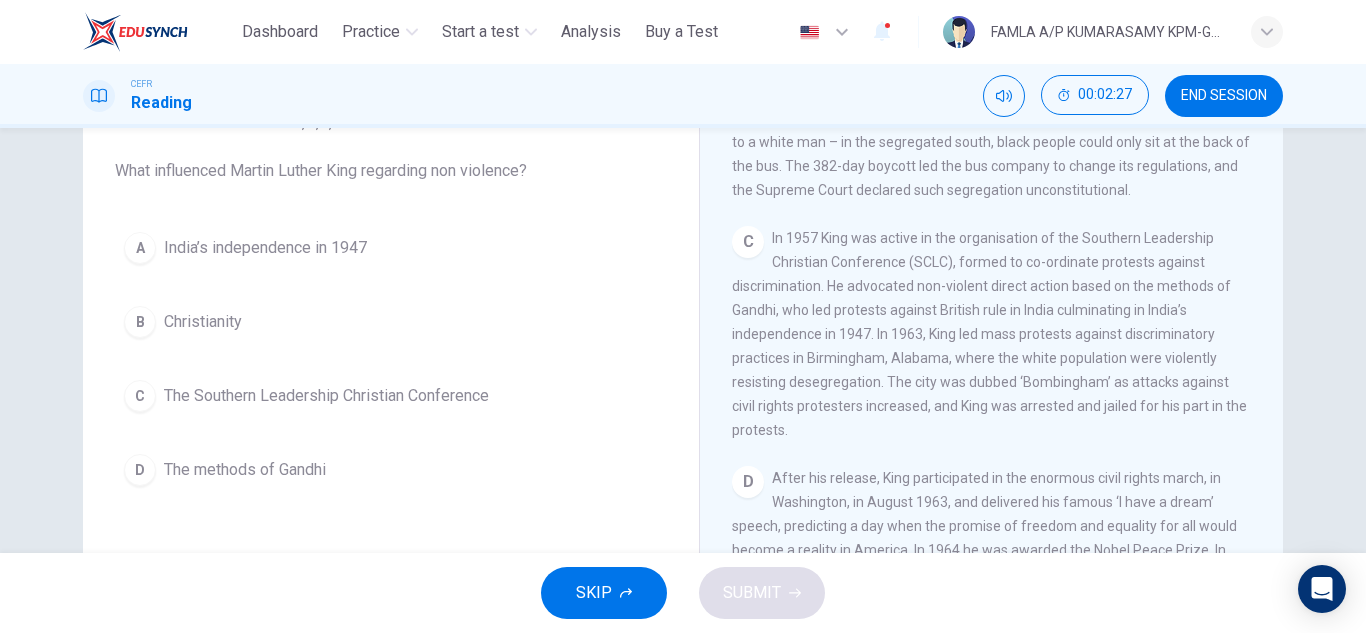 scroll, scrollTop: 787, scrollLeft: 0, axis: vertical 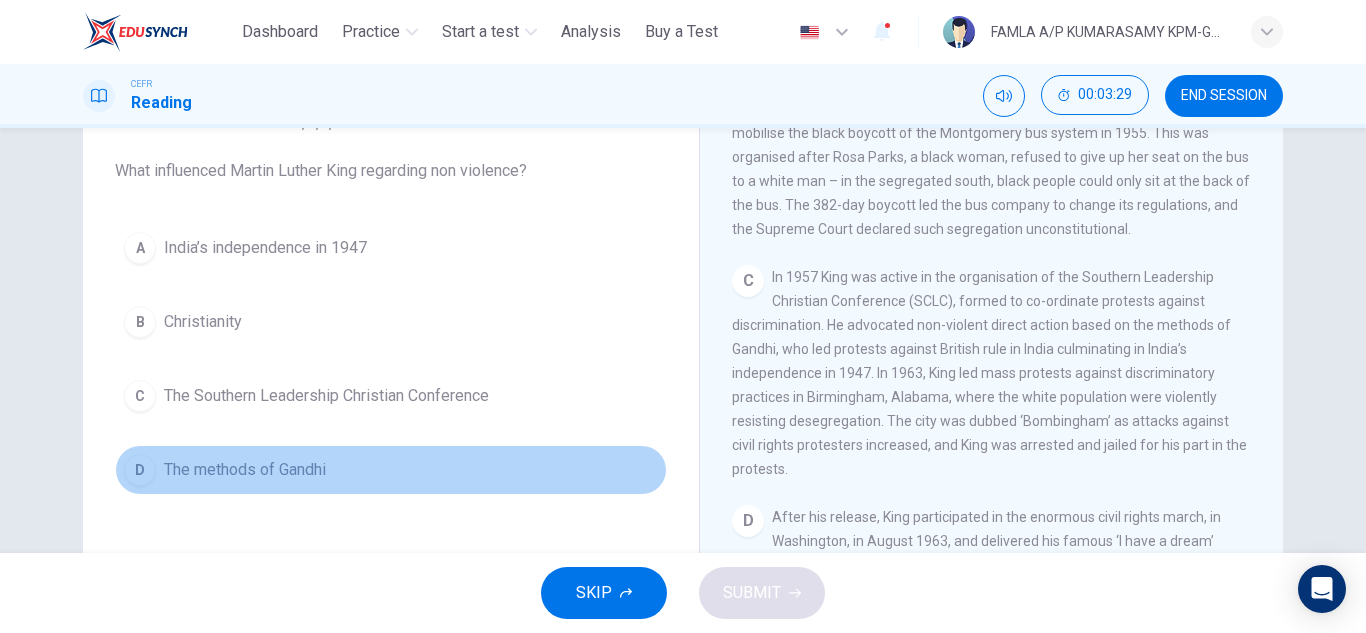 click on "D The methods of Gandhi" at bounding box center (391, 470) 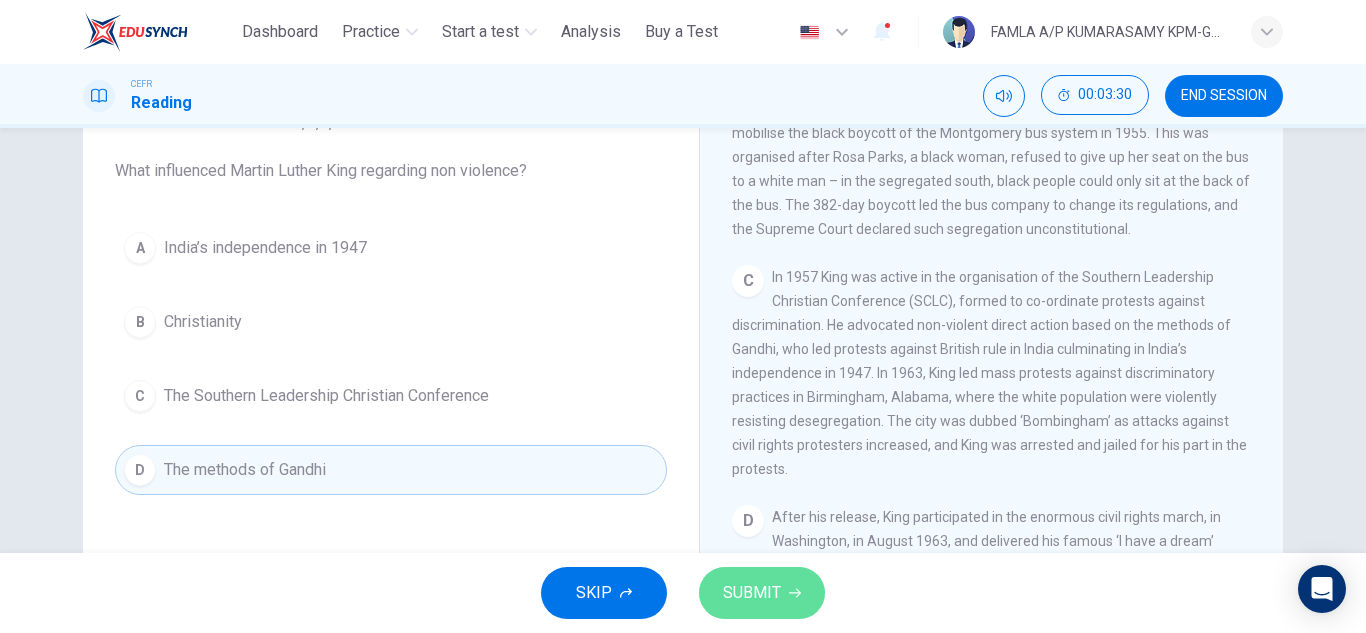 click on "SUBMIT" at bounding box center [762, 593] 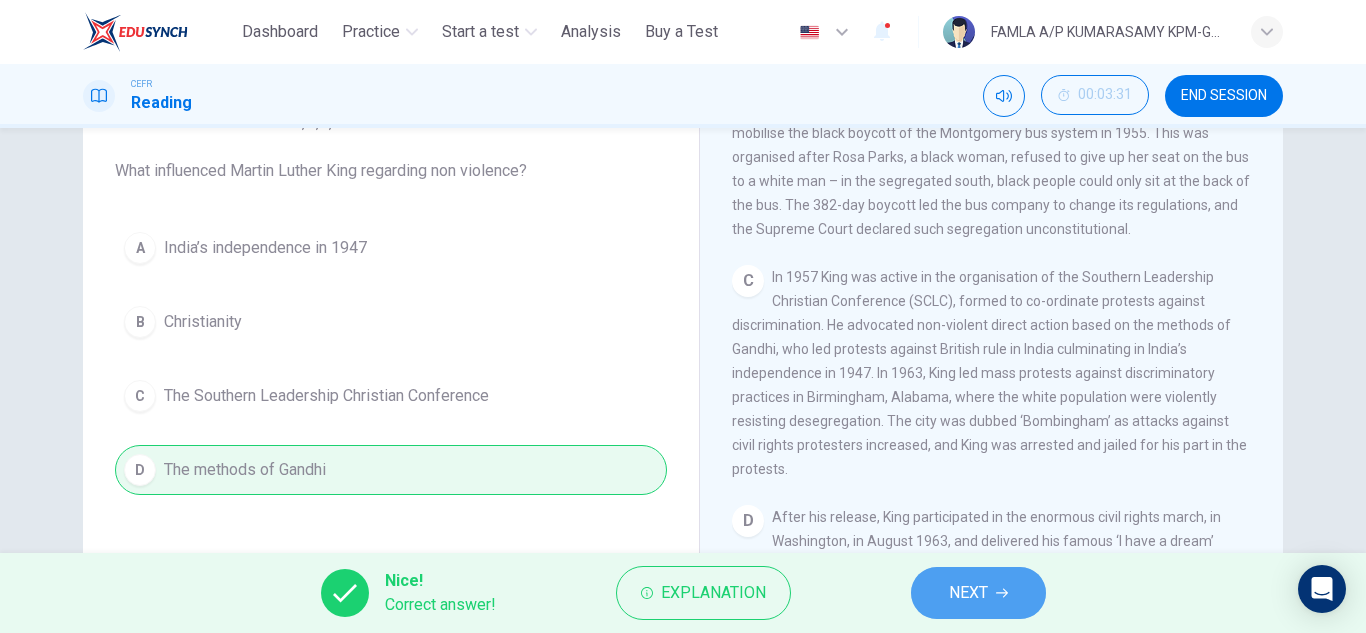click on "NEXT" at bounding box center (978, 593) 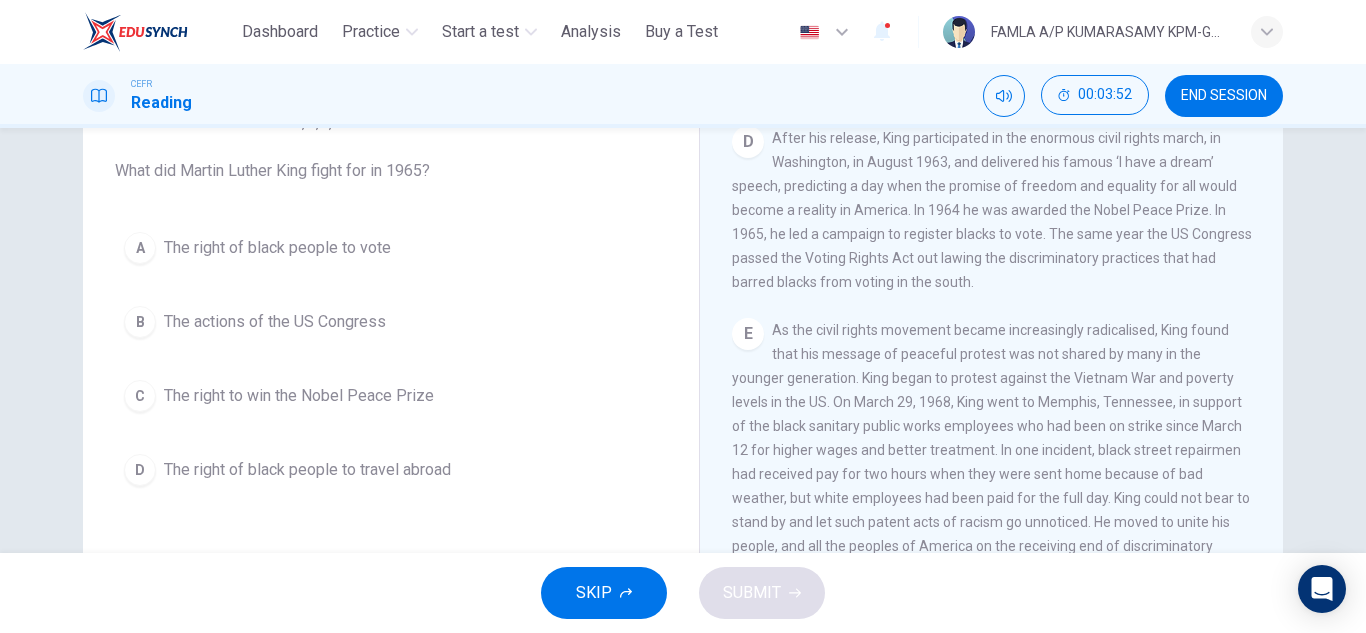 scroll, scrollTop: 1179, scrollLeft: 0, axis: vertical 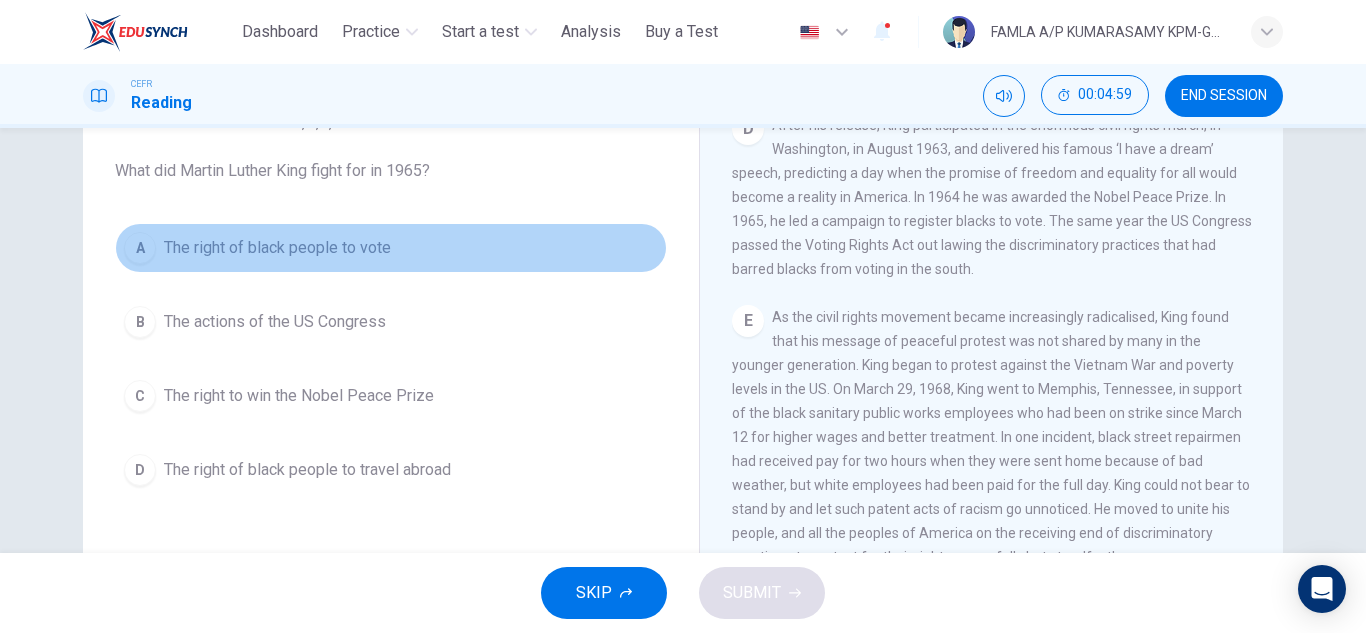 click on "The right of black people to vote" at bounding box center (277, 248) 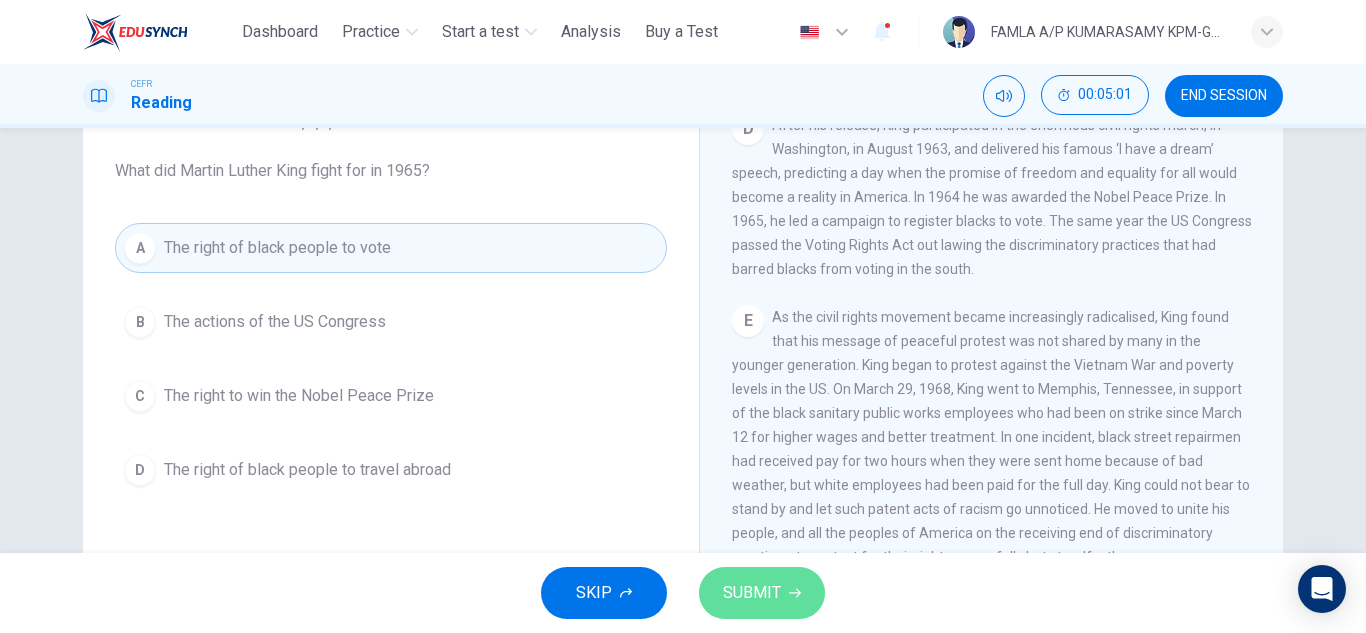 click on "SUBMIT" at bounding box center [752, 593] 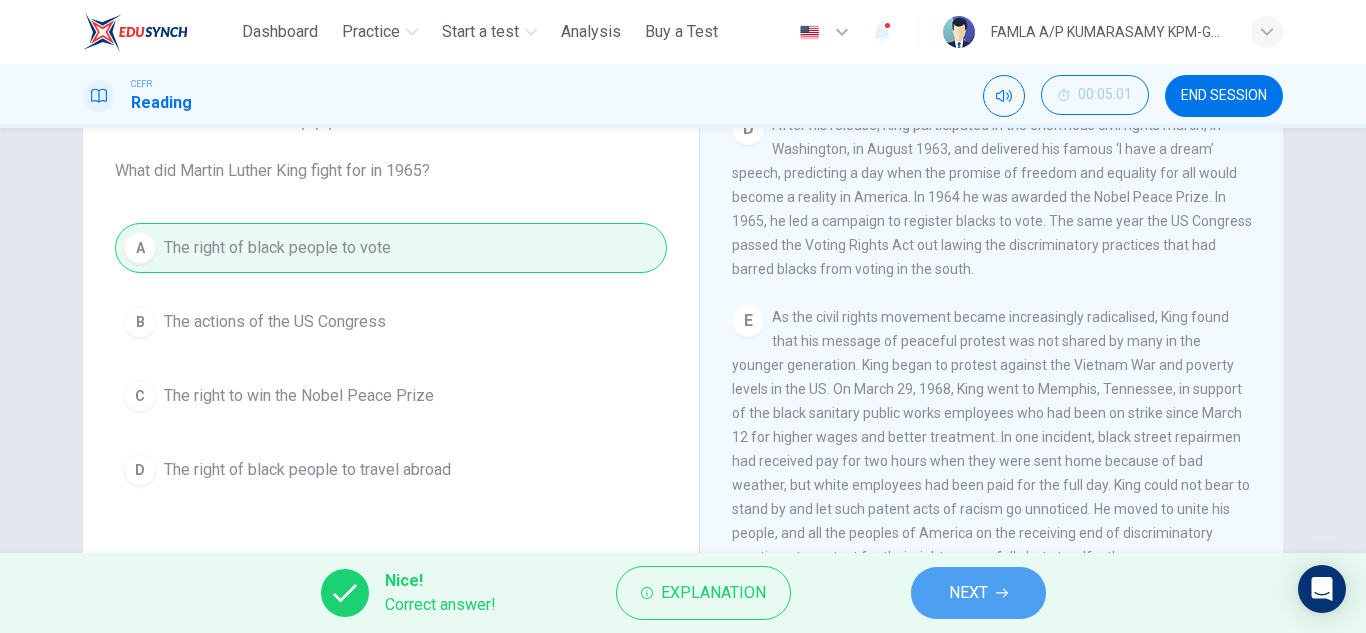 click on "NEXT" at bounding box center [968, 593] 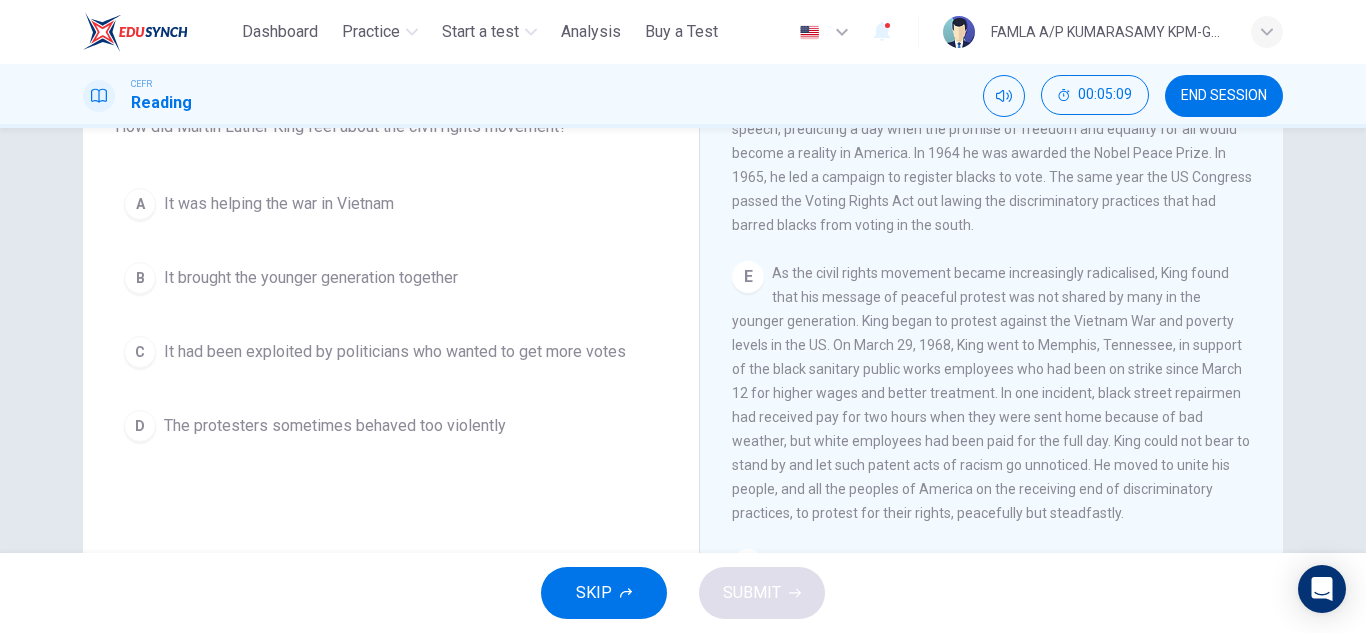 scroll, scrollTop: 195, scrollLeft: 0, axis: vertical 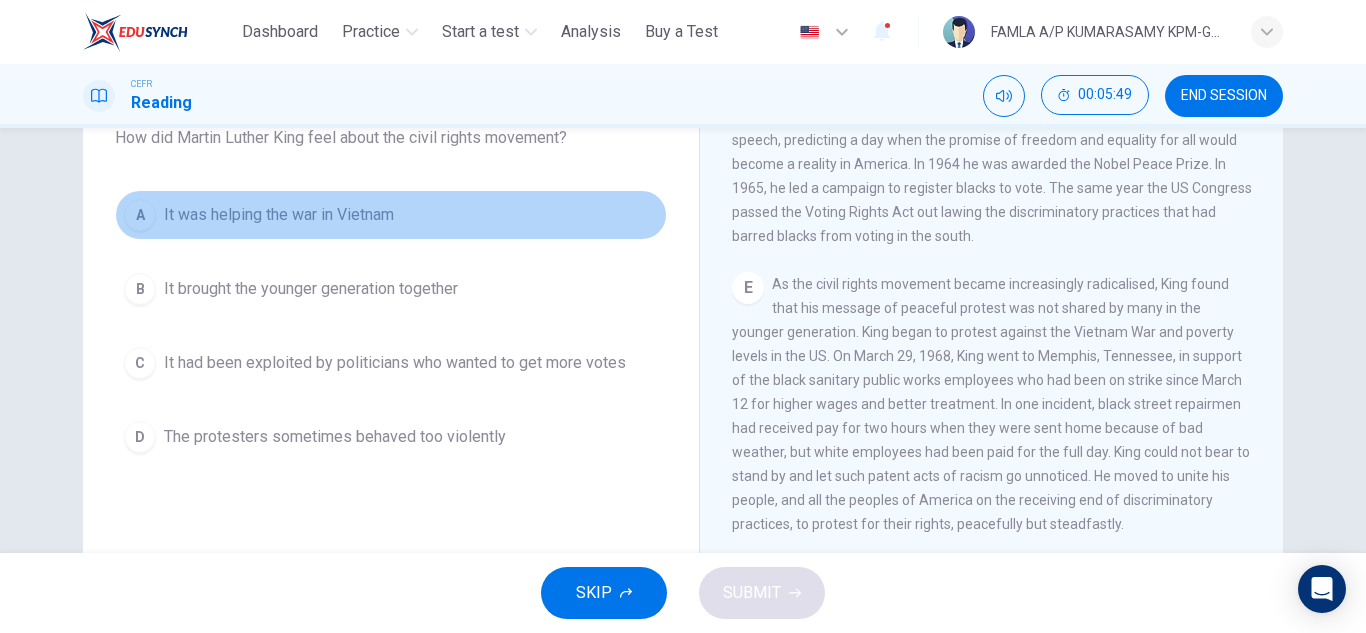 click on "It was helping the war in Vietnam" at bounding box center (279, 215) 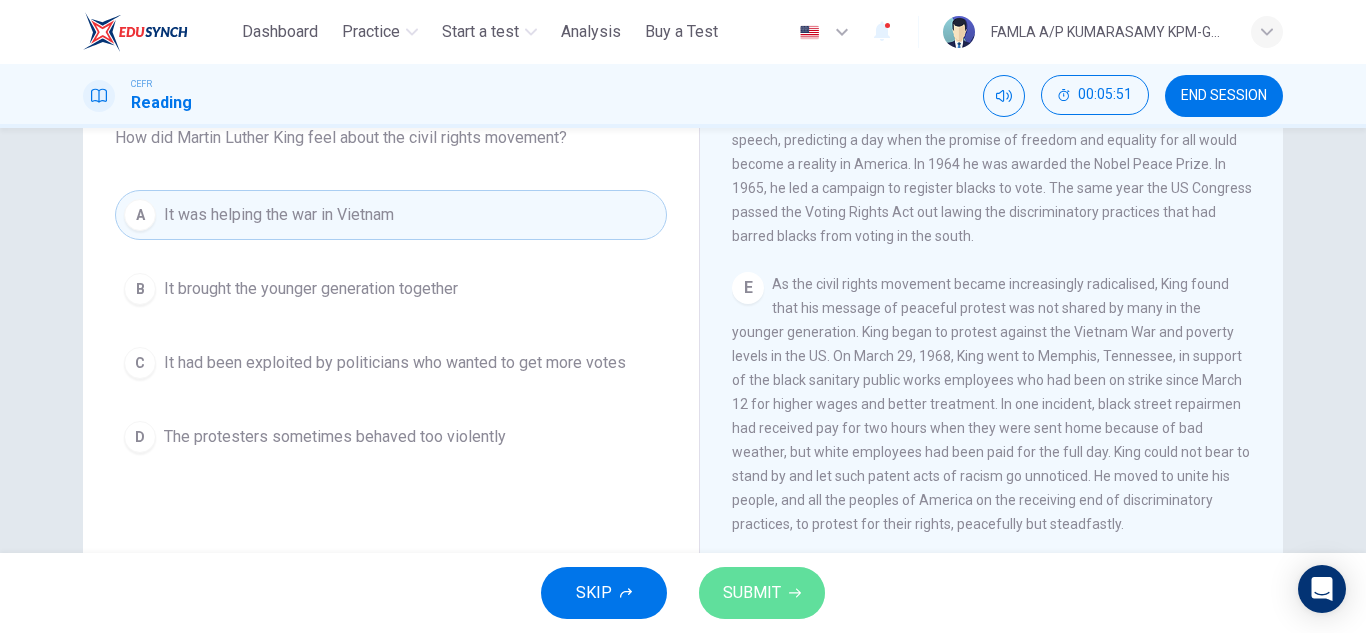 click on "SUBMIT" at bounding box center [752, 593] 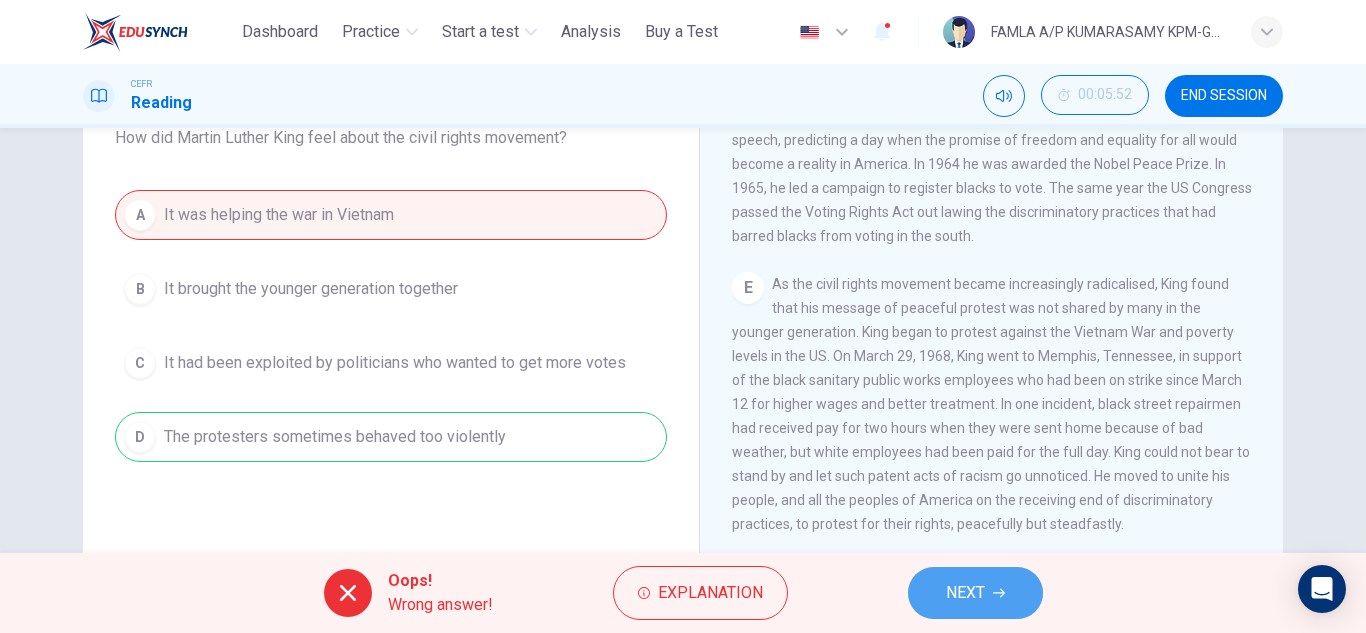 click at bounding box center (999, 593) 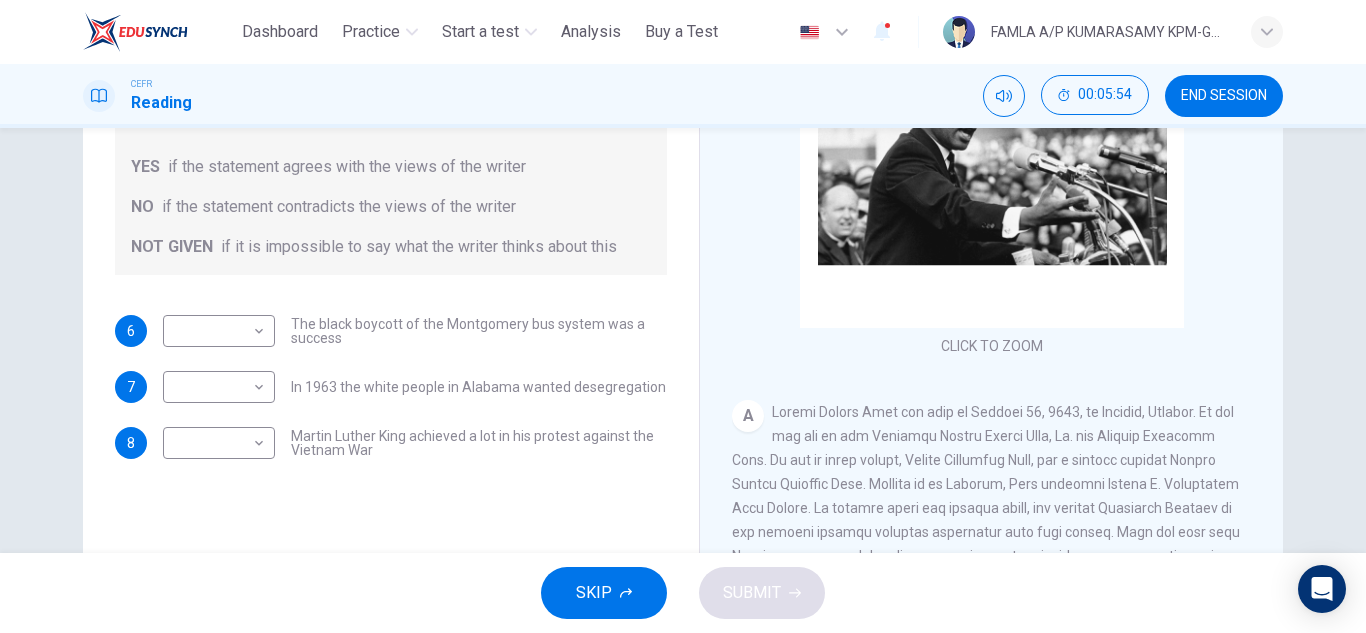scroll, scrollTop: 278, scrollLeft: 0, axis: vertical 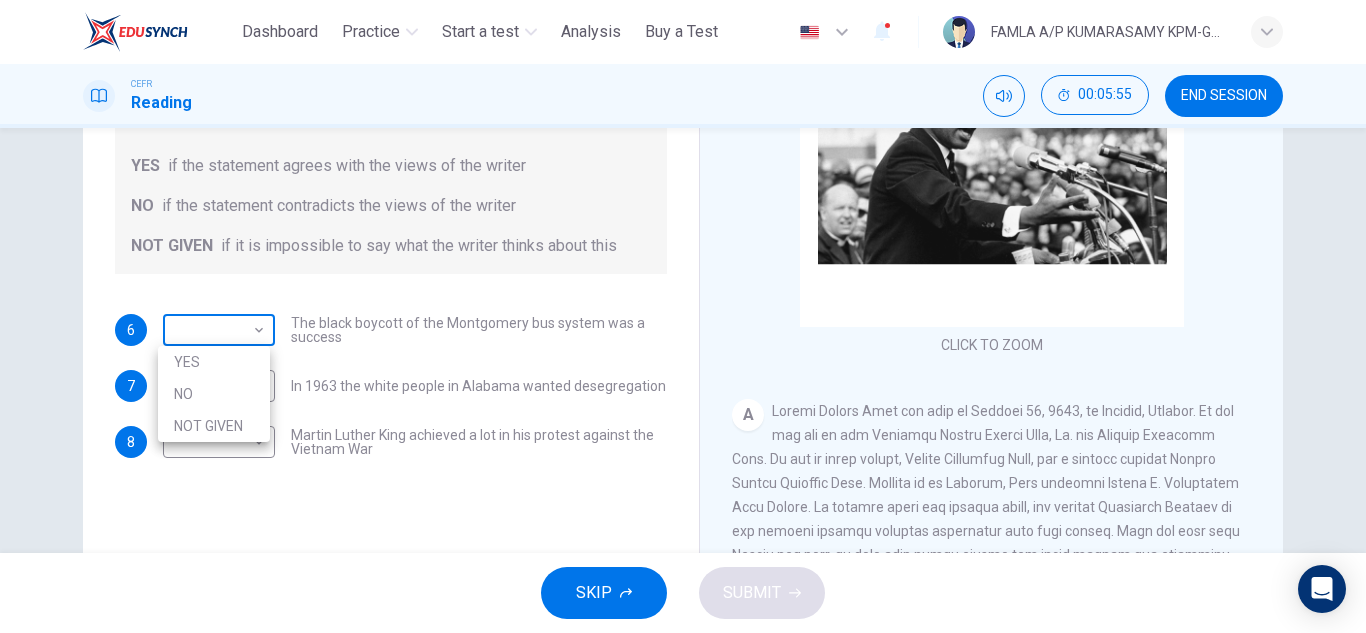 click on "This site uses cookies, as explained in our  Privacy Policy . If you agree to the use of cookies, please click the Accept button and continue to browse our site.   Privacy Policy Accept Dashboard Practice Start a test Analysis Buy a Test English ** ​ FAMLA A/[LAST] [LAST] KPM-Guru CEFR Reading 00:05:55 END SESSION Questions 6 - 8 Do the following statements agree with the information given in the Reading Passage? In the space below, write YES if the statement agrees with the views of the writer NO if the statement contradicts the views of the writer NOT GIVEN if it is impossible to say what the writer thinks about this 6 ​ ​ The black boycott of the Montgomery bus system was a success 7 ​ ​ In 1963 the white people in [STATE] wanted desegregation 8 ​ ​ Martin Luther King achieved a lot in his protest against the Vietnam War Martin Luther King CLICK TO ZOOM Click to Zoom A B C D E F SKIP SUBMIT ELTC - EduSynch CEFR Test for Teachers in Malaysia
Dashboard Practice Start a test Analysis   1" at bounding box center [683, 316] 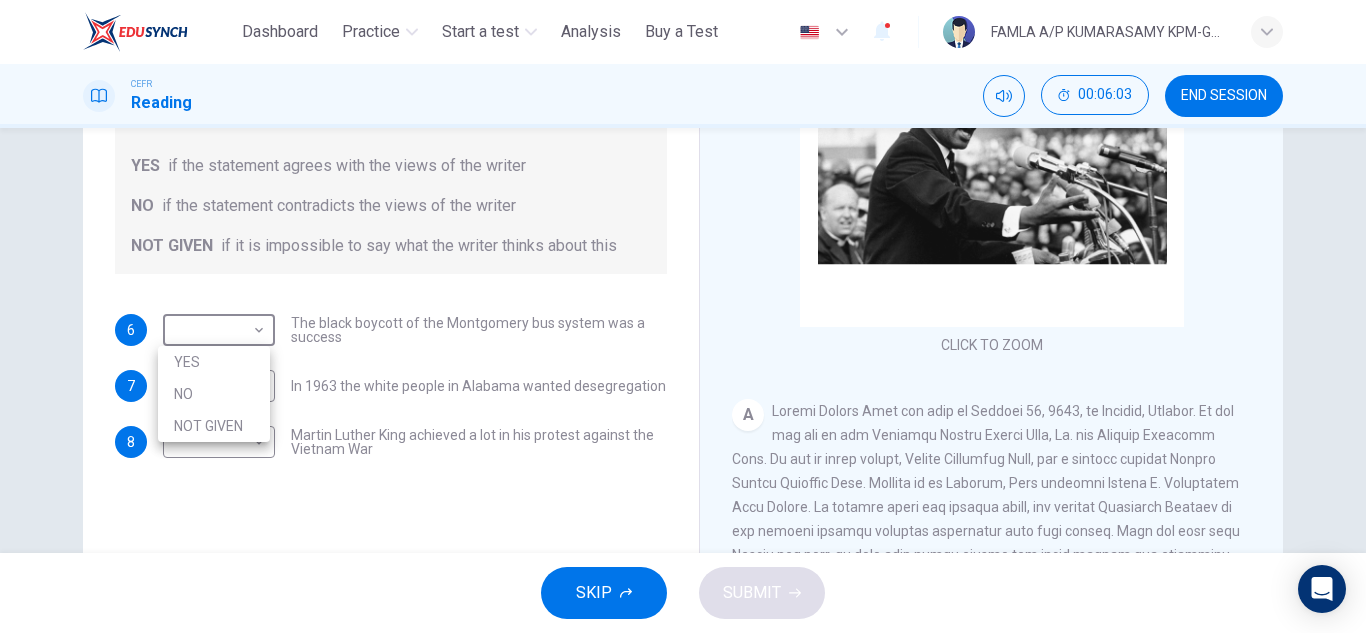drag, startPoint x: 1266, startPoint y: 143, endPoint x: 1268, endPoint y: 188, distance: 45.044422 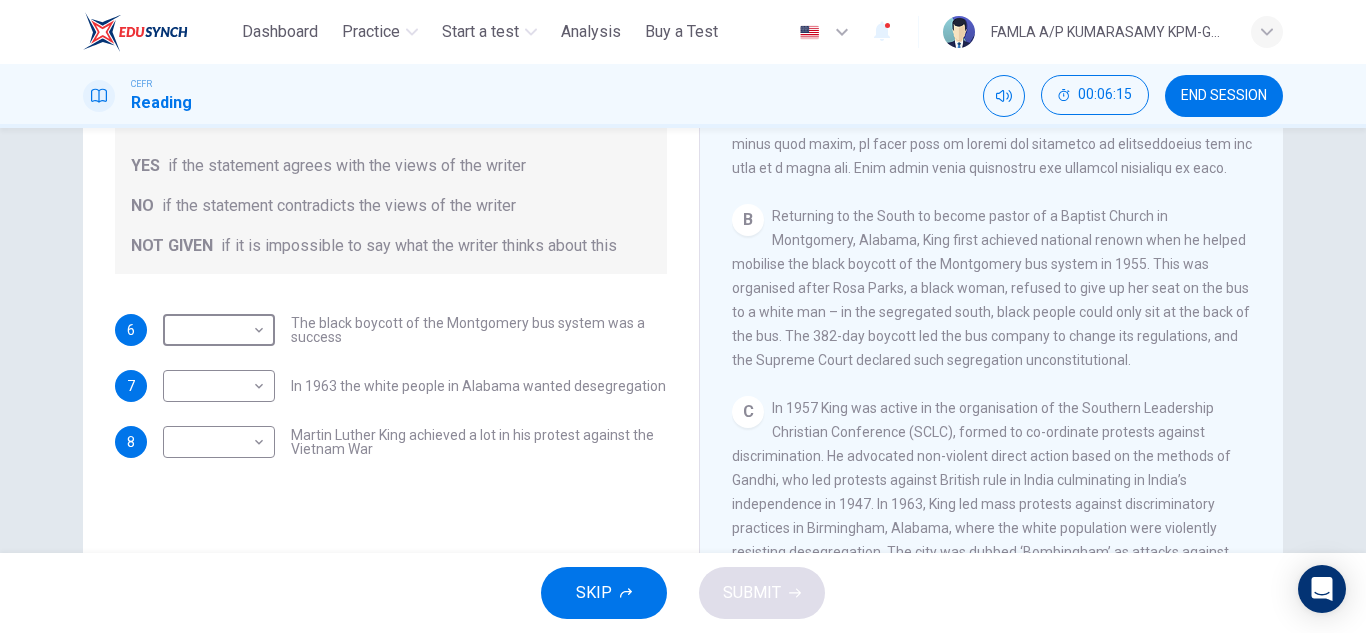 scroll, scrollTop: 548, scrollLeft: 0, axis: vertical 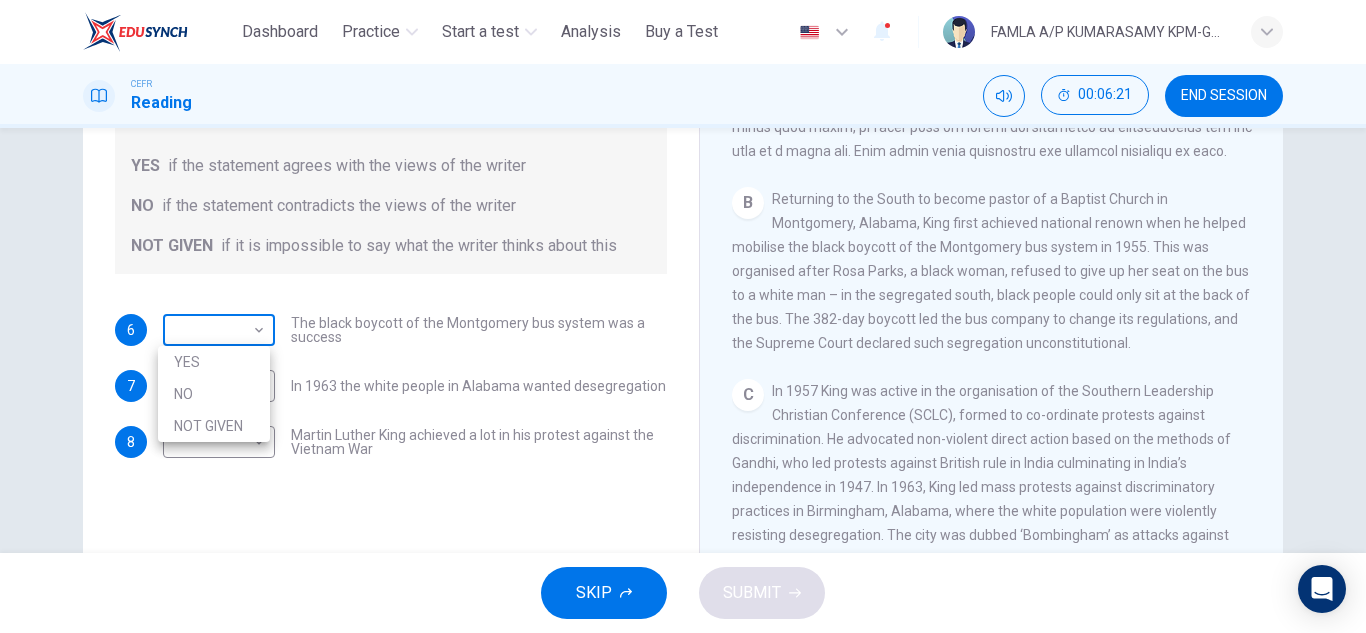 click on "This site uses cookies, as explained in our  Privacy Policy . If you agree to the use of cookies, please click the Accept button and continue to browse our site.   Privacy Policy Accept Dashboard Practice Start a test Analysis Buy a Test English ** ​ FAMLA A/[LAST] [LAST] KPM-Guru CEFR Reading 00:06:21 END SESSION Questions 6 - 8 Do the following statements agree with the information given in the Reading Passage? In the space below, write YES if the statement agrees with the views of the writer NO if the statement contradicts the views of the writer NOT GIVEN if it is impossible to say what the writer thinks about this 6 ​ ​ The black boycott of the Montgomery bus system was a success 7 ​ ​ In 1963 the white people in [STATE] wanted desegregation 8 ​ ​ Martin Luther King achieved a lot in his protest against the Vietnam War Martin Luther King CLICK TO ZOOM Click to Zoom A B C D E F SKIP SUBMIT ELTC - EduSynch CEFR Test for Teachers in Malaysia
Dashboard Practice Start a test Analysis   1" at bounding box center (683, 316) 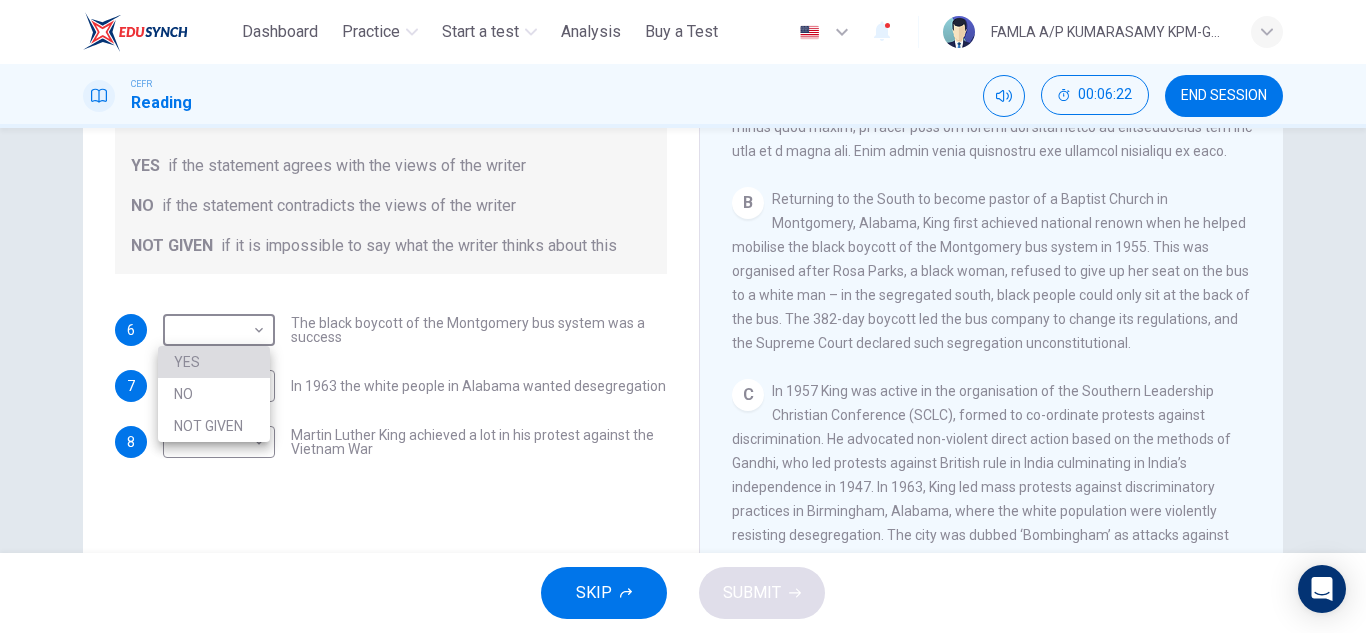 click on "YES" at bounding box center [214, 362] 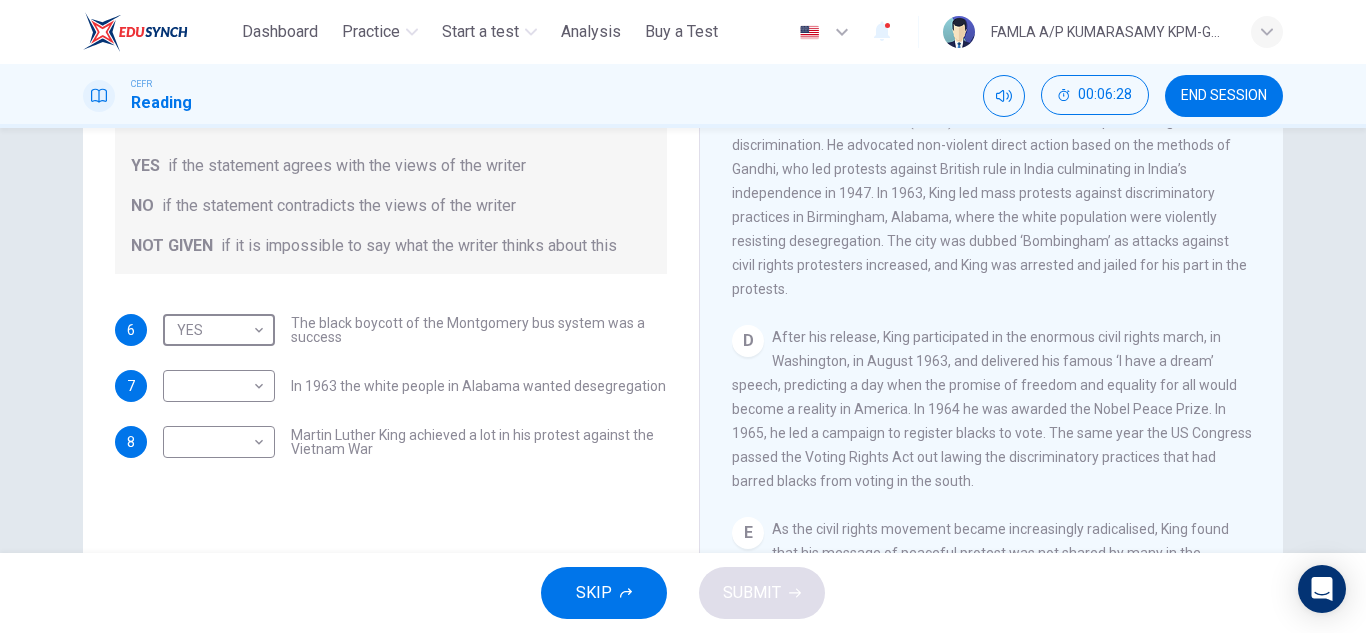 scroll, scrollTop: 849, scrollLeft: 0, axis: vertical 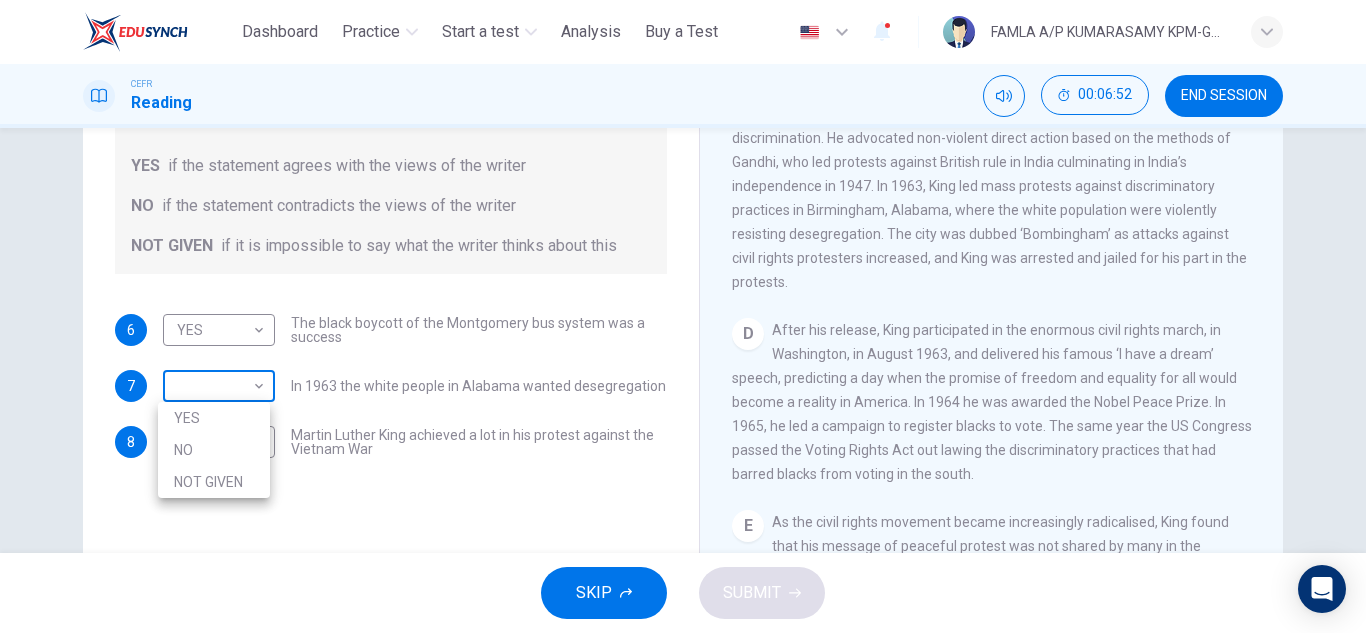 click on "This site uses cookies, as explained in our  Privacy Policy . If you agree to the use of cookies, please click the Accept button and continue to browse our site.   Privacy Policy Accept Dashboard Practice Start a test Analysis Buy a Test English ** ​ FAMLA A/[LAST] [LAST] KPM-Guru CEFR Reading 00:06:52 END SESSION Questions 6 - 8 Do the following statements agree with the information given in the Reading Passage? In the space below, write YES if the statement agrees with the views of the writer NO if the statement contradicts the views of the writer NOT GIVEN if it is impossible to say what the writer thinks about this 6 YES *** ​ The black boycott of the Montgomery bus system was a success 7 ​ ​ In 1963 the white people in [STATE] wanted desegregation 8 ​ ​ Martin Luther King achieved a lot in his protest against the Vietnam War Martin Luther King CLICK TO ZOOM Click to Zoom A B C D E F SKIP SUBMIT ELTC - EduSynch CEFR Test for Teachers in Malaysia
Dashboard Practice Start a test Analysis" at bounding box center [683, 316] 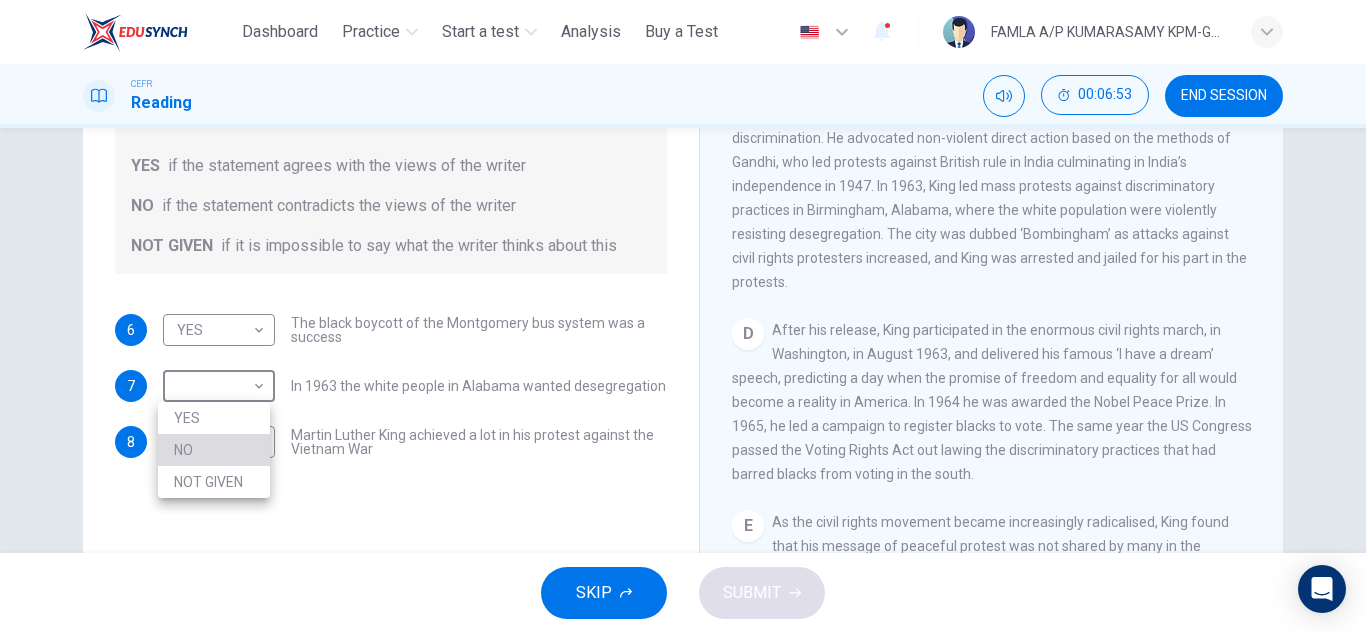 click on "NO" at bounding box center (214, 450) 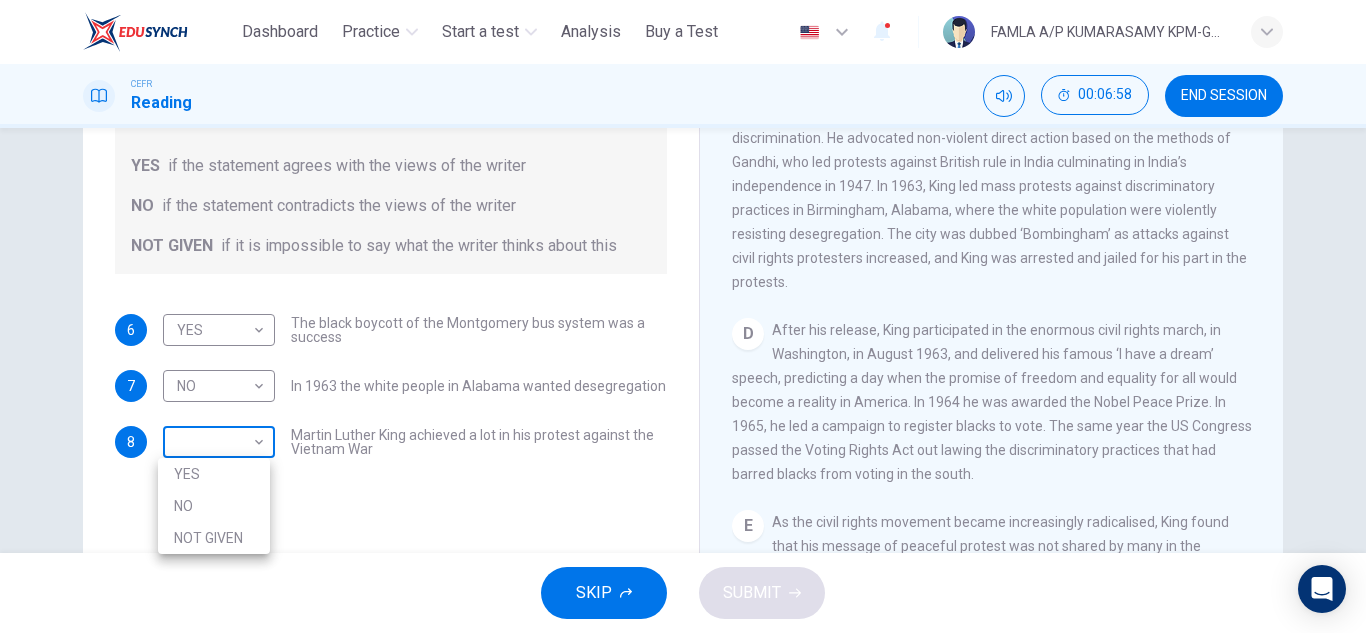 click on "This site uses cookies, as explained in our  Privacy Policy . If you agree to the use of cookies, please click the Accept button and continue to browse our site.   Privacy Policy Accept Dashboard Practice Start a test Analysis Buy a Test English ** ​ FAMLA A/[LAST] [LAST] KPM-Guru CEFR Reading 00:06:58 END SESSION Questions 6 - 8 Do the following statements agree with the information given in the Reading Passage? In the space below, write YES if the statement agrees with the views of the writer NO if the statement contradicts the views of the writer NOT GIVEN if it is impossible to say what the writer thinks about this 6 YES *** ​ The black boycott of the Montgomery bus system was a success 7 NO ** ​ In 1963 the white people in [STATE] wanted desegregation 8 ​ ​ Martin Luther King achieved a lot in his protest against the Vietnam War Martin Luther King CLICK TO ZOOM Click to Zoom A B C D E F SKIP SUBMIT ELTC - EduSynch CEFR Test for Teachers in Malaysia
Dashboard Practice Start a test Pricing" at bounding box center (683, 316) 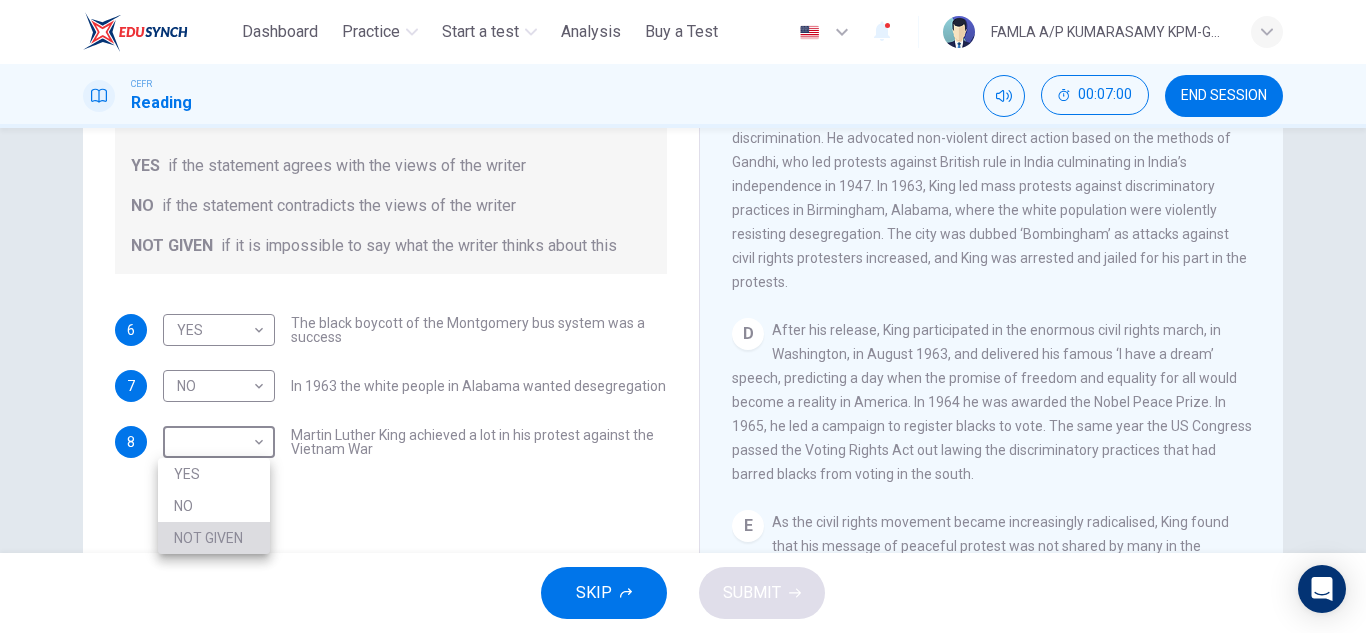 click on "NOT GIVEN" at bounding box center [214, 538] 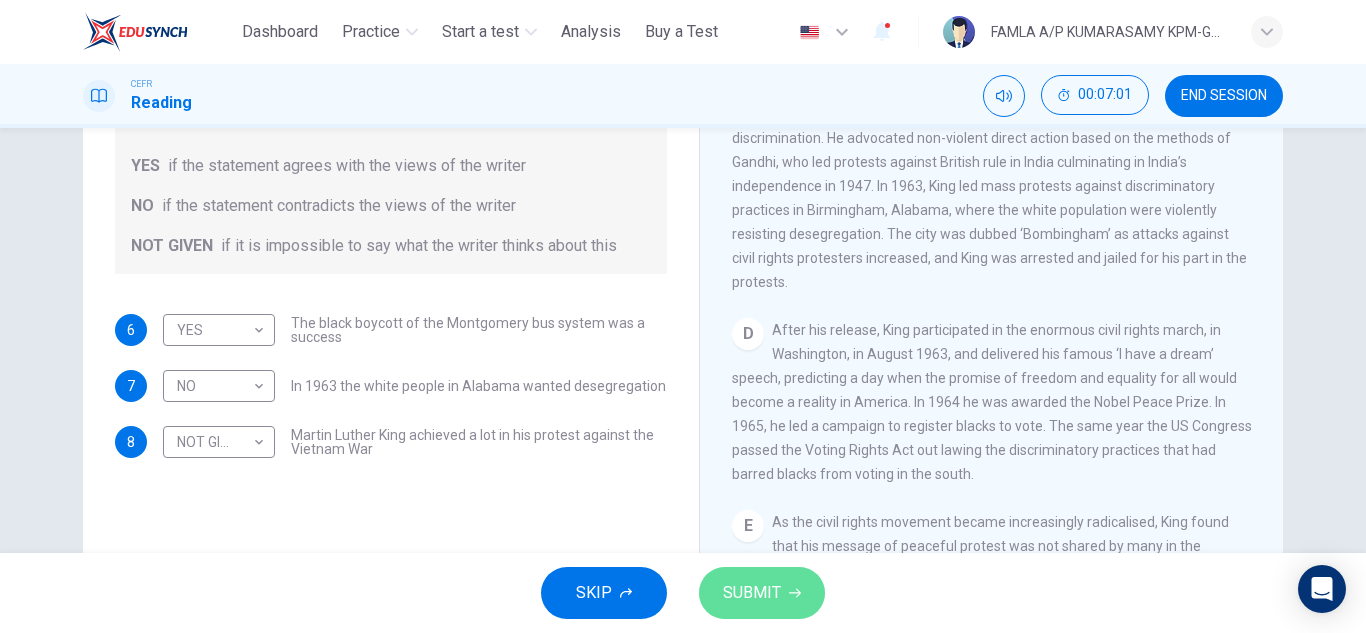 click on "SUBMIT" at bounding box center [752, 593] 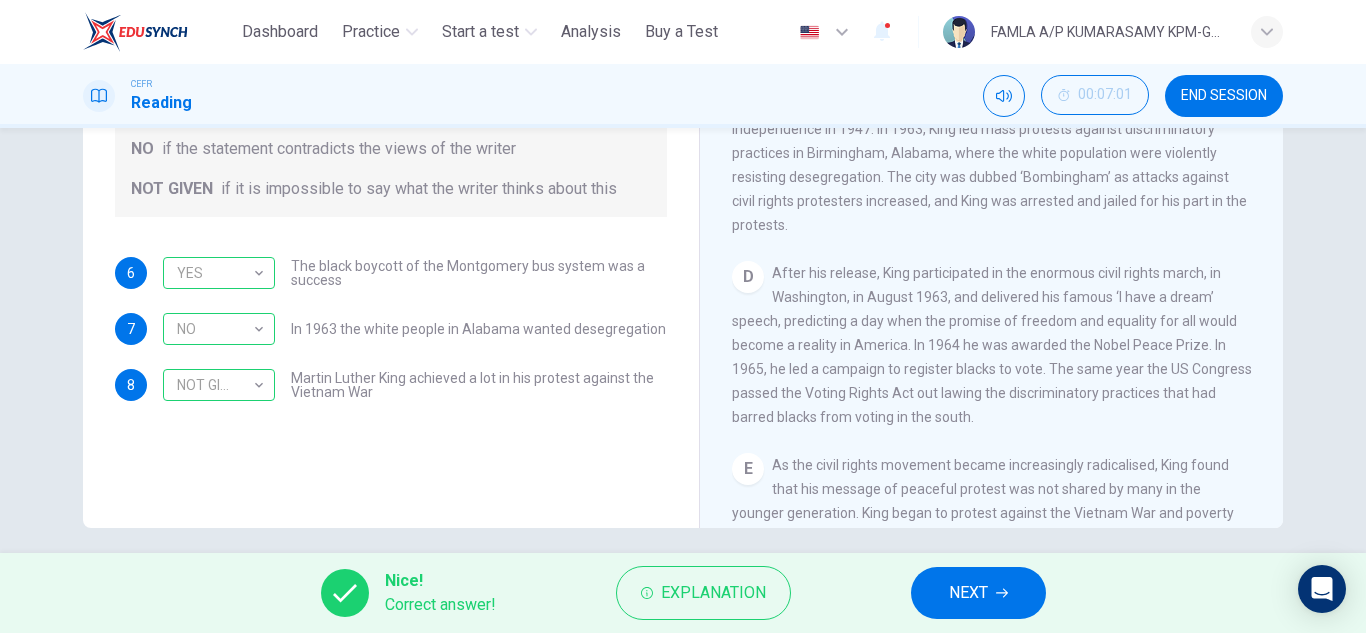 scroll, scrollTop: 333, scrollLeft: 0, axis: vertical 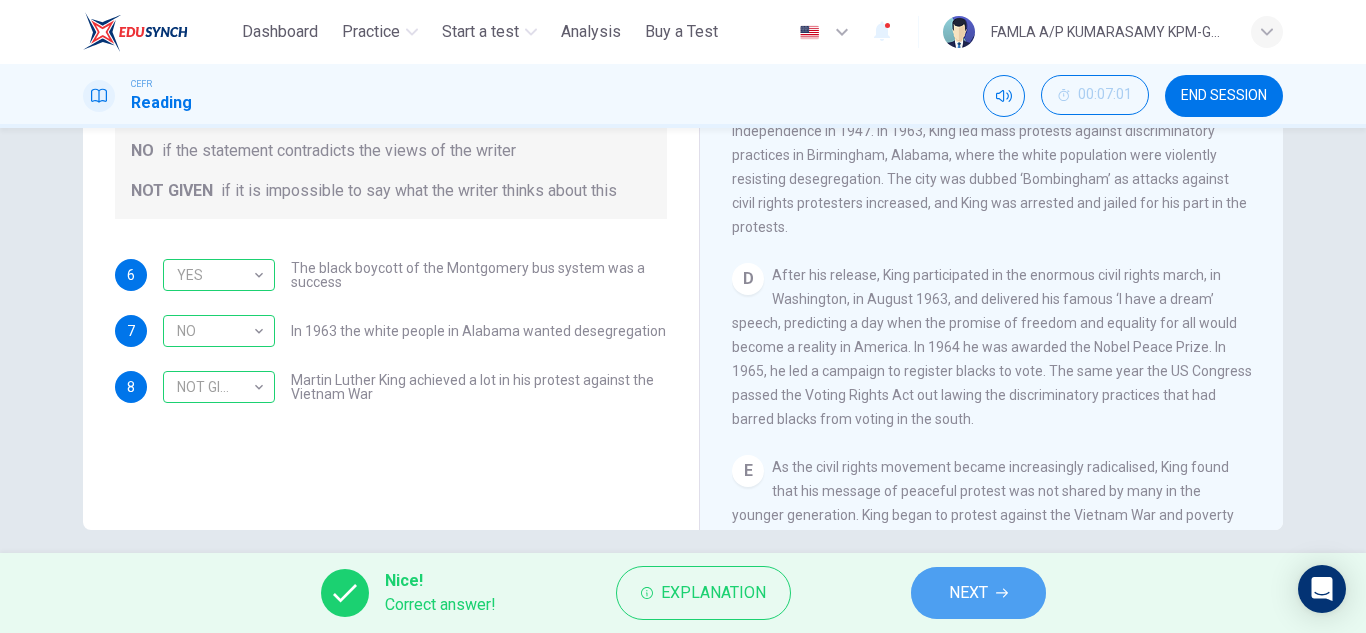 click on "NEXT" at bounding box center [978, 593] 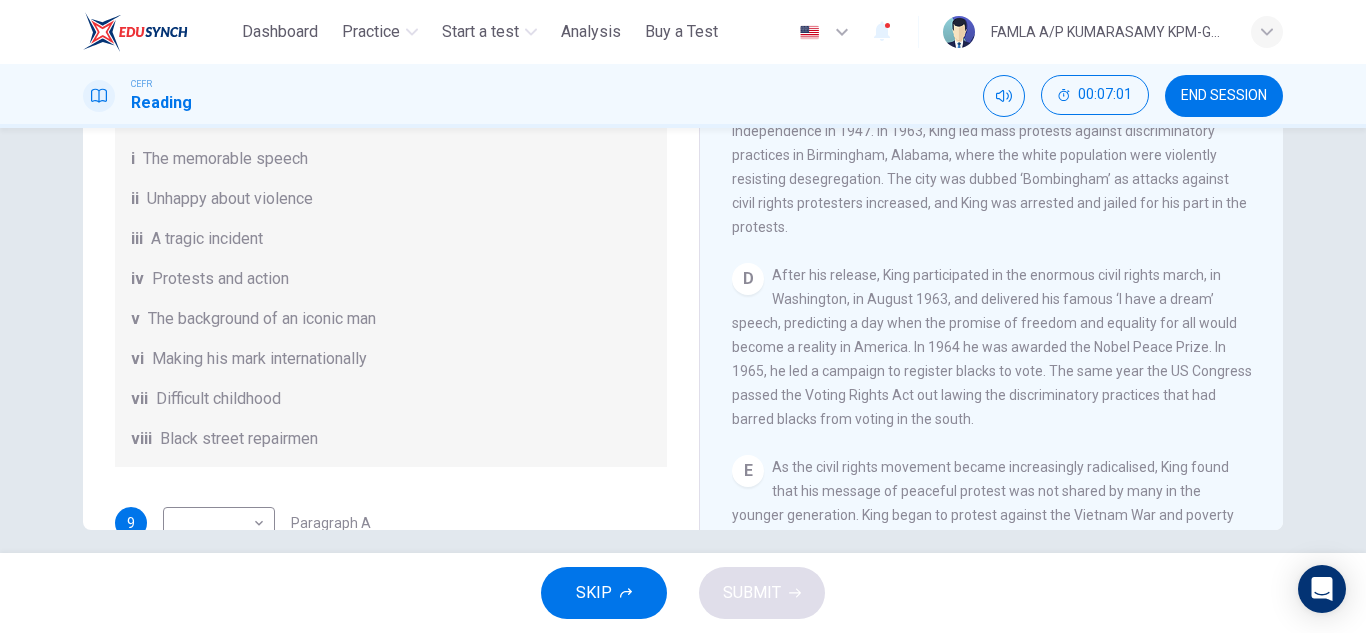 scroll, scrollTop: 350, scrollLeft: 0, axis: vertical 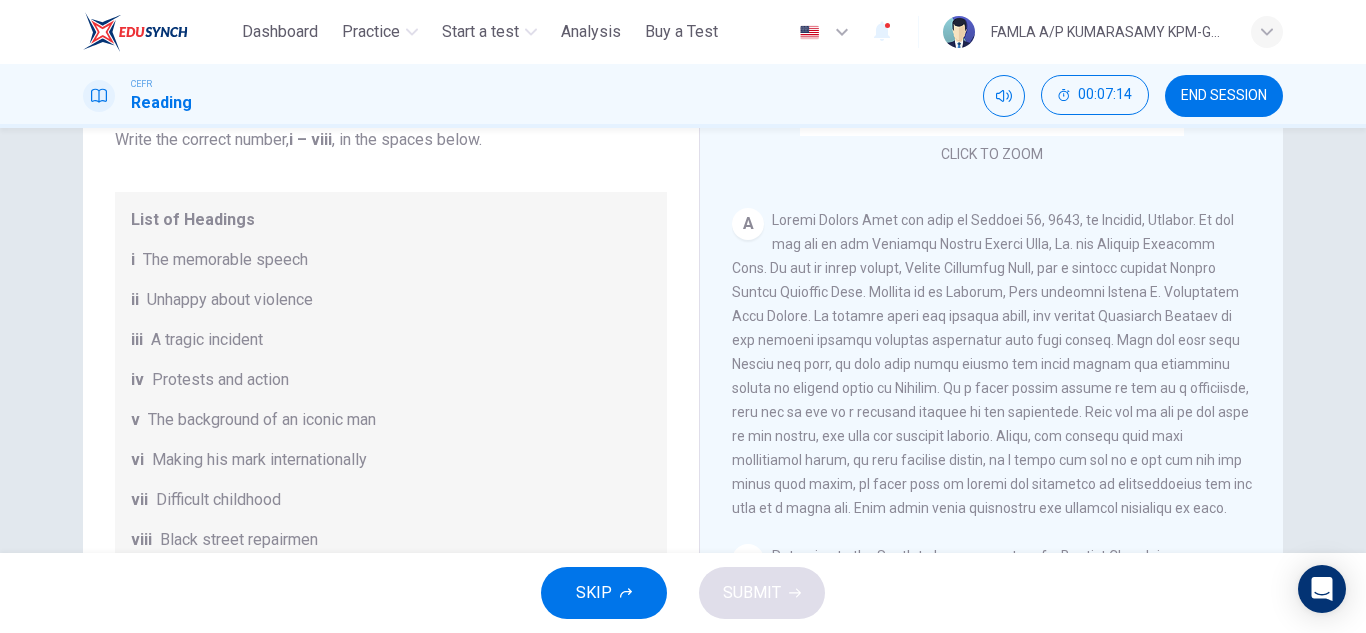 click on "Questions 9 - 14 The Reading Passage has 6 paragraphs.
Choose the correct heading for each paragraph  A – F , from the list of headings.
Write the correct number,  i – viii , in the spaces below. List of Headings i The memorable speech ii Unhappy about violence iii A tragic incident iv Protests and action v The background of an iconic man vi Making his mark internationally vii Difficult childhood viii Black street repairmen 9 ​ ​ Paragraph A 10 ​ ​ Paragraph B 11 ​ ​ Paragraph C 12 ​ ​ Paragraph D 13 ​ ​ Paragraph E 14 ​ ​ Paragraph F" at bounding box center (391, 448) 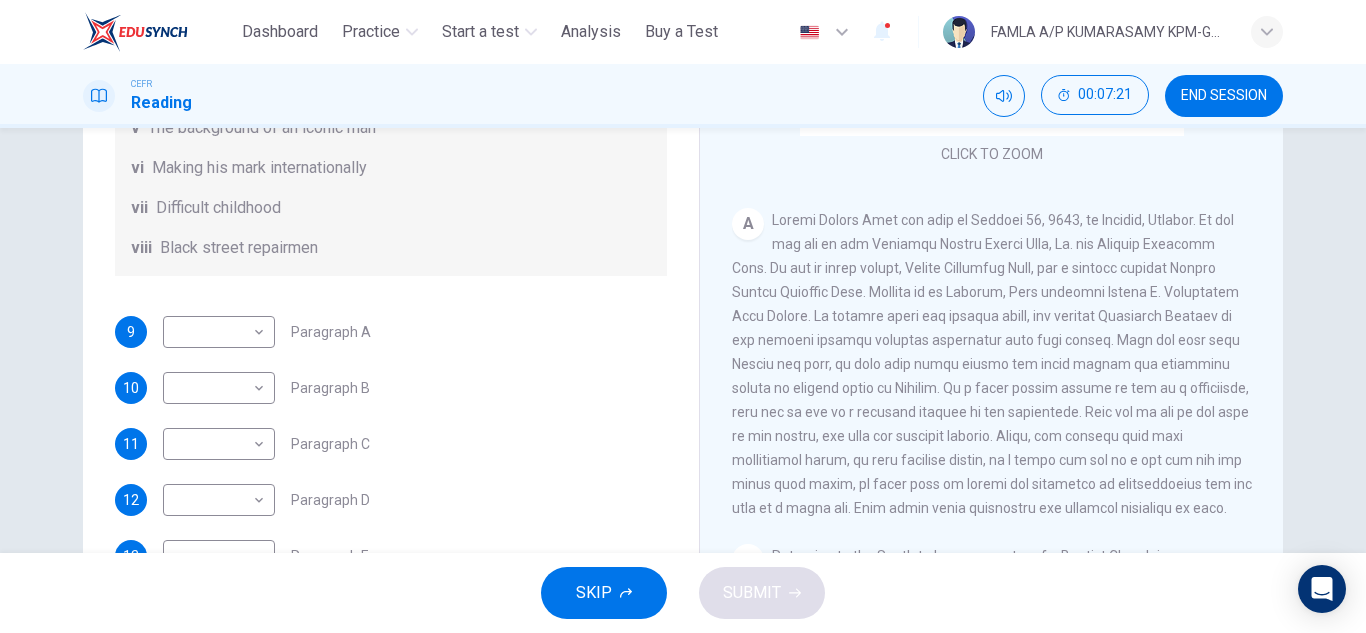 scroll, scrollTop: 301, scrollLeft: 0, axis: vertical 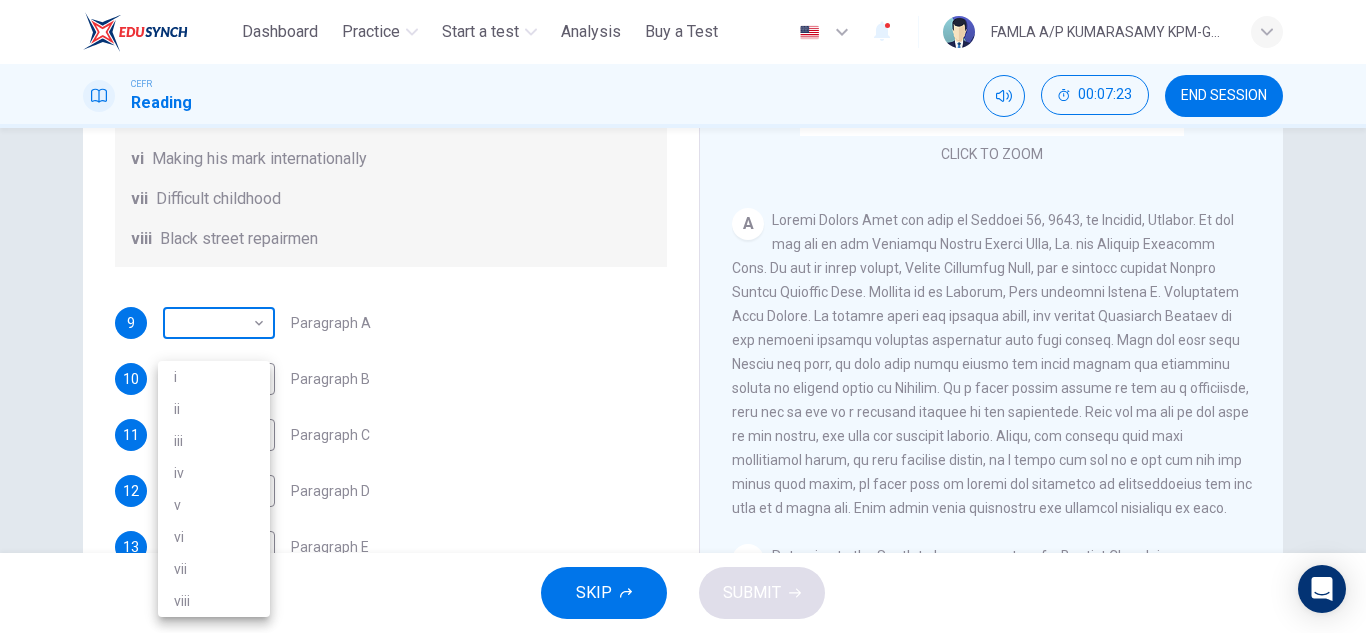 click on "This site uses cookies, as explained in our  Privacy Policy . If you agree to the use of cookies, please click the Accept button and continue to browse our site.   Privacy Policy Accept Dashboard Practice Start a test Analysis Buy a Test English ** ​ FAMLA A/P KUMARASAMY KPM-Guru CEFR Reading 00:07:23 END SESSION Questions 9 - 14 The Reading Passage has 6 paragraphs.
Choose the correct heading for each paragraph  A – F , from the list of headings.
Write the correct number,  i – viii , in the spaces below. List of Headings i The memorable speech ii Unhappy about violence iii A tragic incident iv Protests and action v The background of an iconic man vi Making his mark internationally vii Difficult childhood viii Black street repairmen 9 ​ ​ Paragraph A 10 ​ ​ Paragraph B 11 ​ ​ Paragraph C 12 ​ ​ Paragraph D 13 ​ ​ Paragraph E 14 ​ ​ Paragraph F Martin Luther King CLICK TO ZOOM Click to Zoom A B C D E F SKIP SUBMIT ELTC - EduSynch CEFR Test for Teachers in Malaysia
1 i" at bounding box center [683, 316] 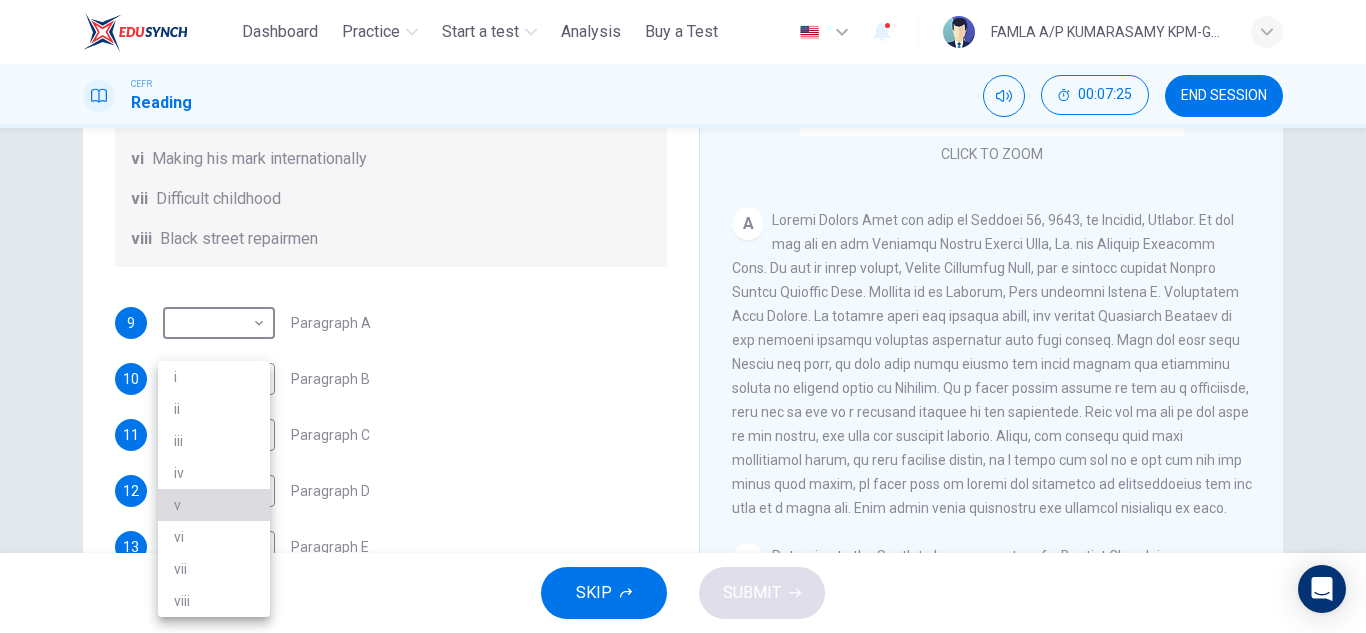 click on "v" at bounding box center [214, 505] 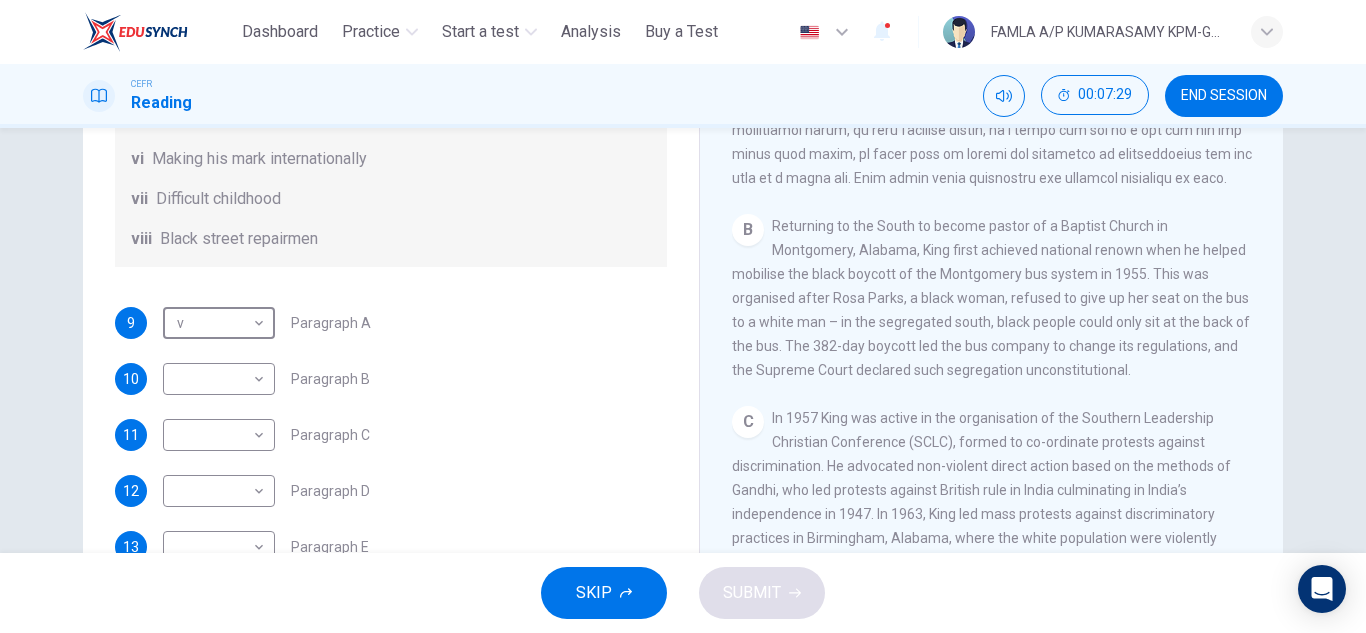 scroll, scrollTop: 606, scrollLeft: 0, axis: vertical 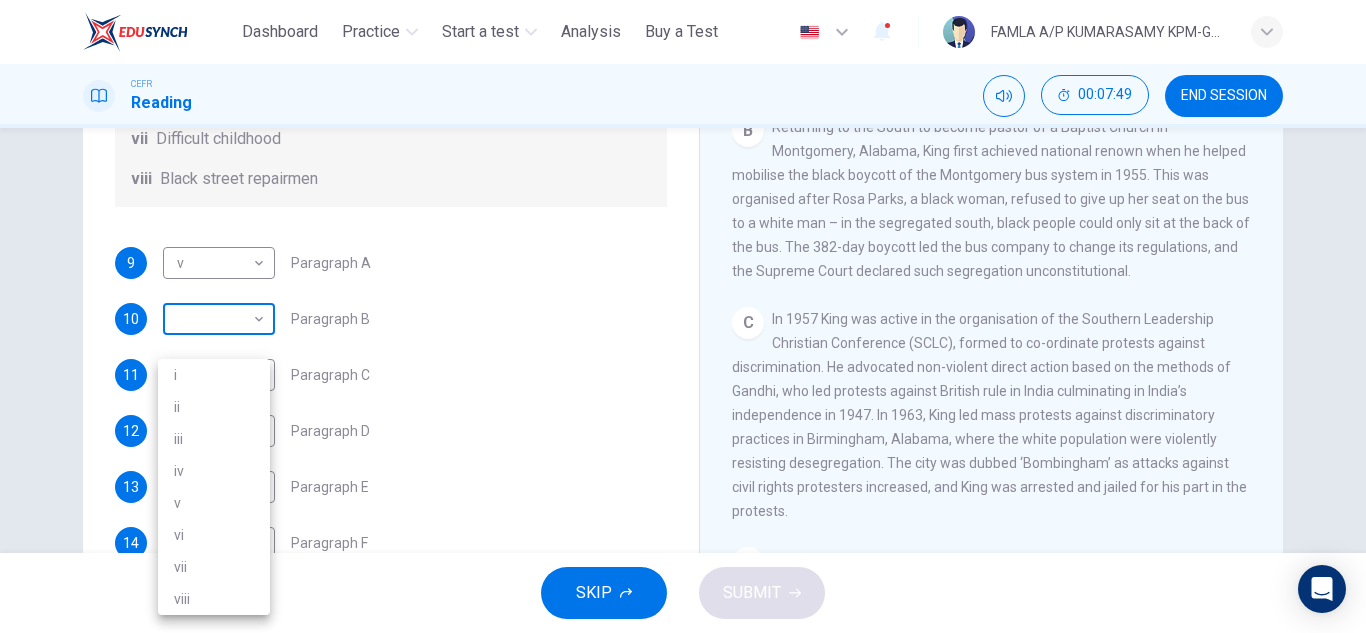 click on "This site uses cookies, as explained in our  Privacy Policy . If you agree to the use of cookies, please click the Accept button and continue to browse our site.   Privacy Policy Accept Dashboard Practice Start a test Analysis Buy a Test English ** ​ FAMLA A/[LAST] [LAST] KPM-Guru CEFR Reading 00:07:49 END SESSION Questions 9 - 14 The Reading Passage has 6 paragraphs.
Choose the correct heading for each paragraph  A – F , from the list of headings.
Write the correct number,  i – viii , in the spaces below. List of Headings i The memorable speech ii Unhappy about violence iii A tragic incident iv Protests and action v The background of an iconic man vi Making his mark internationally vii Difficult childhood viii Black street repairmen 9 v * ​ Paragraph A 10 ​ ​ Paragraph B 11 ​ ​ Paragraph C 12 ​ ​ Paragraph D 13 ​ ​ Paragraph F Martin Luther King CLICK TO ZOOM Click to Zoom A B C D E F SKIP SUBMIT ELTC - EduSynch CEFR Test for Teachers in Malaysia
1 i" at bounding box center [683, 316] 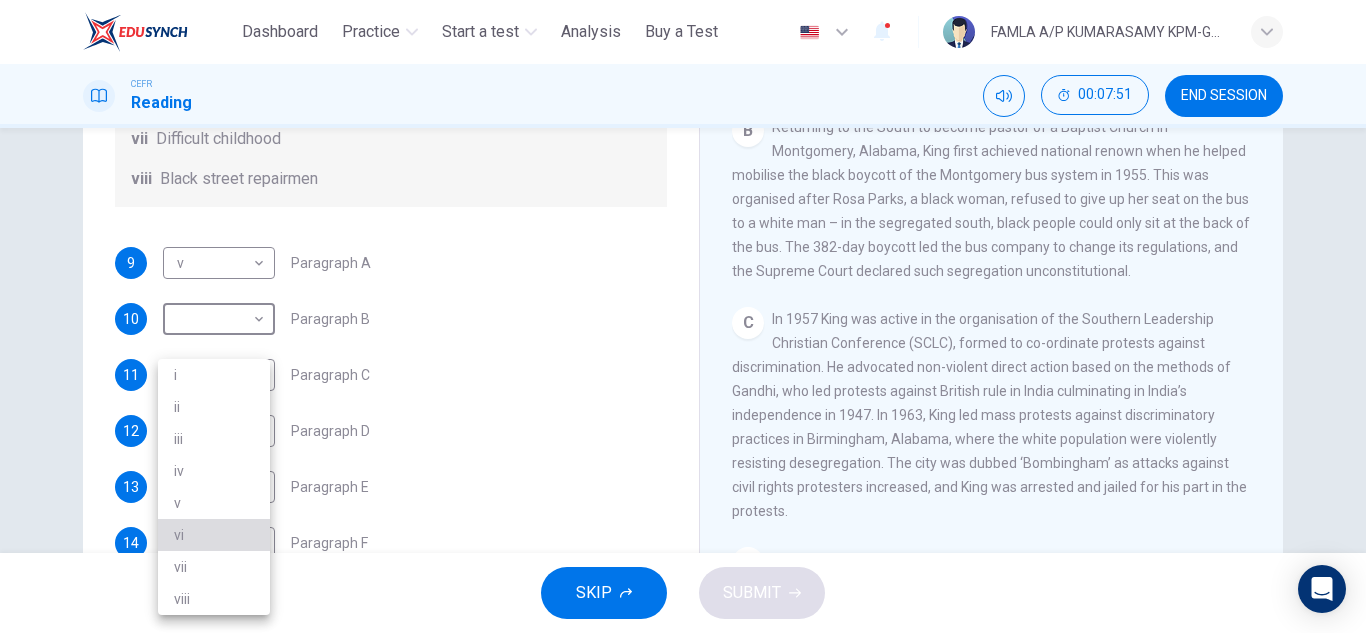 click on "vi" at bounding box center (214, 535) 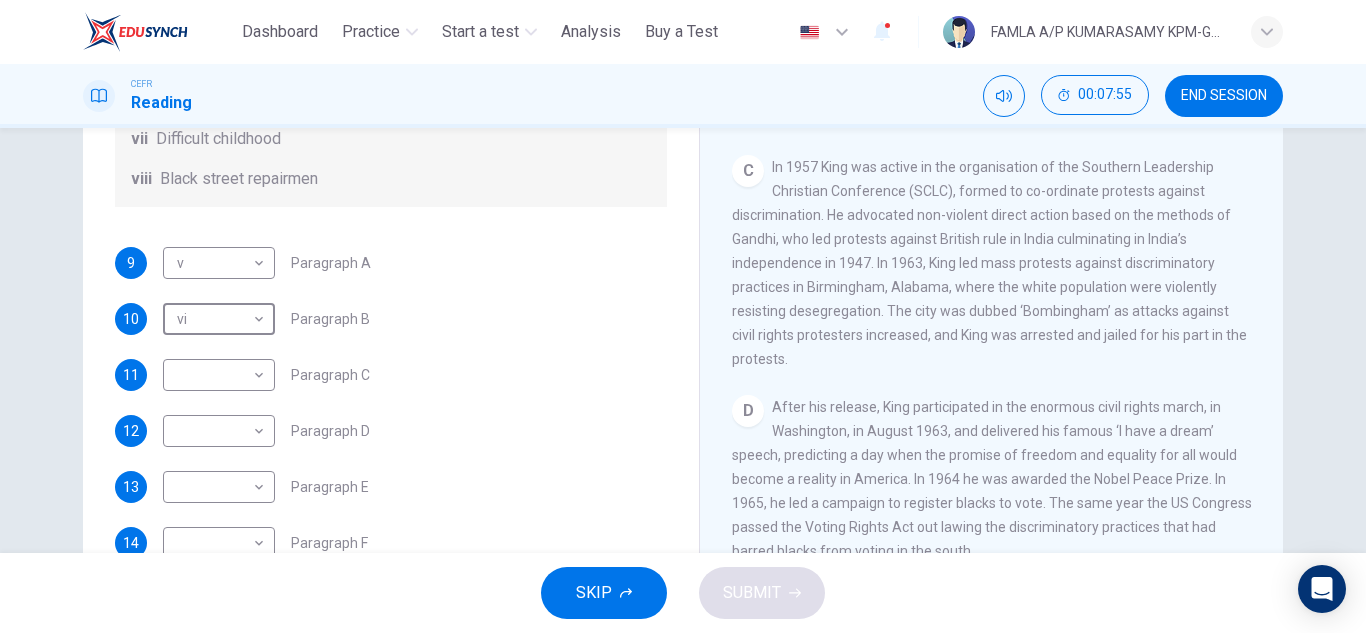 scroll, scrollTop: 761, scrollLeft: 0, axis: vertical 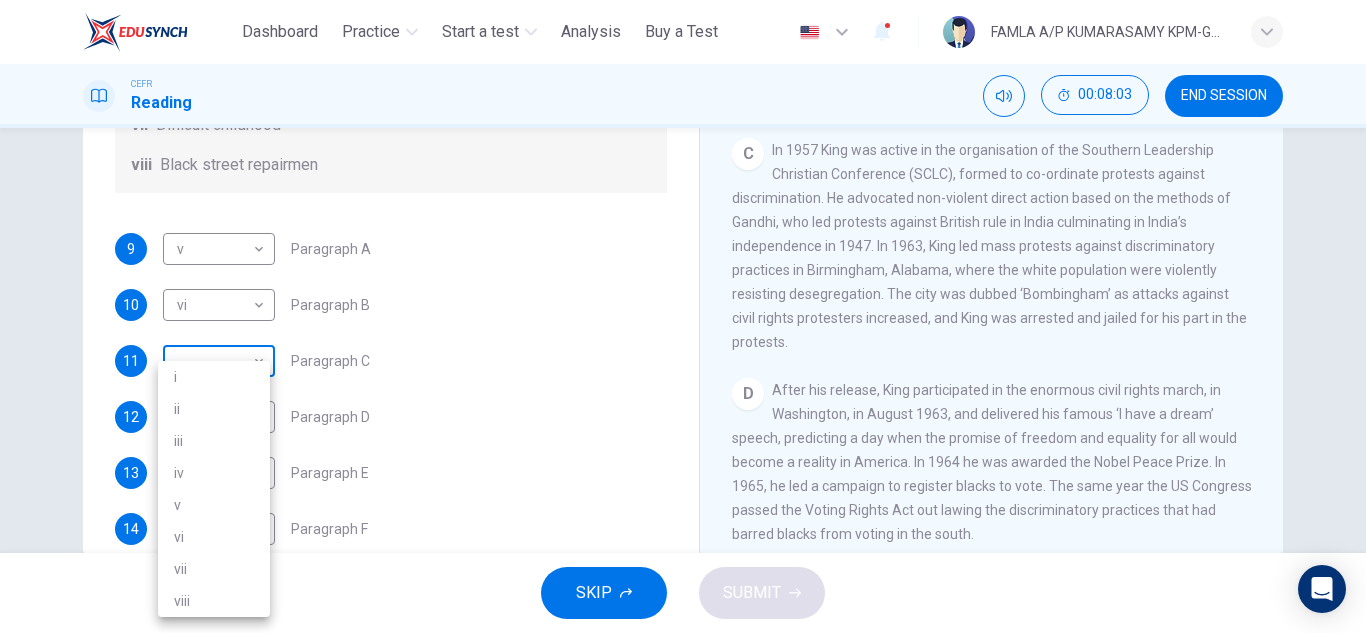 click on "This site uses cookies, as explained in our  Privacy Policy . If you agree to the use of cookies, please click the Accept button and continue to browse our site.   Privacy Policy Accept Dashboard Practice Start a test Analysis Buy a Test English ** ​ FAMLA A/[LAST] [LAST] KPM-Guru CEFR Reading 00:08:03 END SESSION Questions 9 - 14 The Reading Passage has 6 paragraphs.
Choose the correct heading for each paragraph  A – F , from the list of headings.
Write the correct number,  i – viii , in the spaces below. List of Headings i The memorable speech ii Unhappy about violence iii A tragic incident iv Protests and action v The background of an iconic man vi Making his mark internationally vii Difficult childhood viii Black street repairmen 9 v * ​ Paragraph A 10 vi ** ​ Paragraph B 11 ​ ​ Paragraph C 12 ​ ​ Paragraph D 13 ​ ​ Paragraph F Martin Luther King CLICK TO ZOOM Click to Zoom A B C D E F SKIP SUBMIT ELTC - EduSynch CEFR Test for Teachers in Malaysia
1" at bounding box center (683, 316) 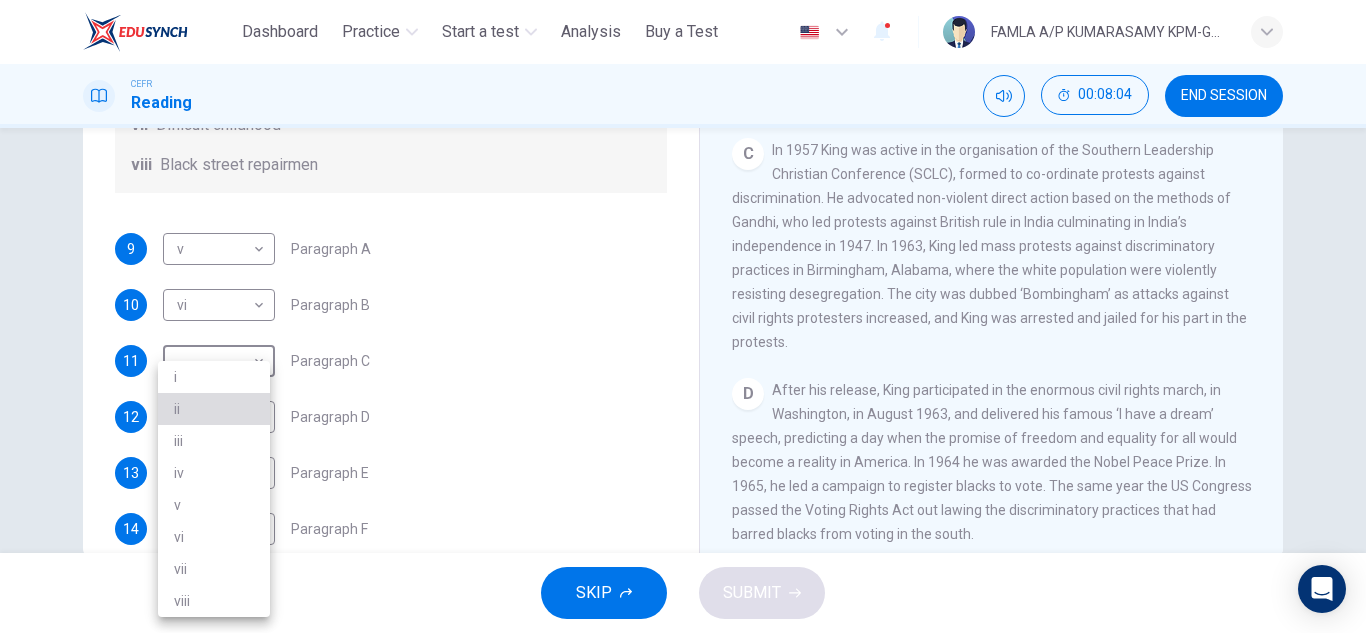 click on "ii" at bounding box center [214, 409] 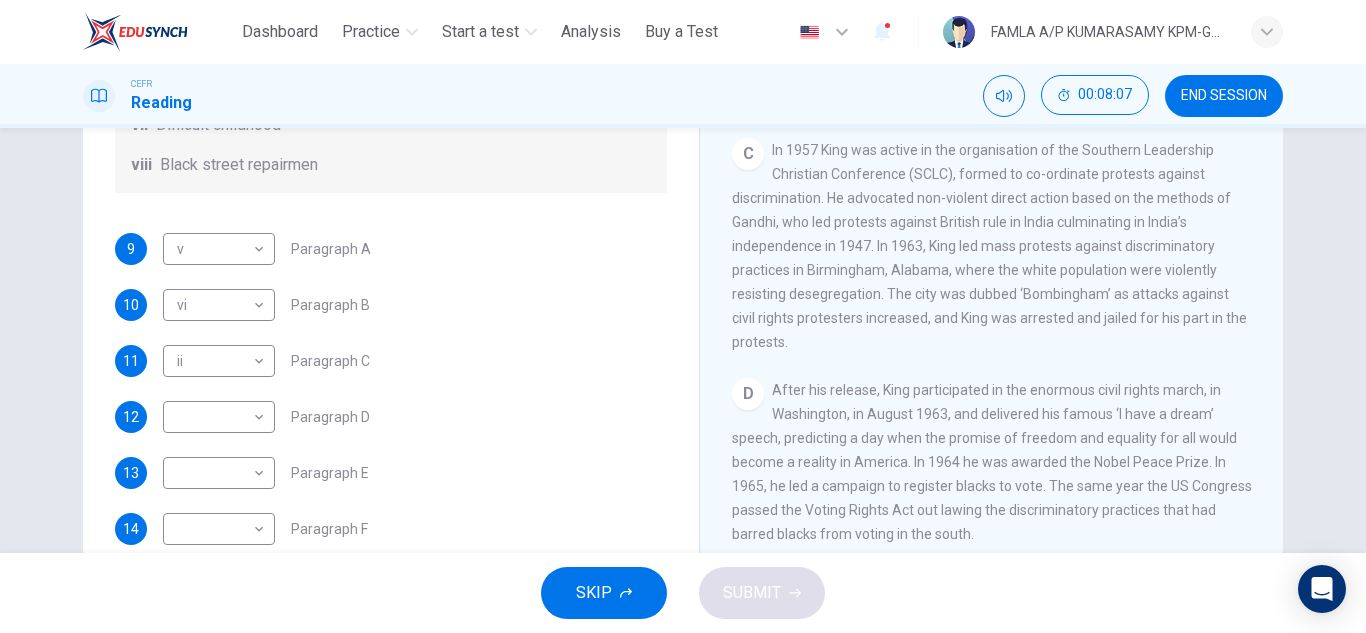 drag, startPoint x: 1262, startPoint y: 289, endPoint x: 1264, endPoint y: 353, distance: 64.03124 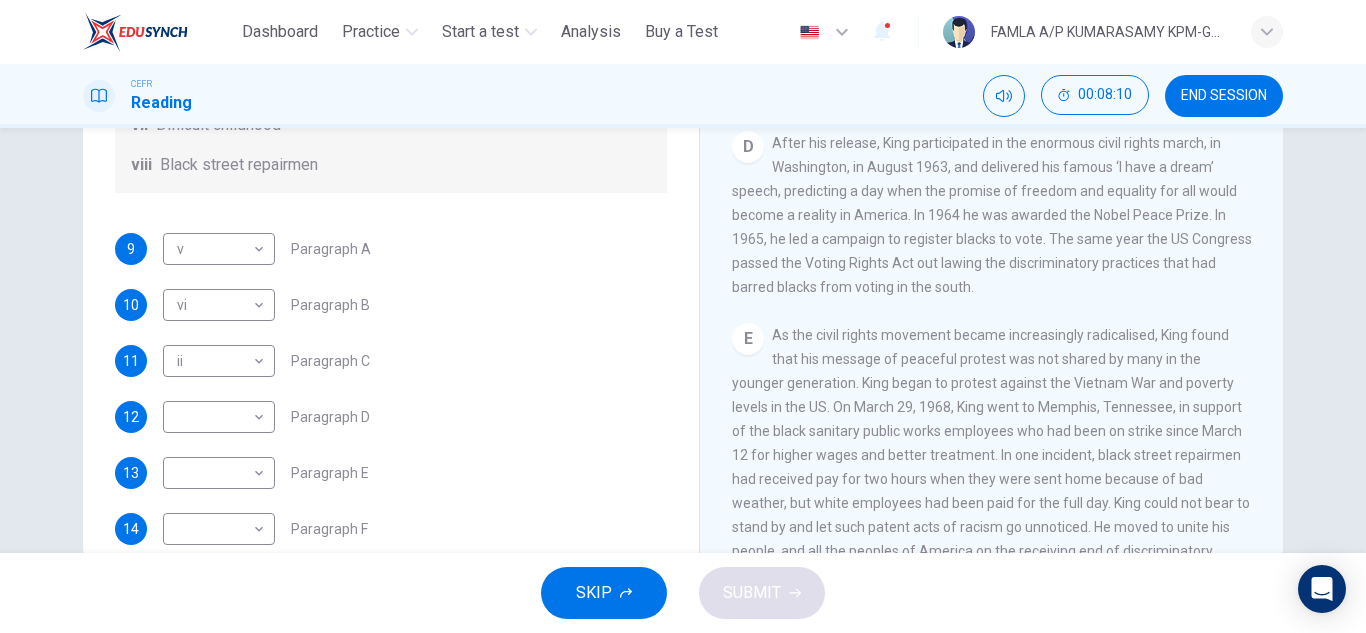 scroll, scrollTop: 959, scrollLeft: 0, axis: vertical 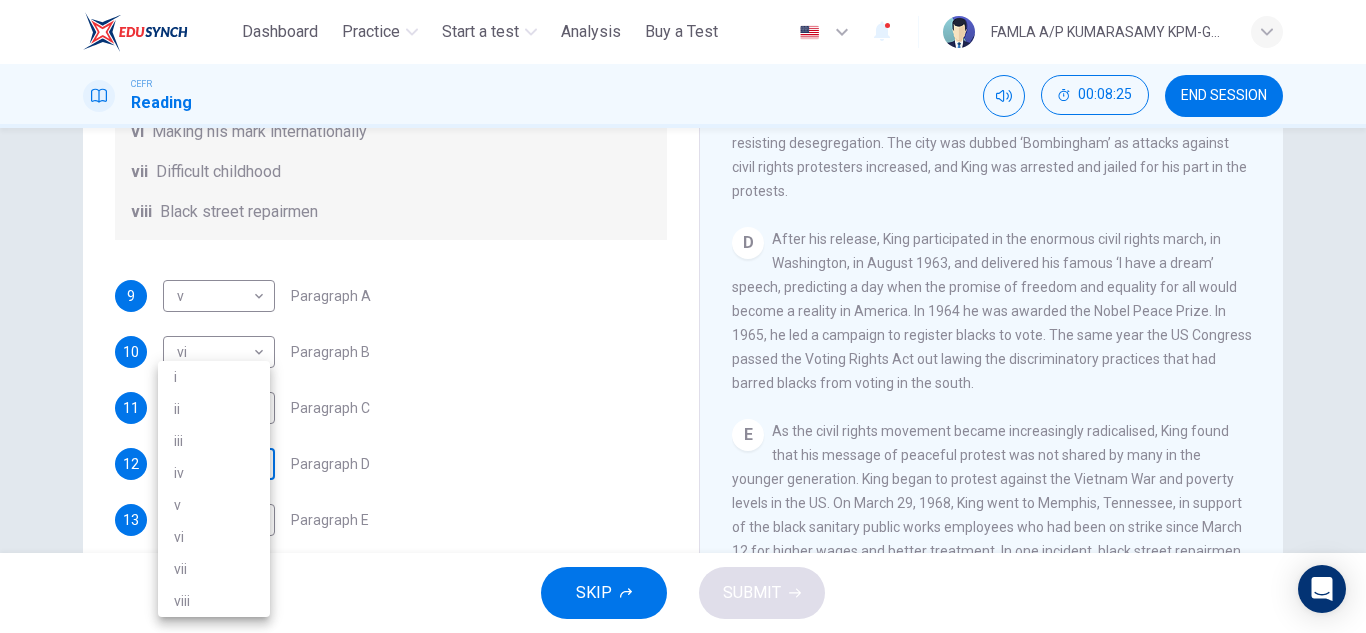 click on "This site uses cookies, as explained in our  Privacy Policy . If you agree to the use of cookies, please click the Accept button and continue to browse our site.   Privacy Policy Accept Dashboard Practice Start a test Analysis Buy a Test English ** ​ FAMLA A/[LAST] [LAST] KPM-Guru CEFR Reading 00:08:25 END SESSION Questions 9 - 14 The Reading Passage has 6 paragraphs.
Choose the correct heading for each paragraph  A – F , from the list of headings.
Write the correct number,  i – viii , in the spaces below. List of Headings i The memorable speech ii Unhappy about violence iii A tragic incident iv Protests and action v The background of an iconic man vi Making his mark internationally vii Difficult childhood viii Black street repairmen 9 v * ​ Paragraph A 10 vi ** ​ Paragraph B 11 ii ** ​ Paragraph C 12 ​ ​ Paragraph D 13 ​ ​ Paragraph F Martin Luther King CLICK TO ZOOM Click to Zoom A B C D E F SKIP SUBMIT ELTC - EduSynch CEFR Test for Teachers in Malaysia" at bounding box center (683, 316) 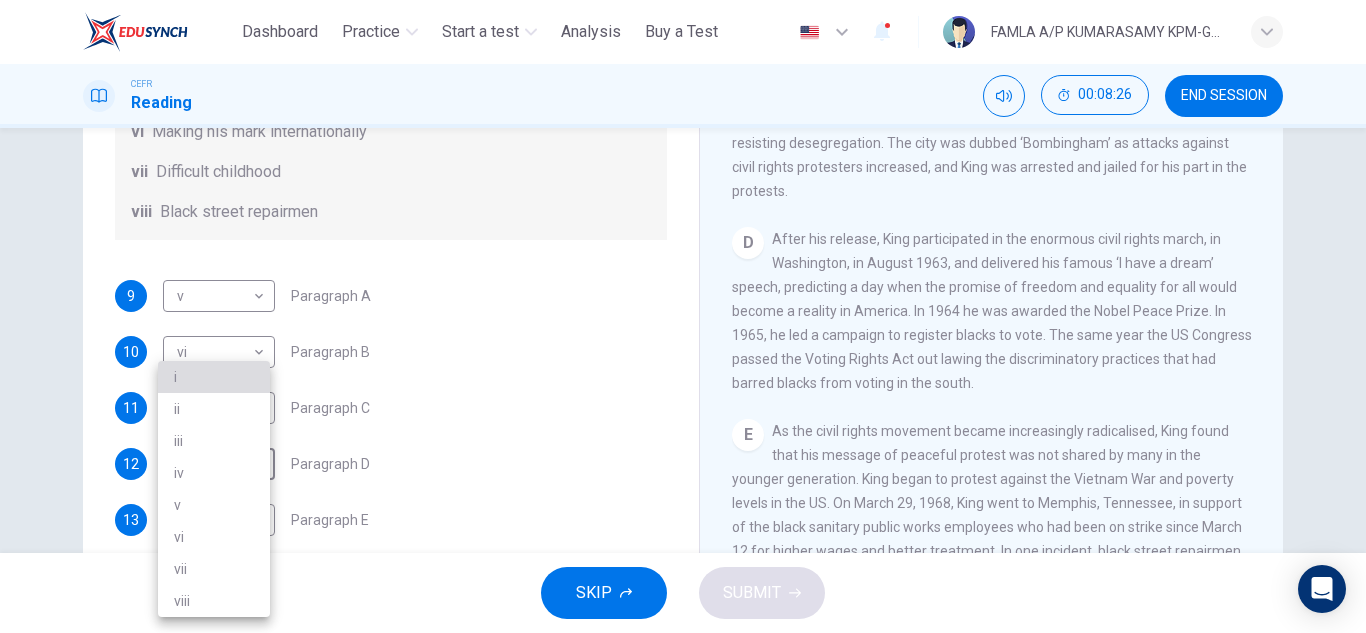 click on "i" at bounding box center [214, 377] 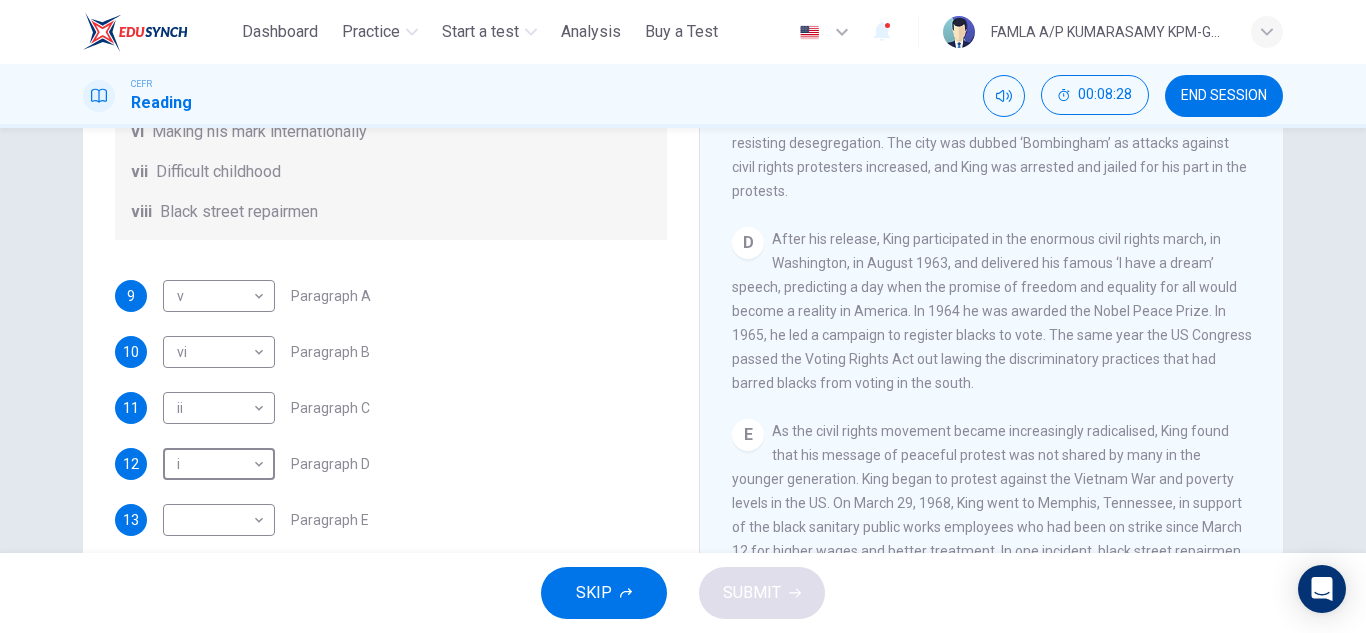 scroll, scrollTop: 350, scrollLeft: 0, axis: vertical 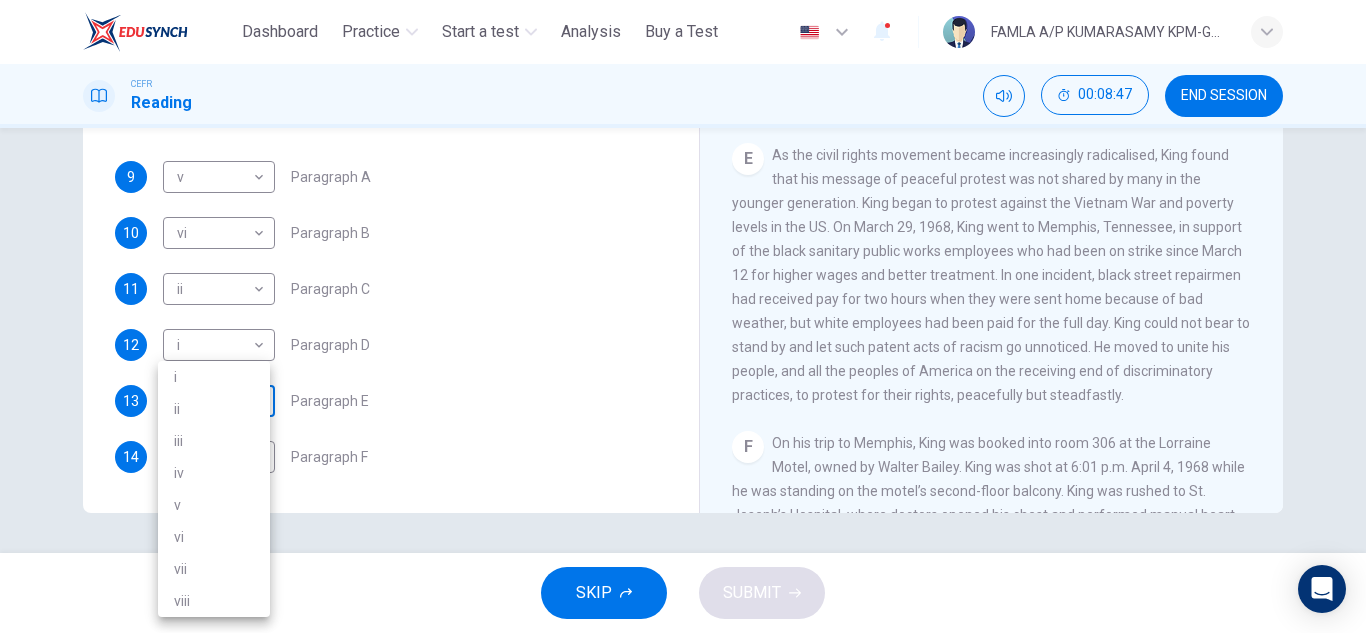 click on "This site uses cookies, as explained in our  Privacy Policy . If you agree to the use of cookies, please click the Accept button and continue to browse our site.   Privacy Policy Accept Dashboard Practice Start a test Analysis Buy a Test English ** ​ FAMLA A/[LAST] [LAST] KPM-Guru CEFR Reading 00:08:47 END SESSION Questions 9 - 14 The Reading Passage has 6 paragraphs.
Choose the correct heading for each paragraph  A – F , from the list of headings.
Write the correct number,  i – viii , in the spaces below. List of Headings i The memorable speech ii Unhappy about violence iii A tragic incident iv Protests and action v The background of an iconic man vi Making his mark internationally vii Difficult childhood viii Black street repairmen 9 v * ​ Paragraph A 10 vi ** ​ Paragraph B 11 ii ** ​ Paragraph C 12 i * ​ Paragraph D 13 ​ ​ Paragraph E 14 ​ ​ Paragraph F Martin Luther King CLICK TO ZOOM Click to Zoom A B C D E F SKIP SUBMIT ELTC - EduSynch CEFR Test for Teachers in Malaysia" at bounding box center [683, 316] 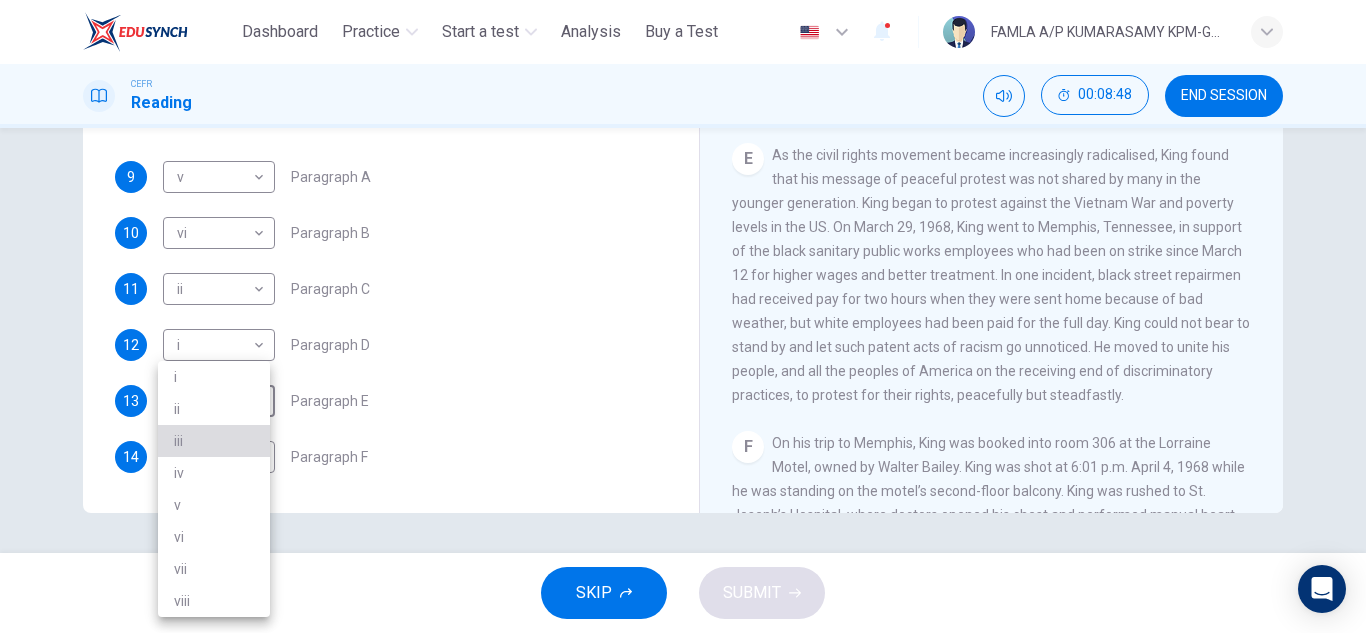 click on "iii" at bounding box center [214, 441] 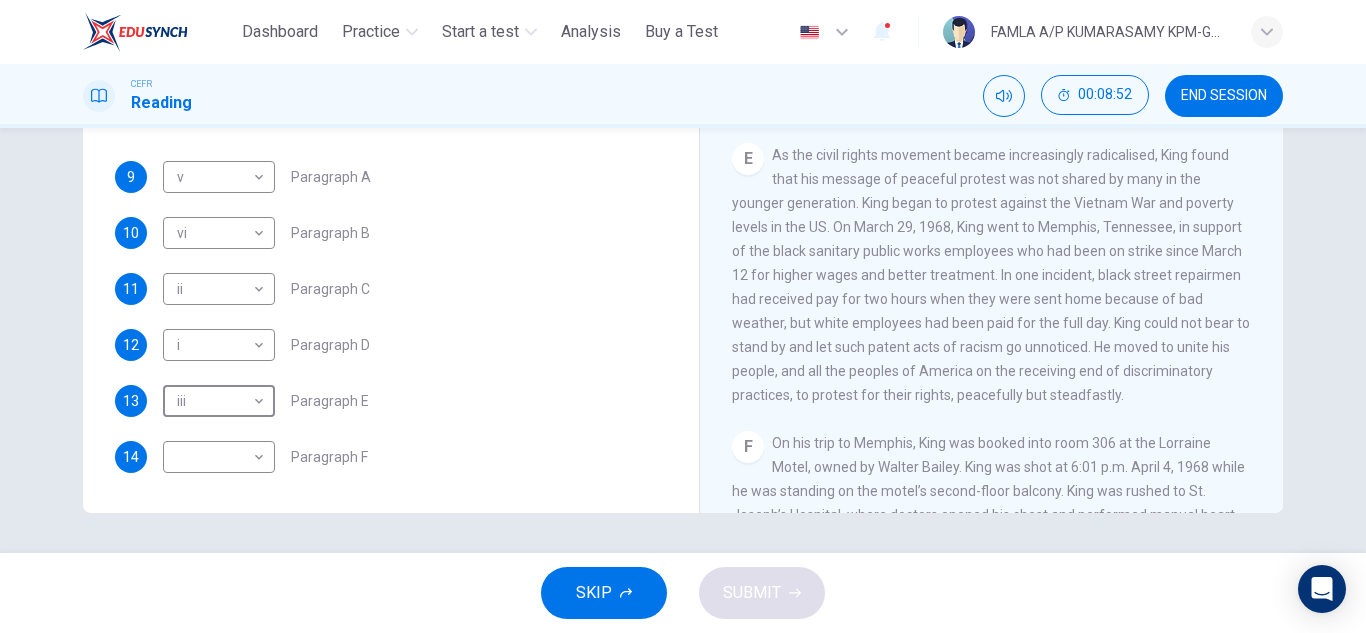 scroll, scrollTop: 1283, scrollLeft: 0, axis: vertical 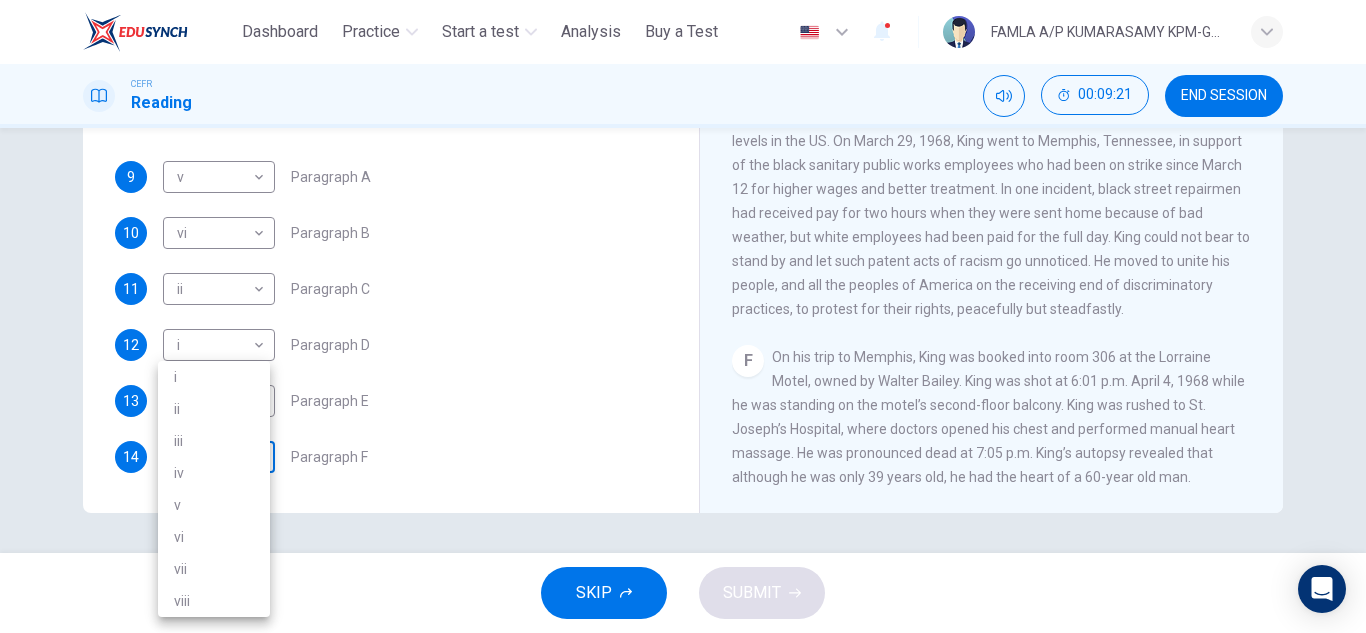 click on "This site uses cookies, as explained in our  Privacy Policy . If you agree to the use of cookies, please click the Accept button and continue to browse our site.   Privacy Policy Accept Dashboard Practice Start a test Analysis Buy a Test English ** ​ FAMLA A/[LAST] [LAST] KPM-Guru CEFR Reading 00:09:21 END SESSION Questions 9 - 14 The Reading Passage has 6 paragraphs.
Choose the correct heading for each paragraph  A – F , from the list of headings.
Write the correct number,  i – viii , in the spaces below. List of Headings i The memorable speech ii Unhappy about violence iii A tragic incident iv Protests and action v The background of an iconic man vi Making his mark internationally vii Difficult childhood viii Black street repairmen 9 v * ​ Paragraph A 10 vi ** ​ Paragraph B 11 ii ** ​ Paragraph C 12 i * ​ Paragraph D 13 iii *** ​ Paragraph E 14 ​ ​ Paragraph F Martin Luther King CLICK TO ZOOM Click to Zoom A B C D E F SKIP SUBMIT ELTC - EduSynch CEFR Test for Teachers in Malaysia" at bounding box center [683, 316] 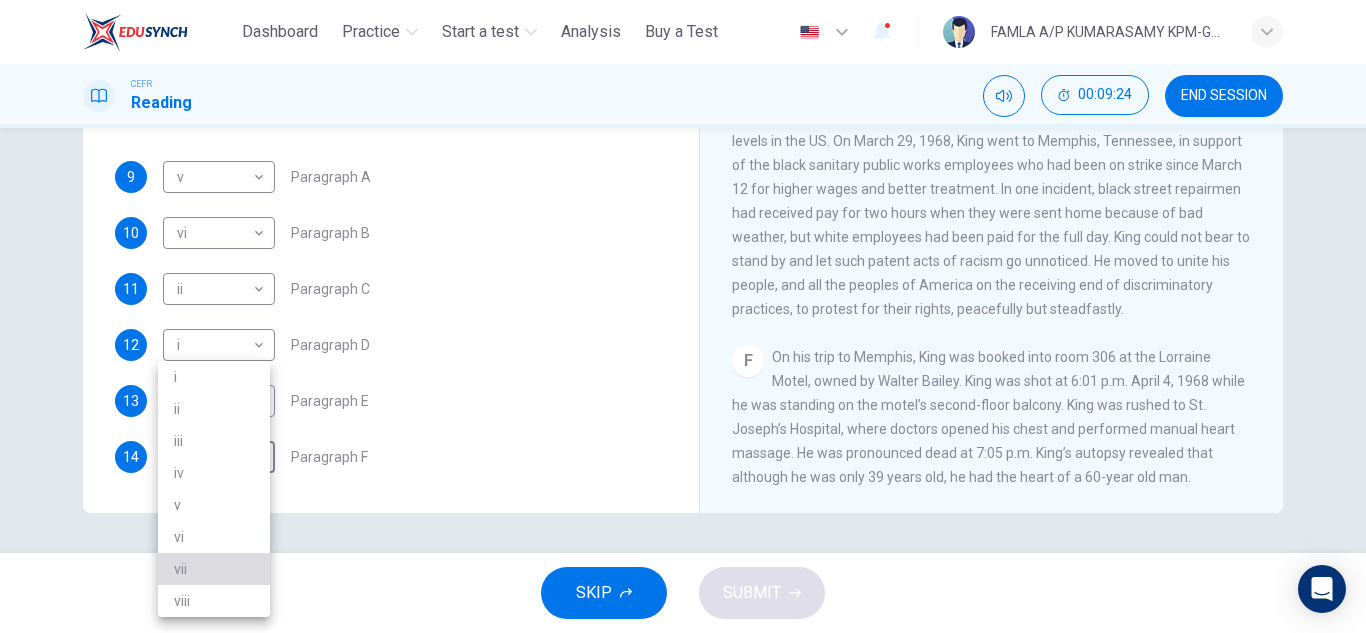 click on "vii" at bounding box center [214, 569] 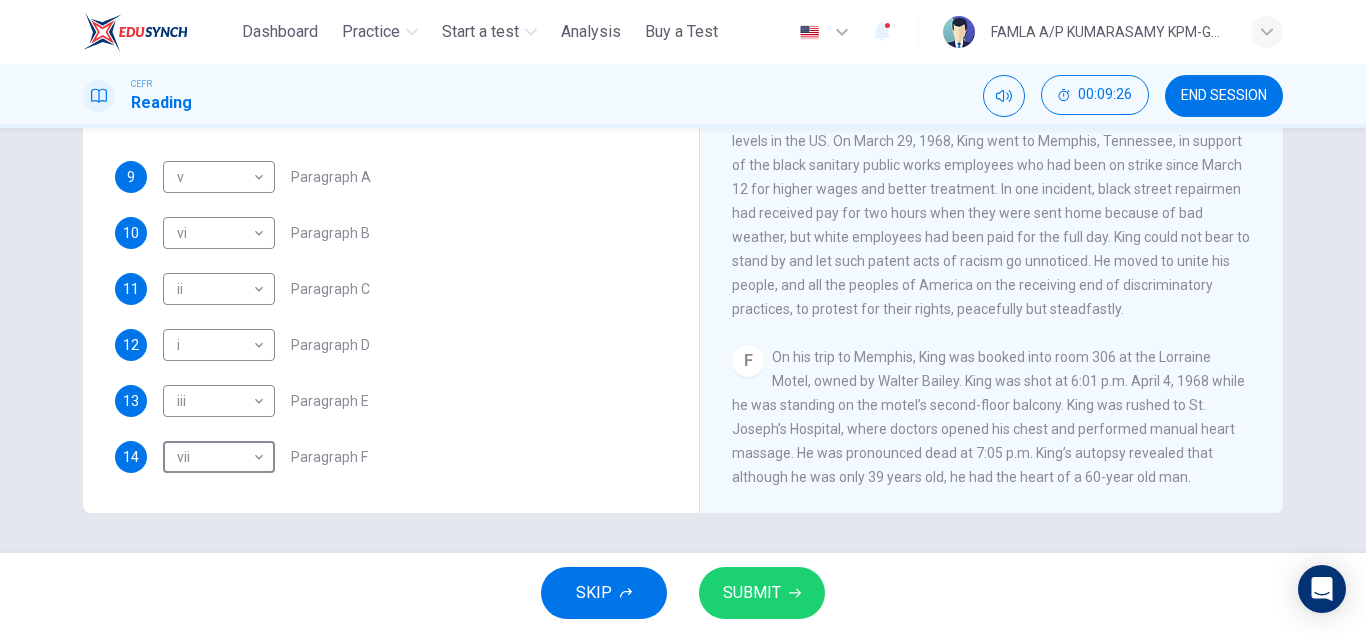 click on "SUBMIT" at bounding box center [762, 593] 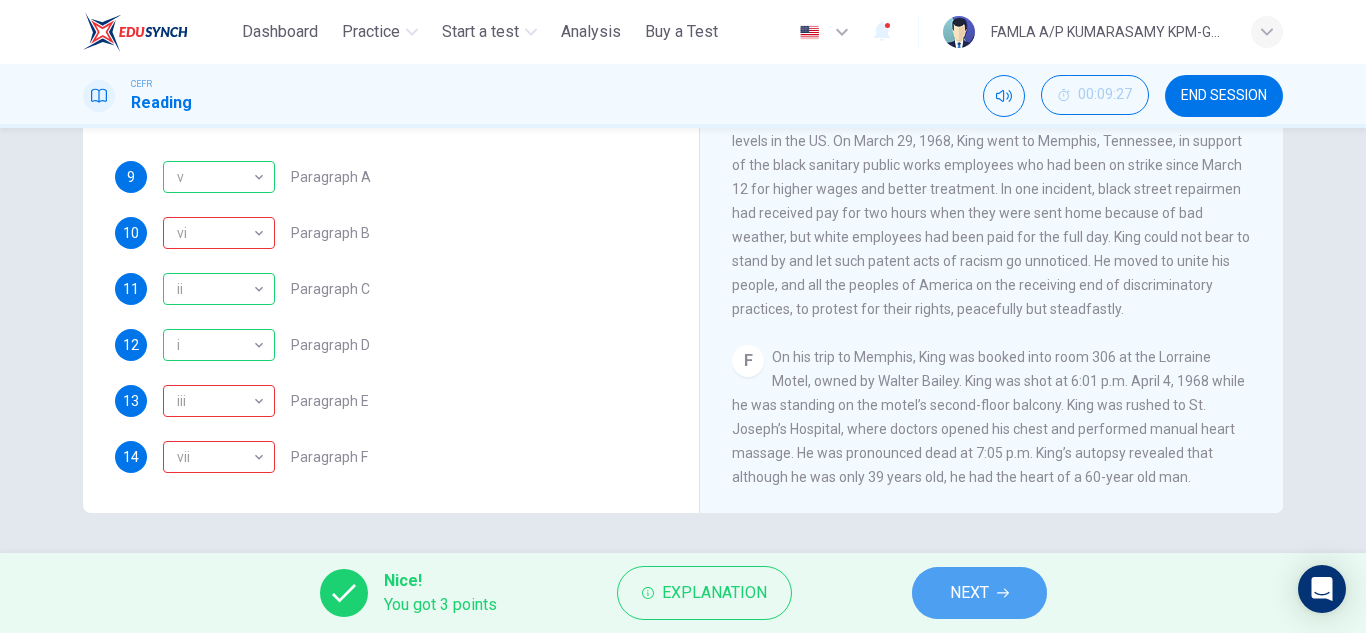 click on "NEXT" at bounding box center (969, 593) 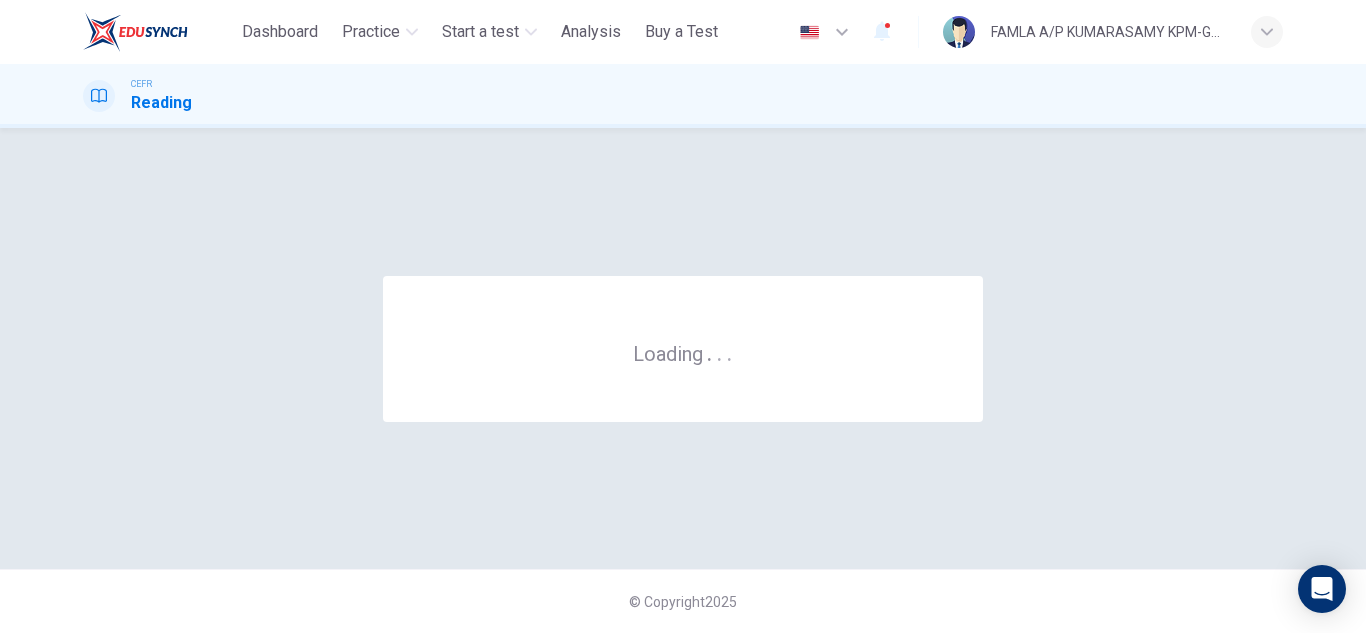 scroll, scrollTop: 0, scrollLeft: 0, axis: both 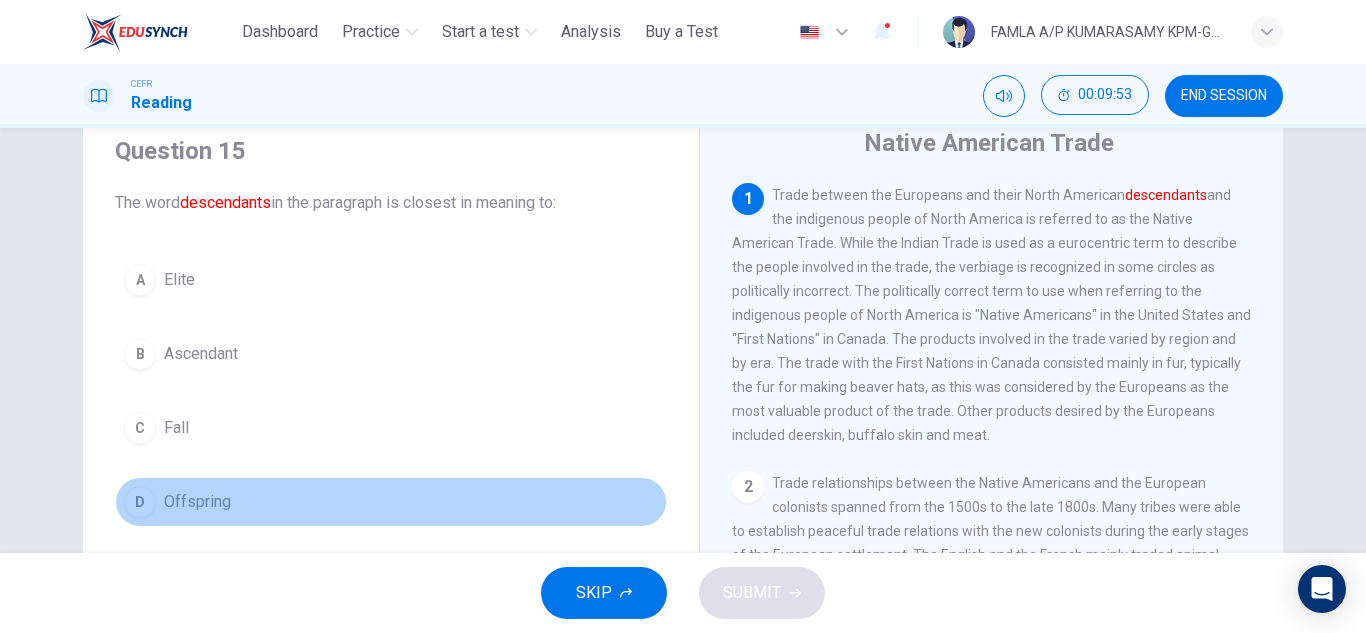 click on "Offspring" at bounding box center [179, 280] 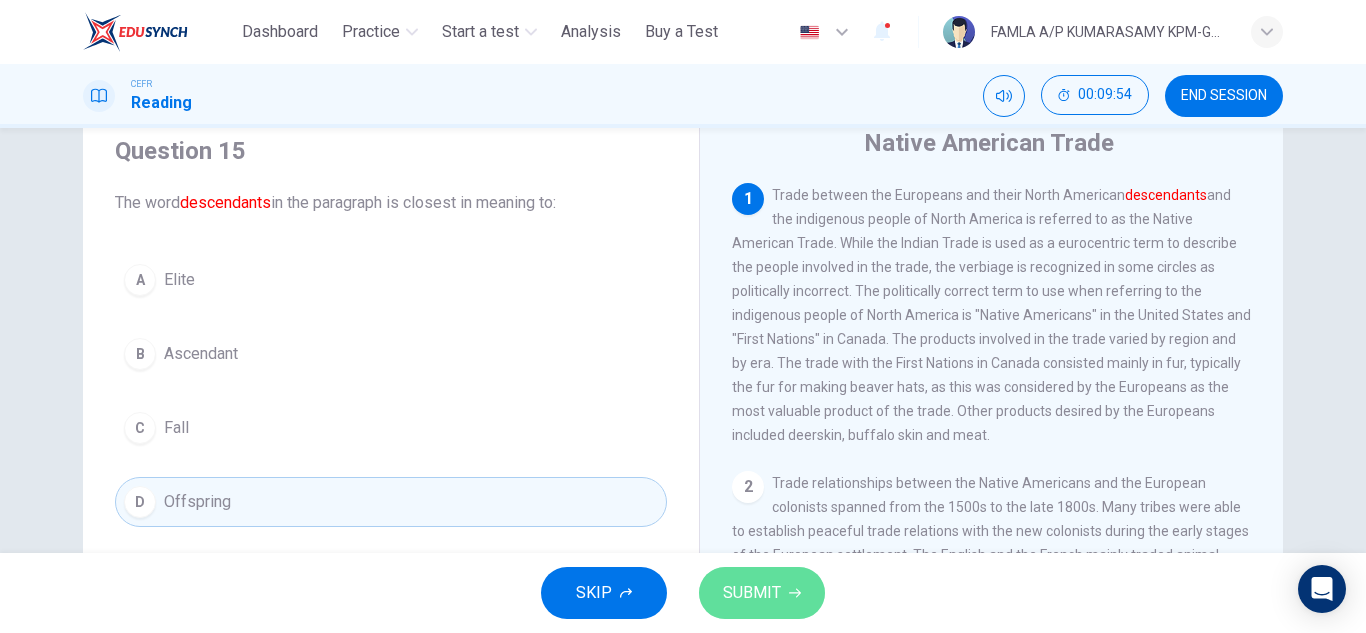click on "SUBMIT" at bounding box center (762, 593) 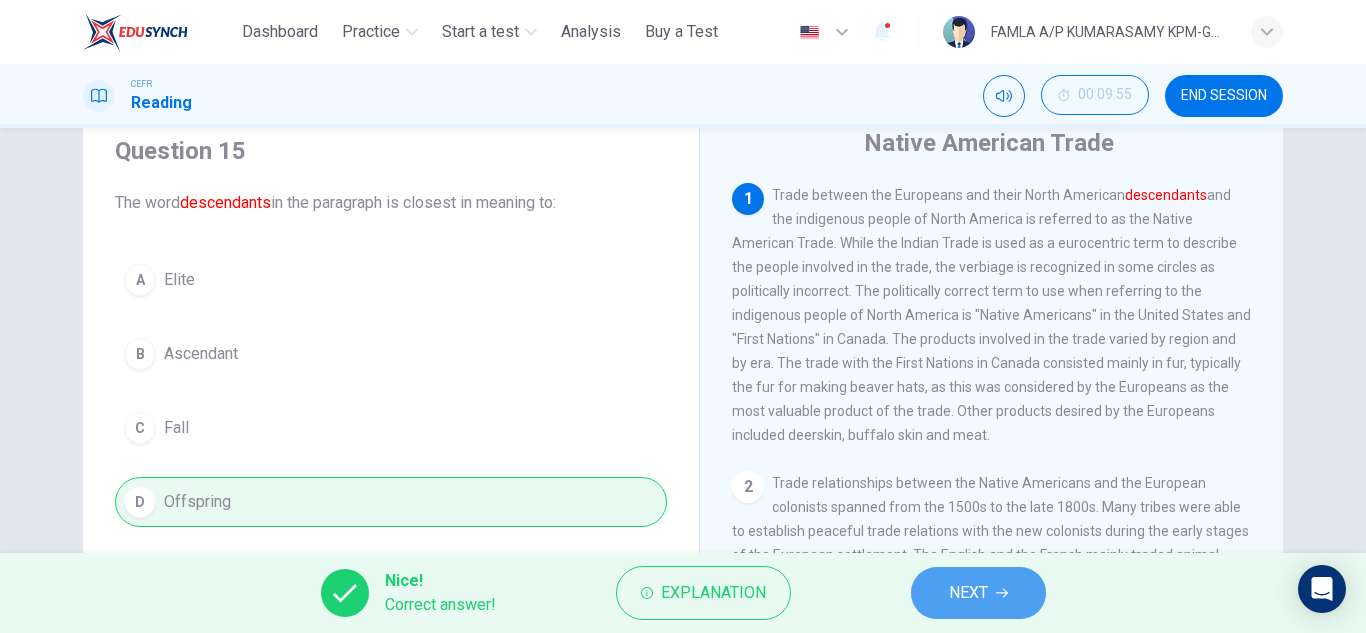 click on "NEXT" at bounding box center (968, 593) 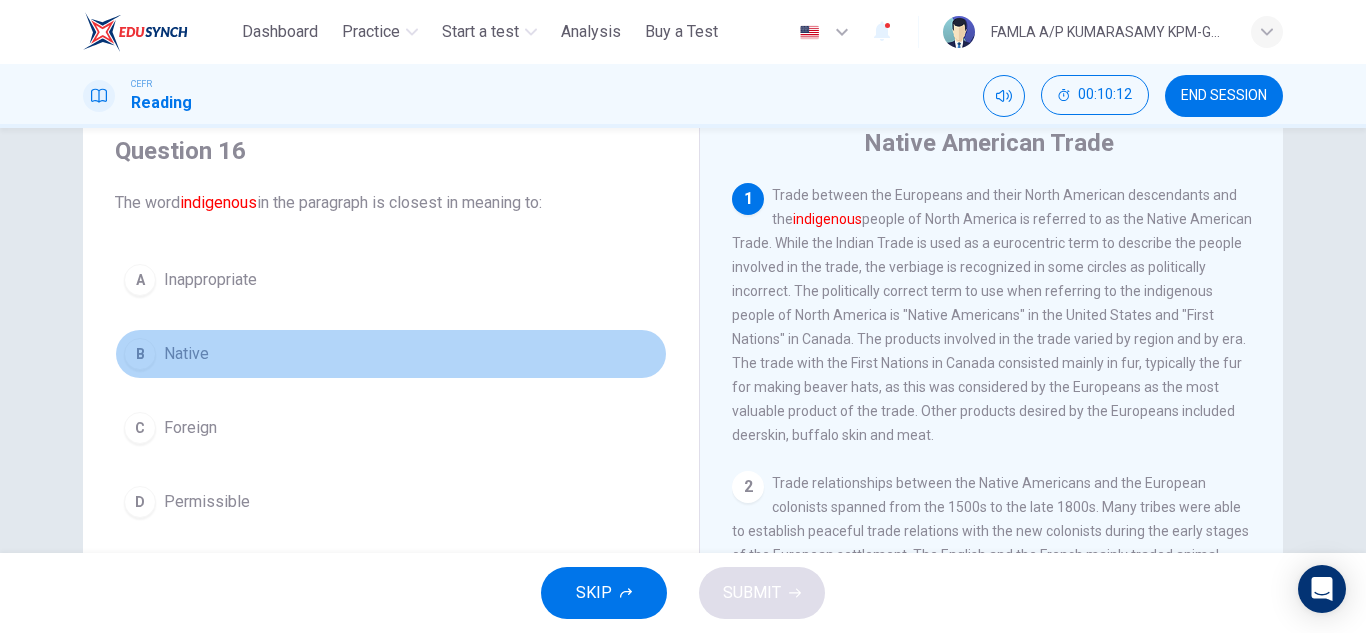click on "Native" at bounding box center (210, 280) 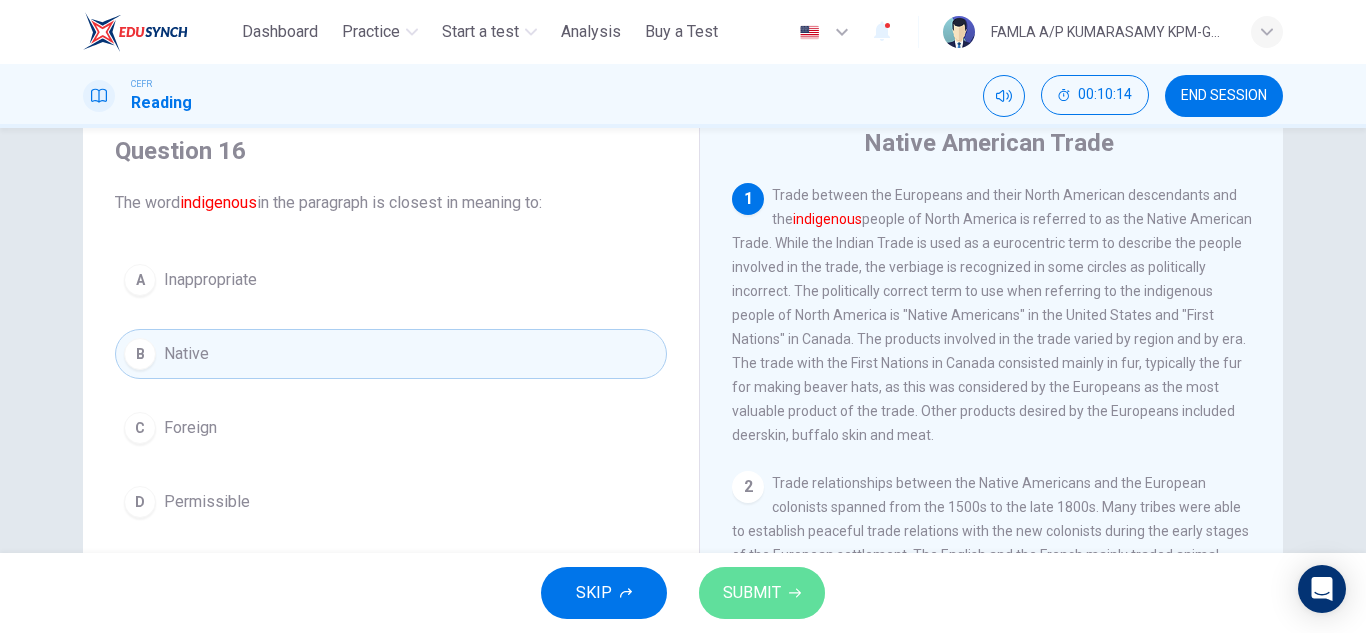 click on "SUBMIT" at bounding box center (752, 593) 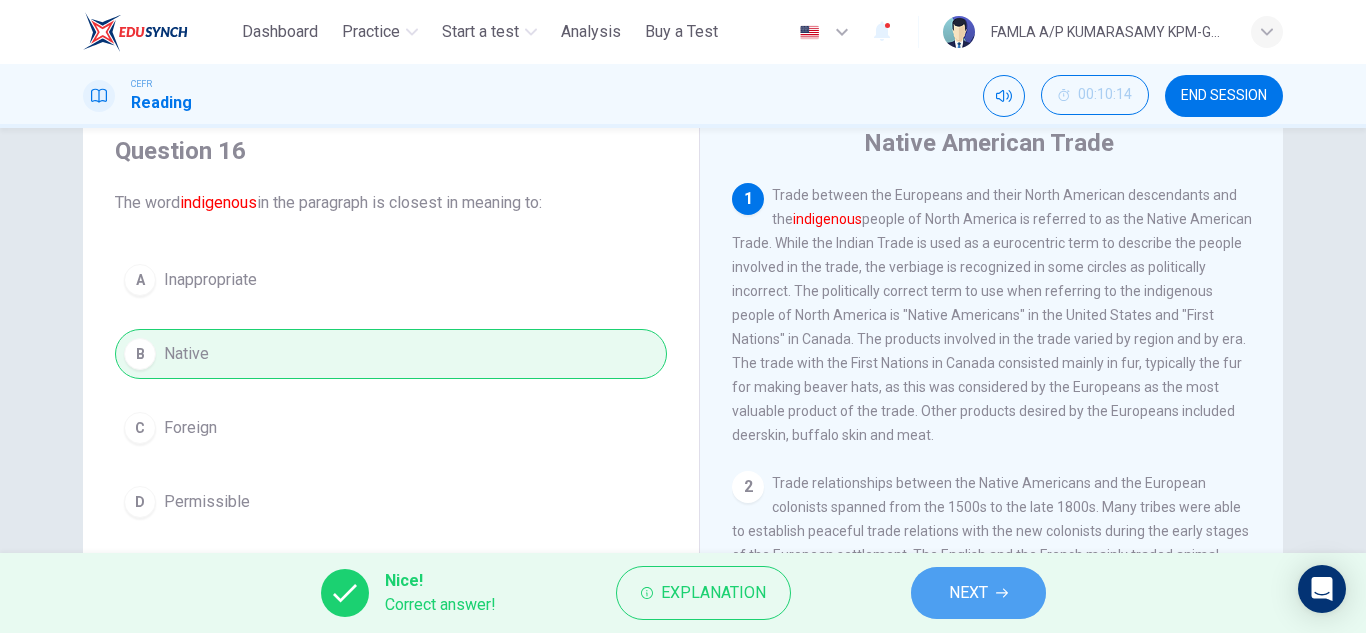 click on "NEXT" at bounding box center [968, 593] 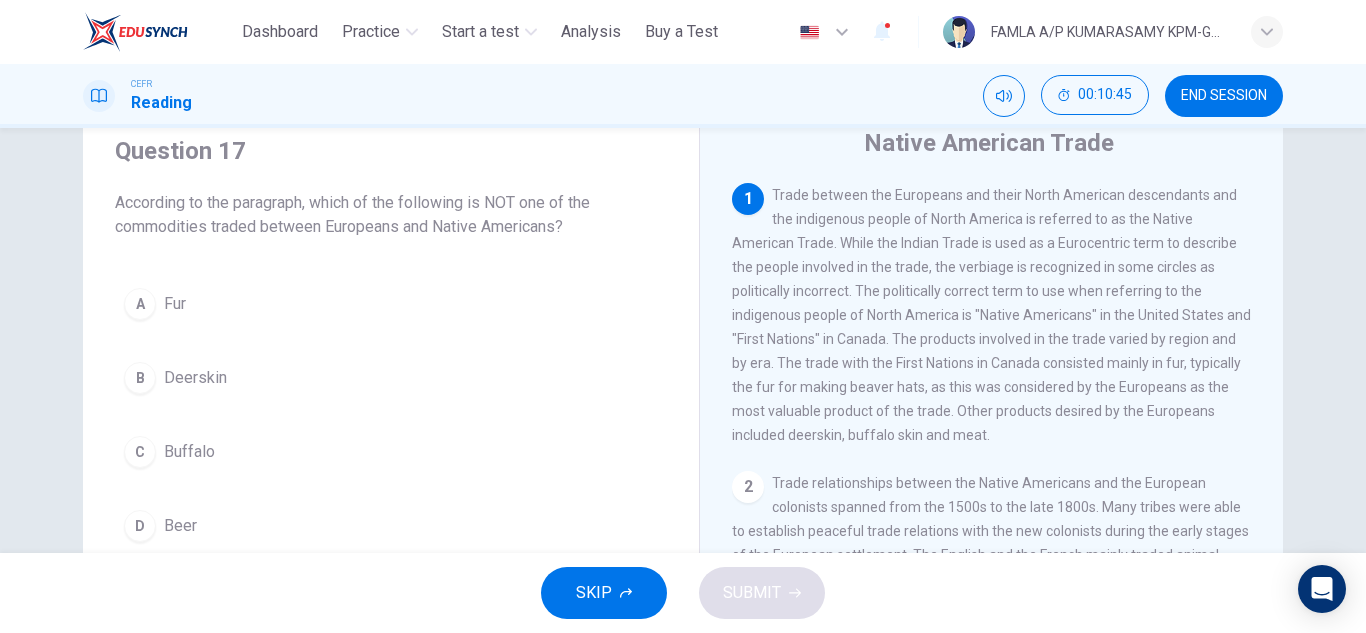 click on "Beer" at bounding box center (175, 304) 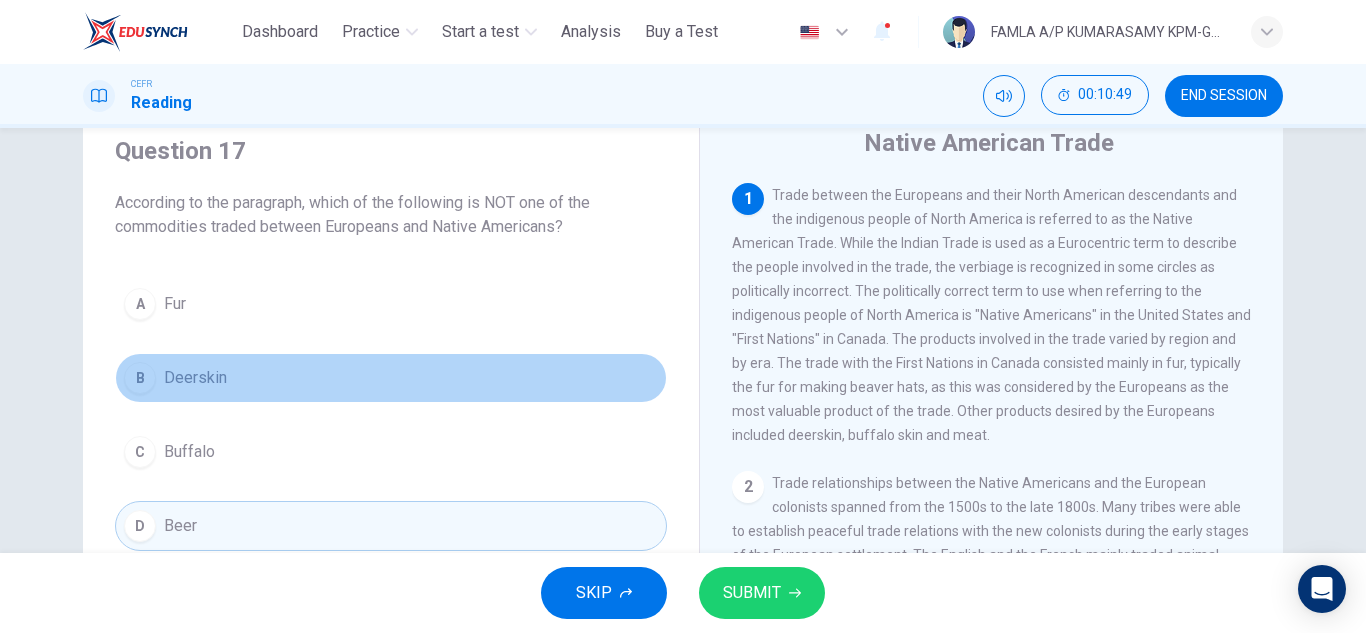 click on "B Deerskin" at bounding box center (391, 378) 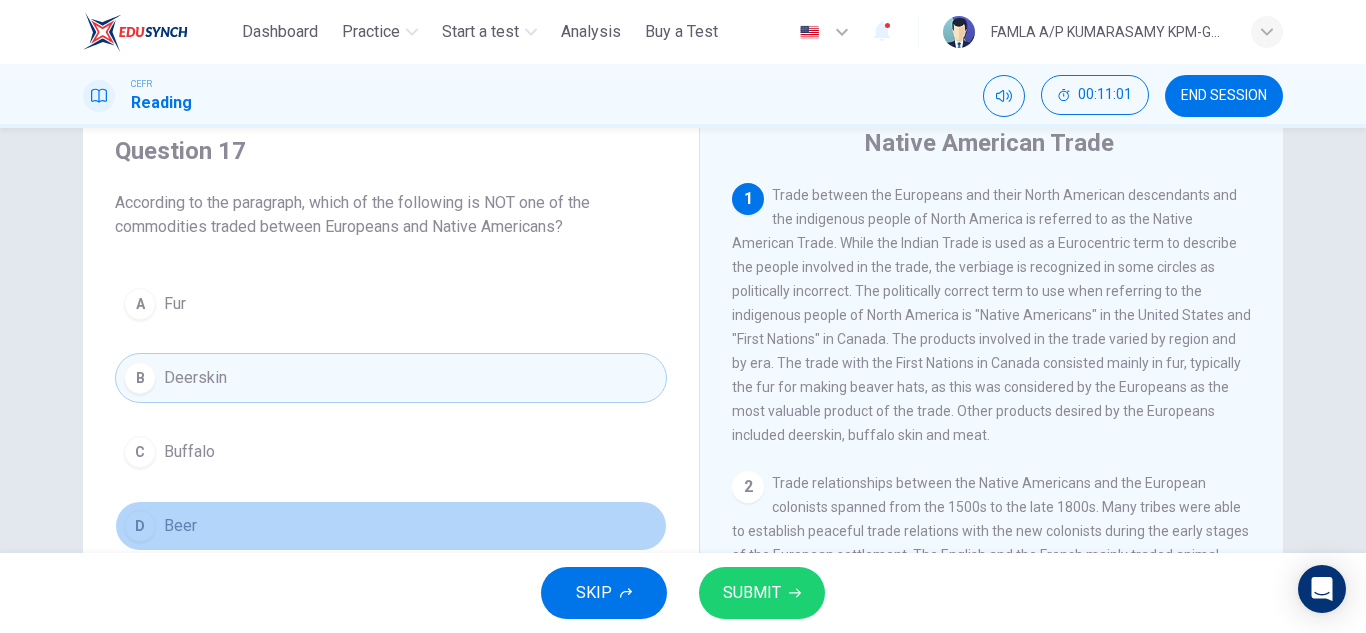 click on "Beer" at bounding box center (175, 304) 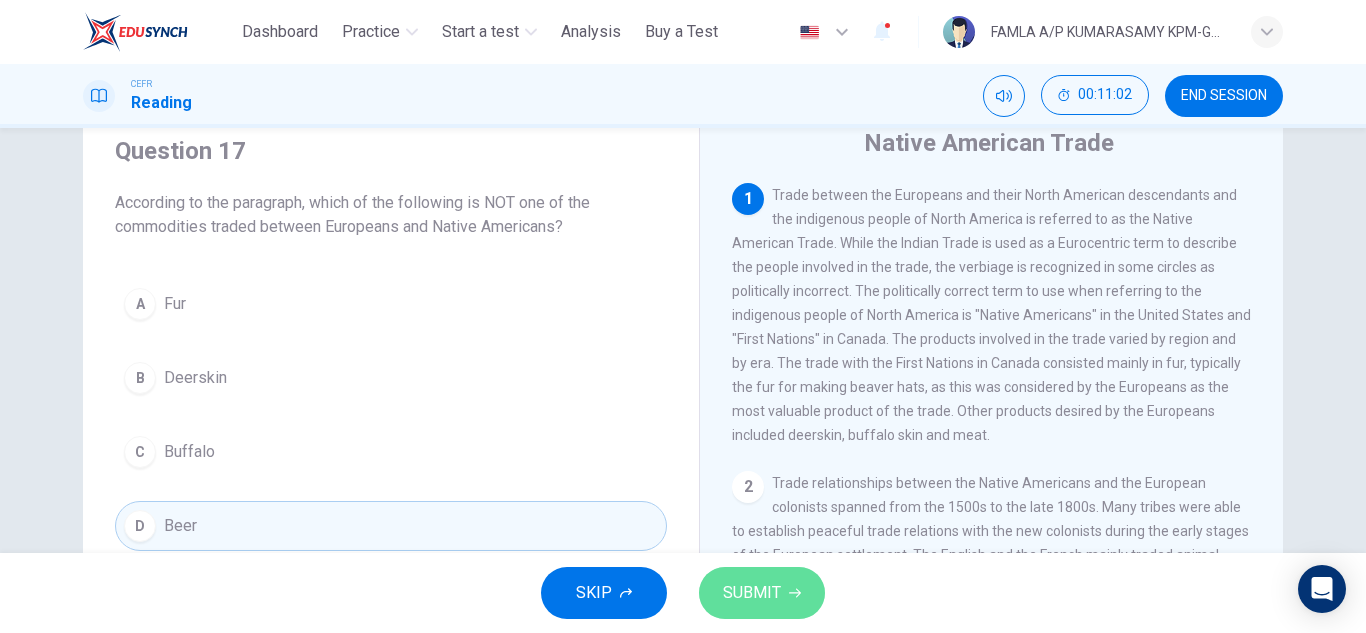 click on "SUBMIT" at bounding box center [752, 593] 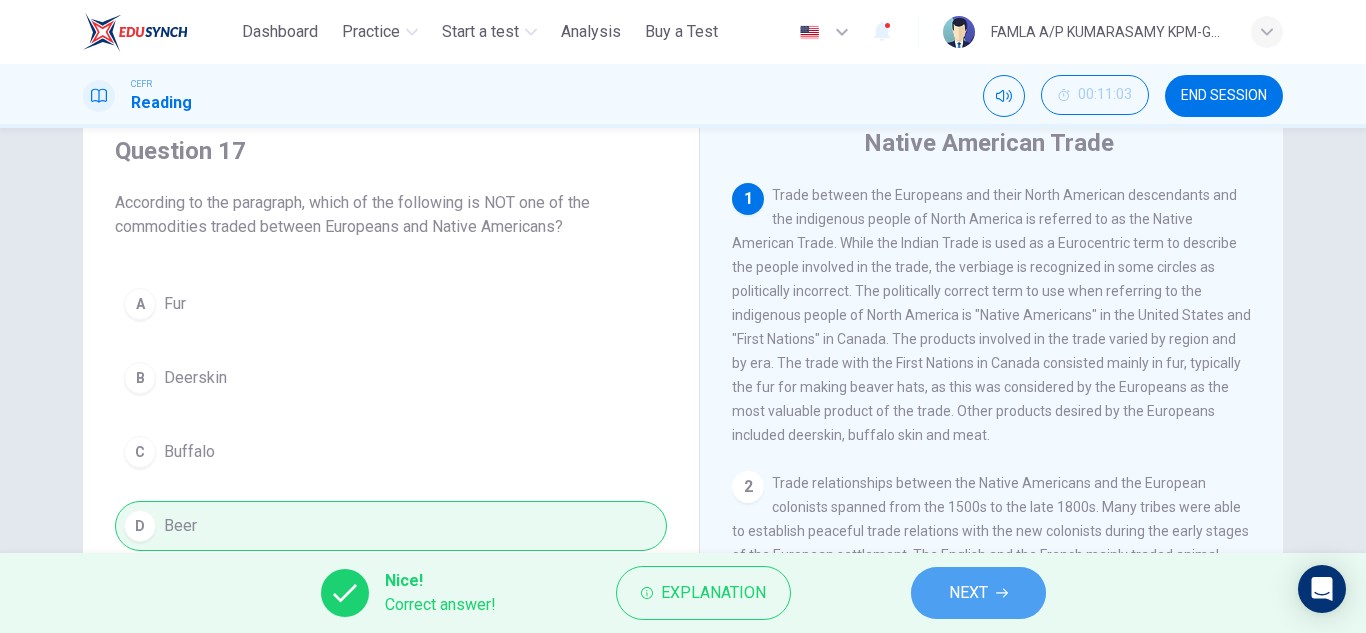click on "NEXT" at bounding box center (978, 593) 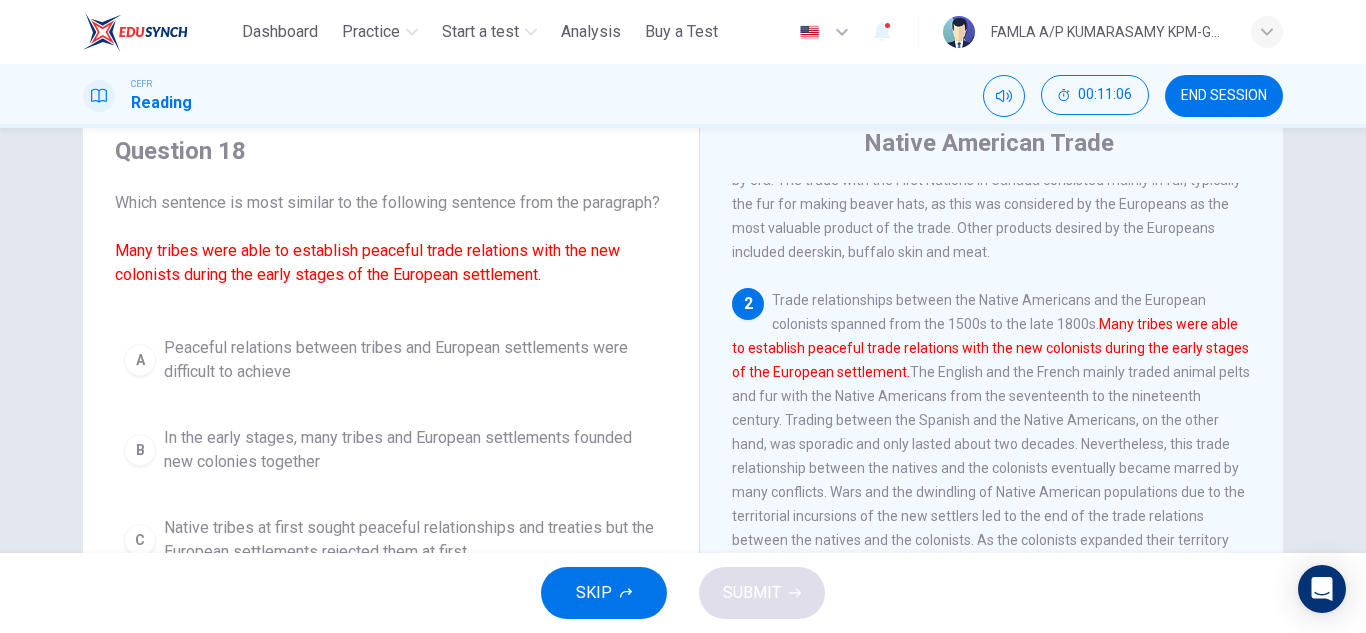scroll, scrollTop: 195, scrollLeft: 0, axis: vertical 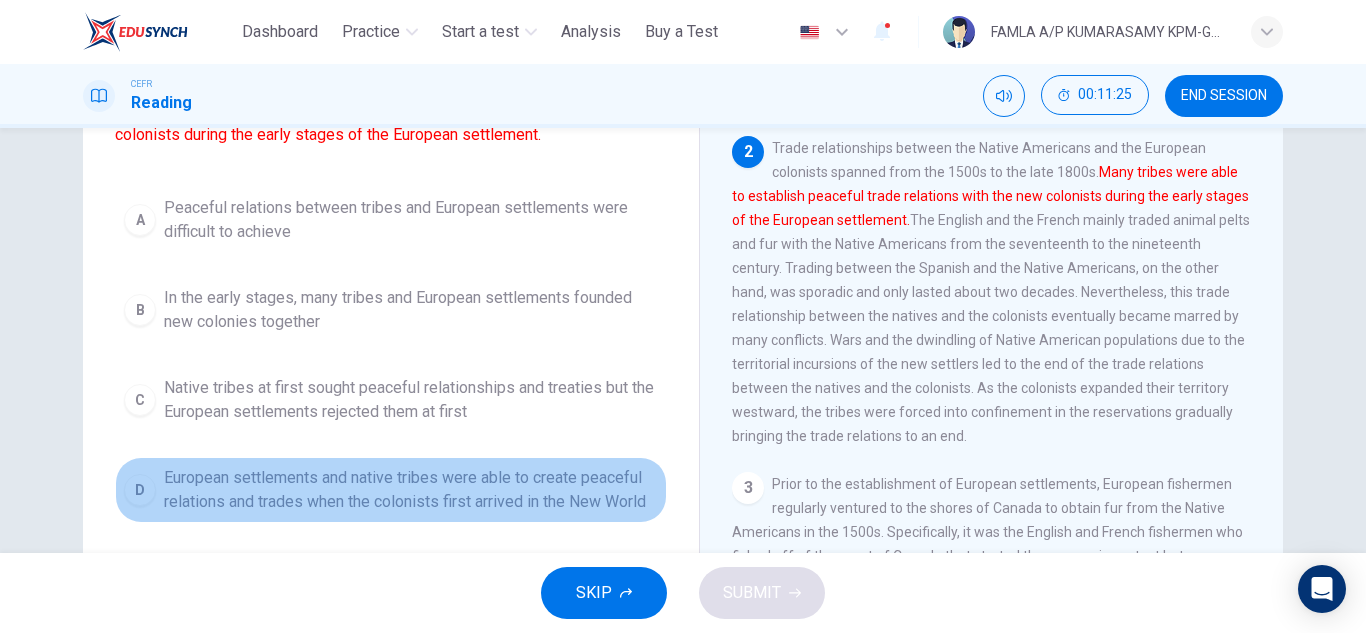 click on "European settlements and native tribes were able to create peaceful relations and trades when the colonists first arrived in the New World" at bounding box center (411, 220) 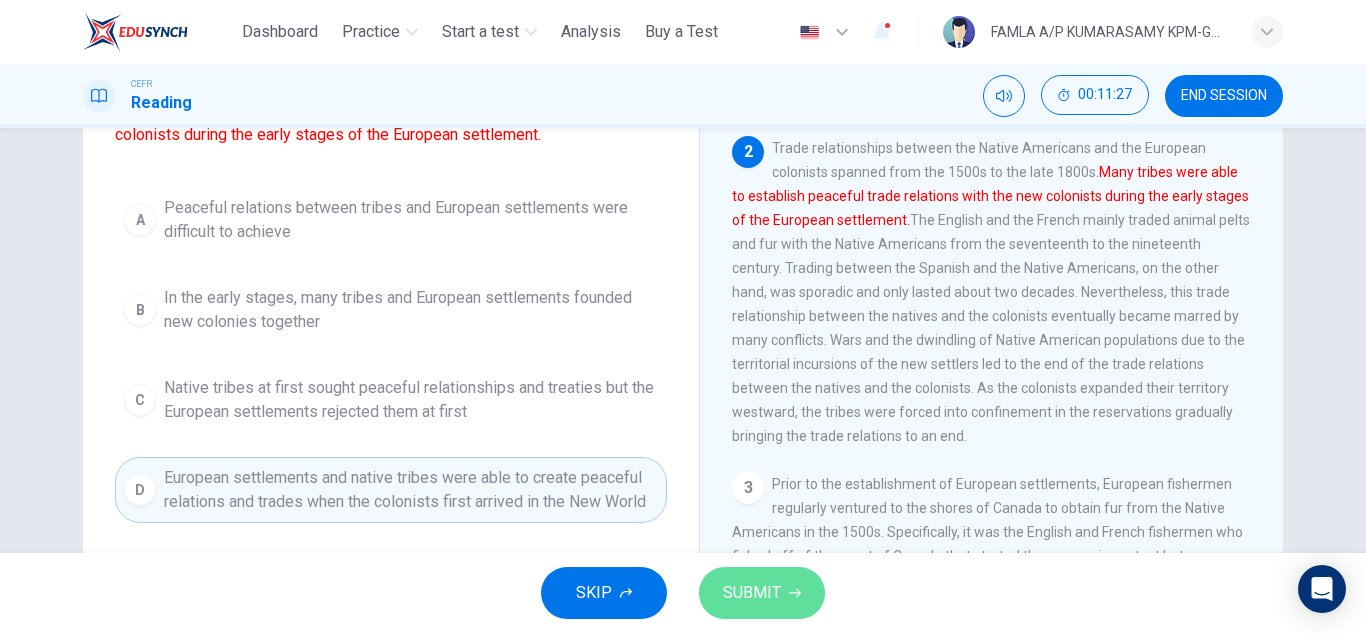 click on "SUBMIT" at bounding box center (752, 593) 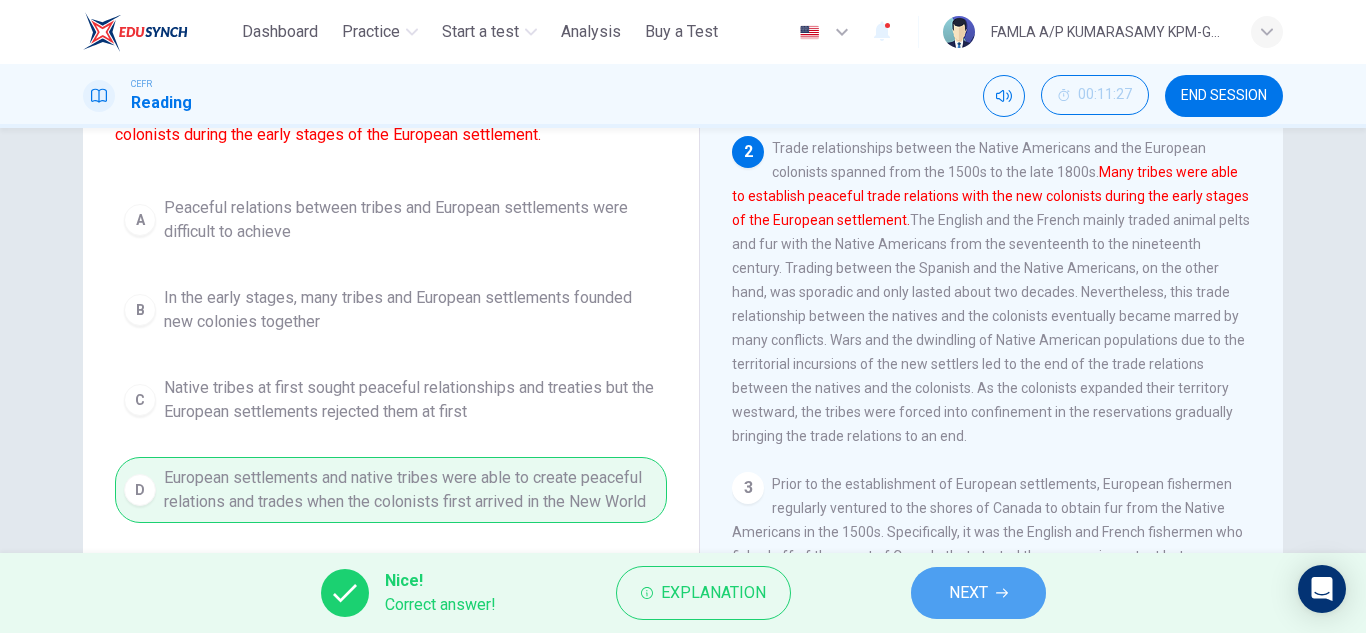 click on "NEXT" at bounding box center (968, 593) 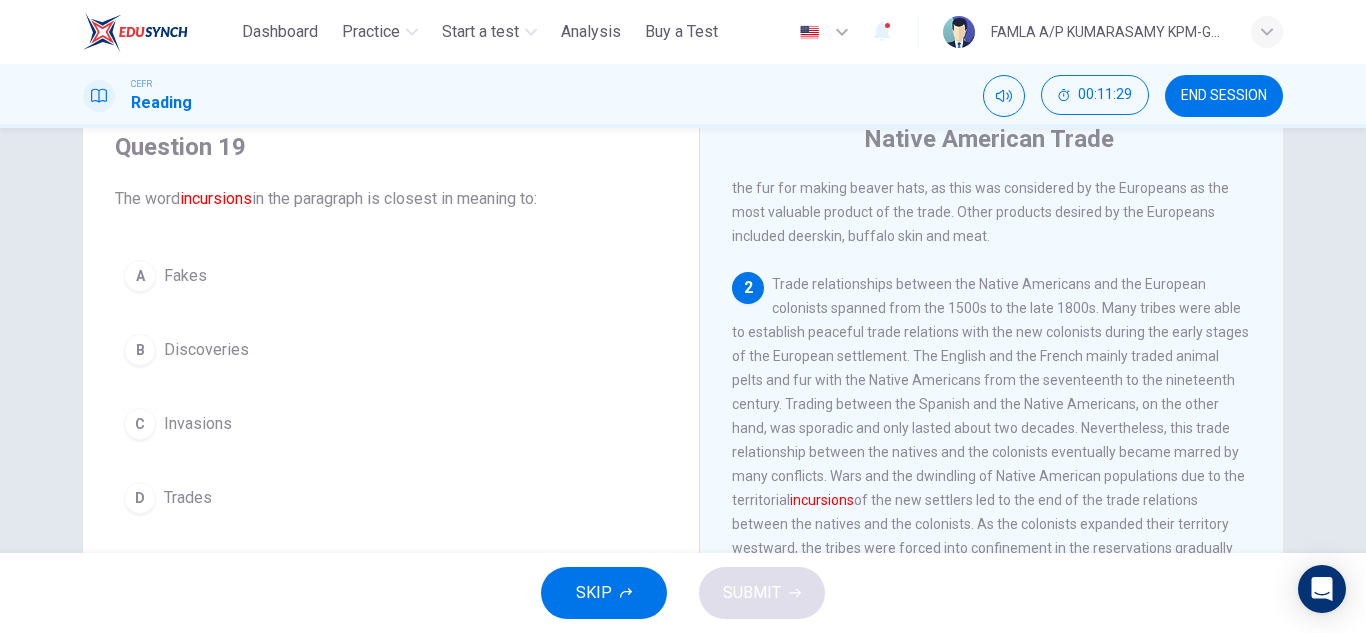 scroll, scrollTop: 79, scrollLeft: 0, axis: vertical 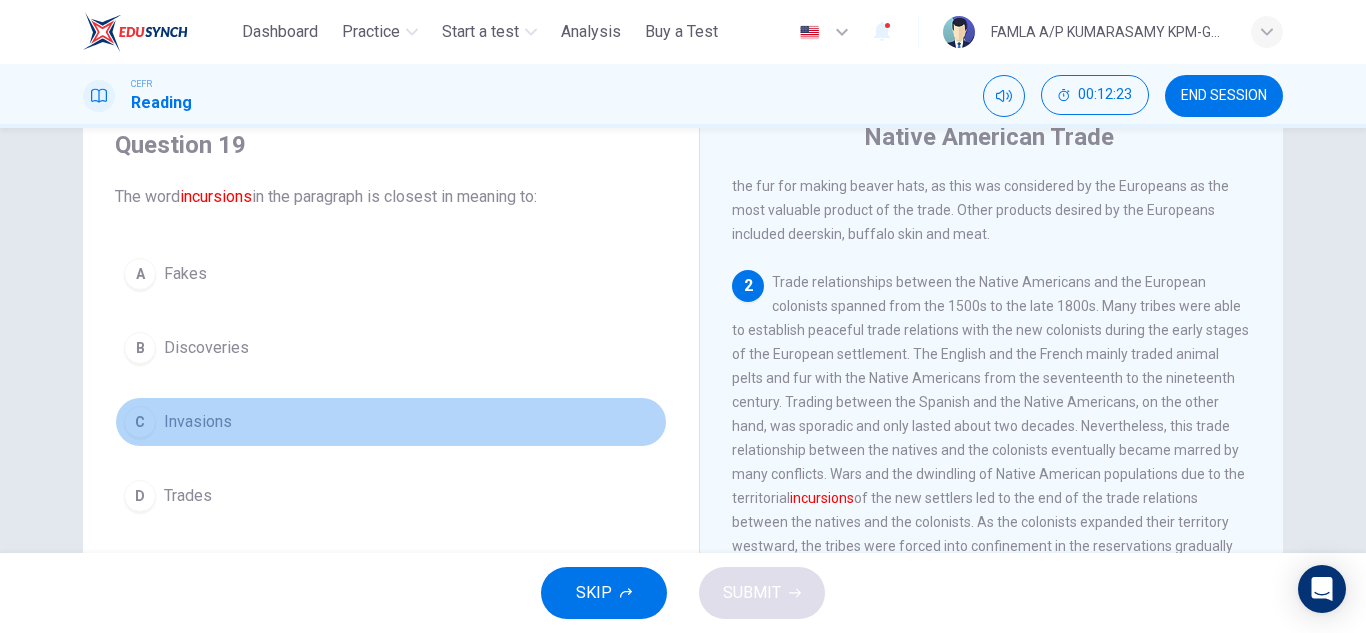 click on "Invasions" at bounding box center (185, 274) 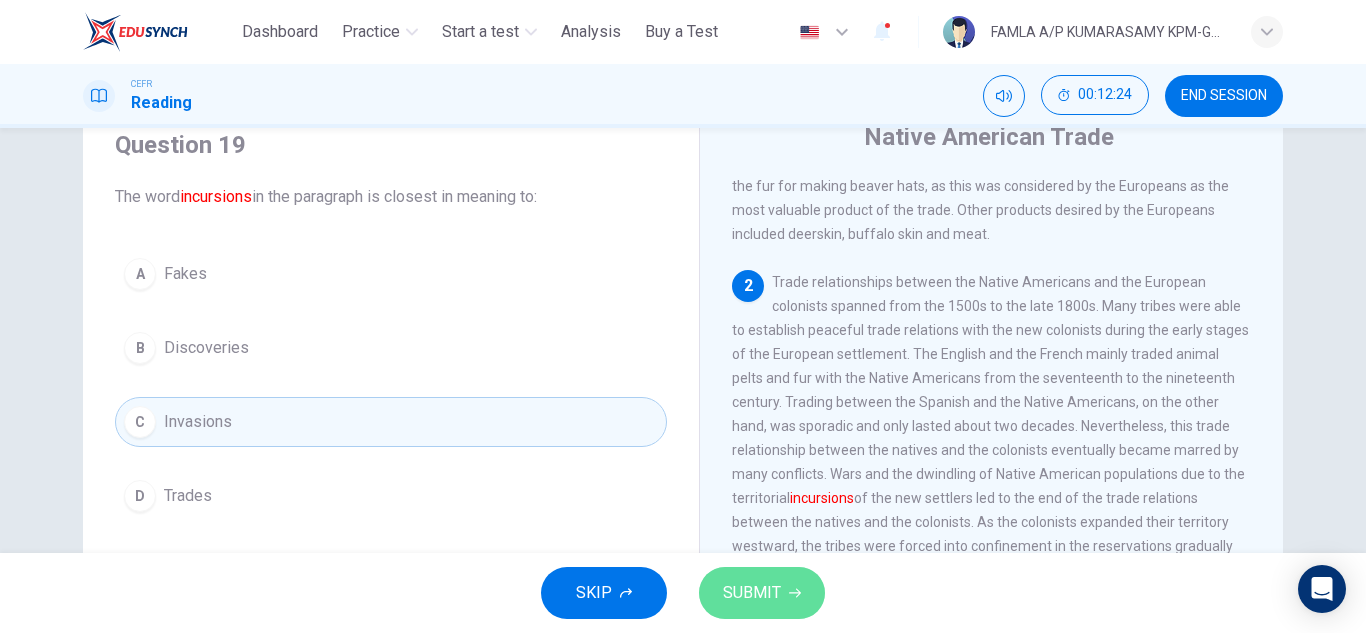click on "SUBMIT" at bounding box center (752, 593) 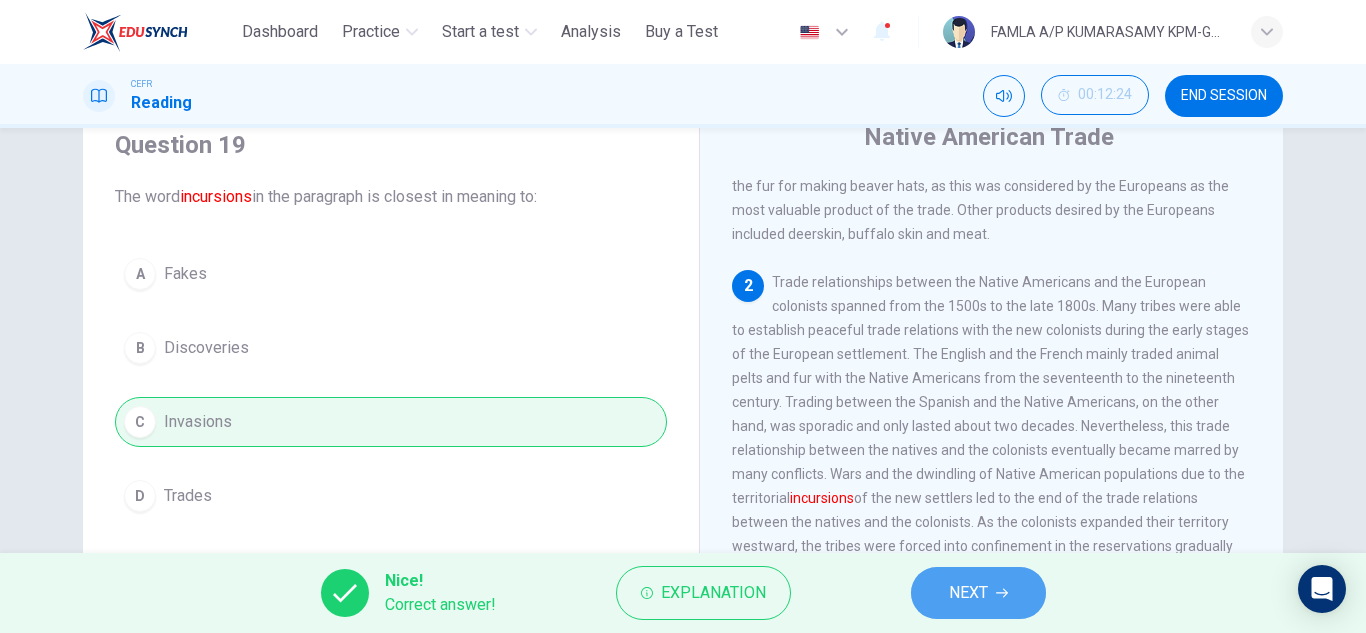 click on "NEXT" at bounding box center [978, 593] 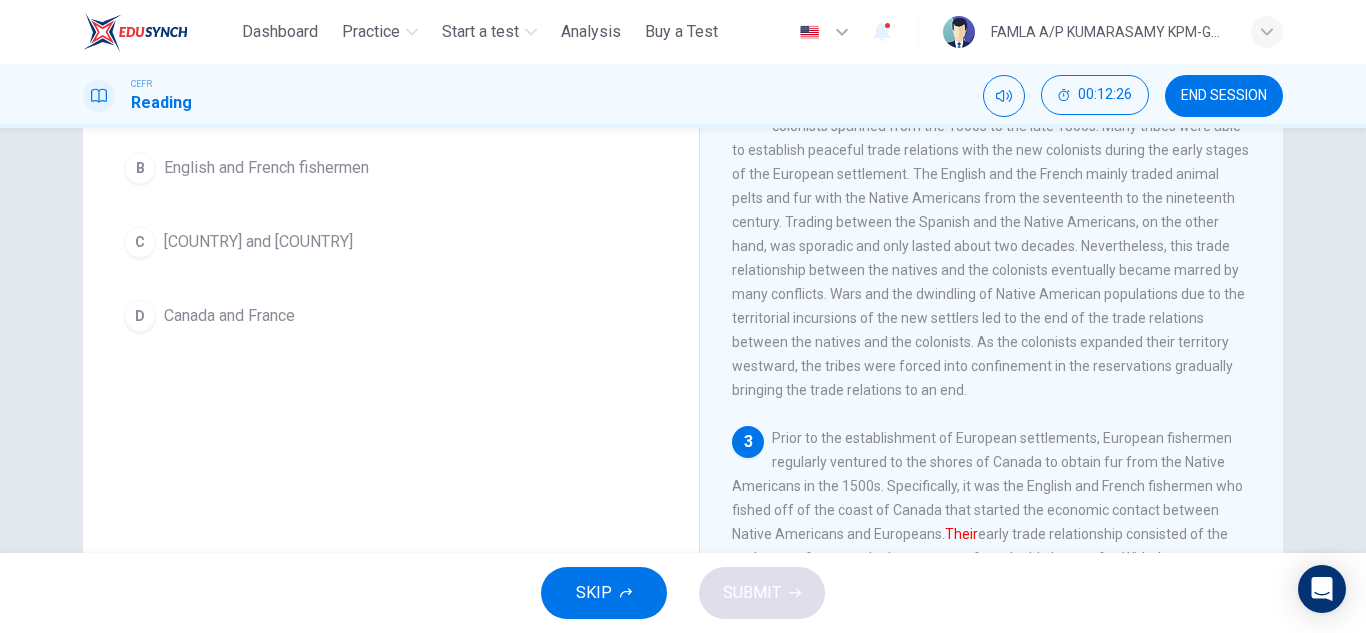 scroll, scrollTop: 261, scrollLeft: 0, axis: vertical 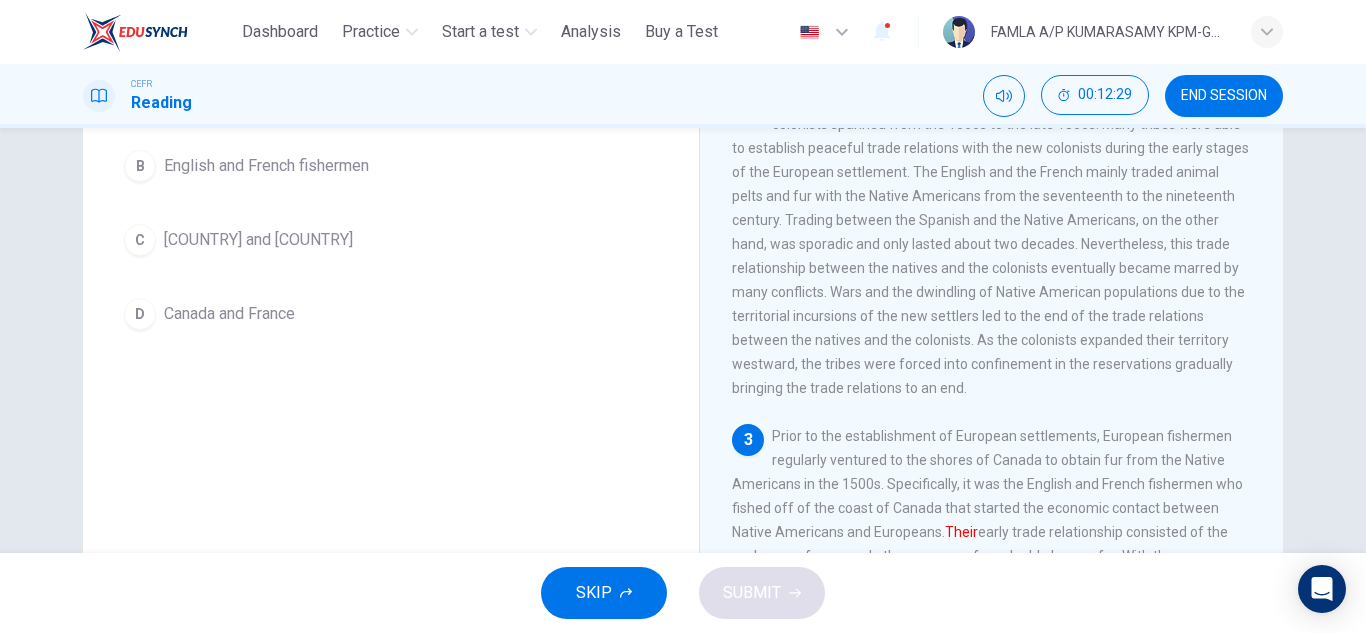 drag, startPoint x: 1260, startPoint y: 203, endPoint x: 1260, endPoint y: 248, distance: 45 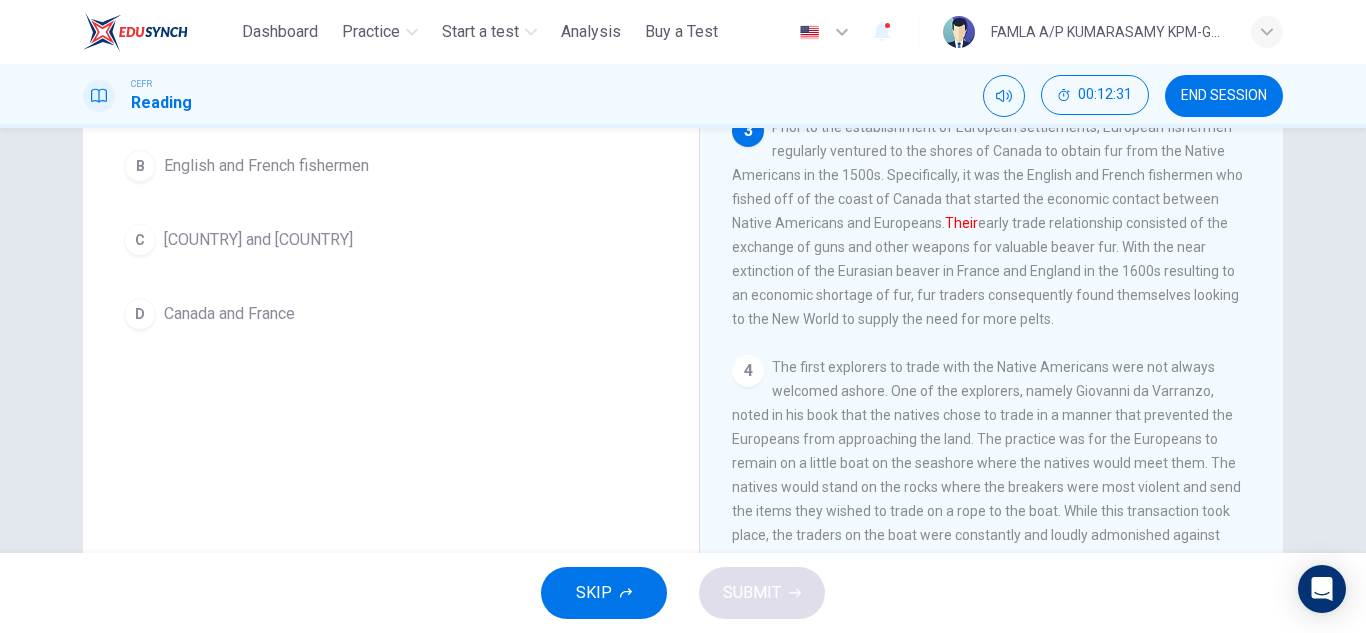 scroll, scrollTop: 501, scrollLeft: 0, axis: vertical 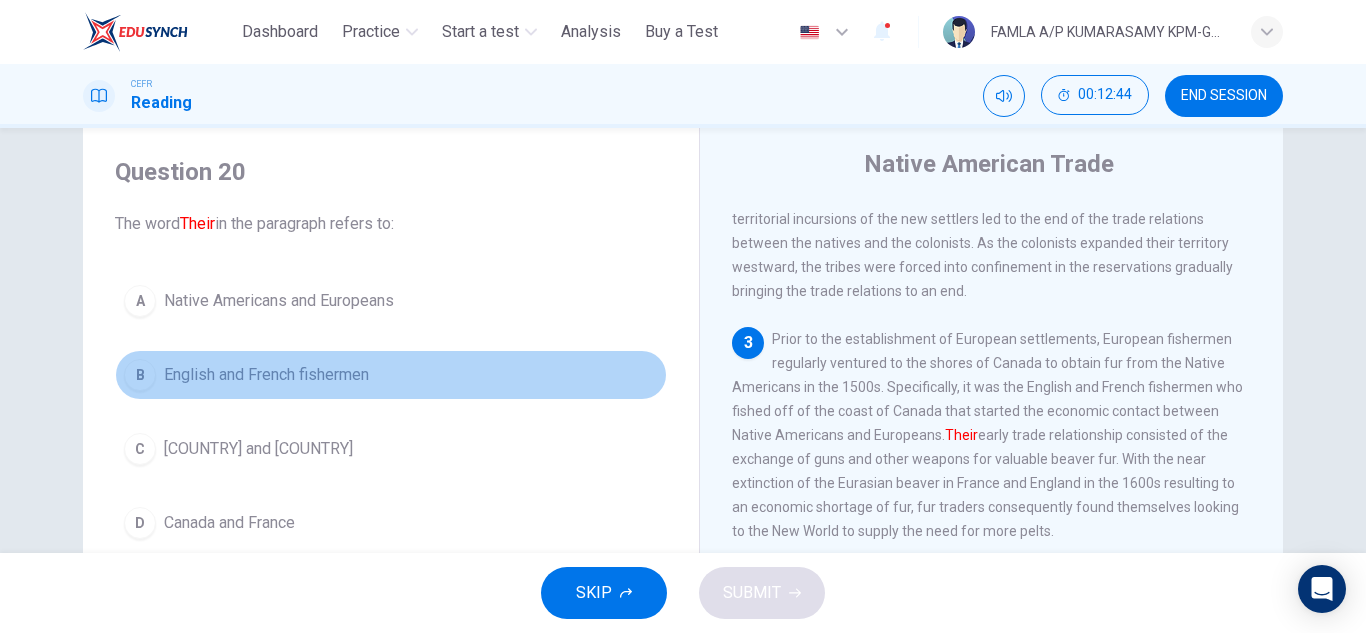 click on "English and French fishermen" at bounding box center (279, 301) 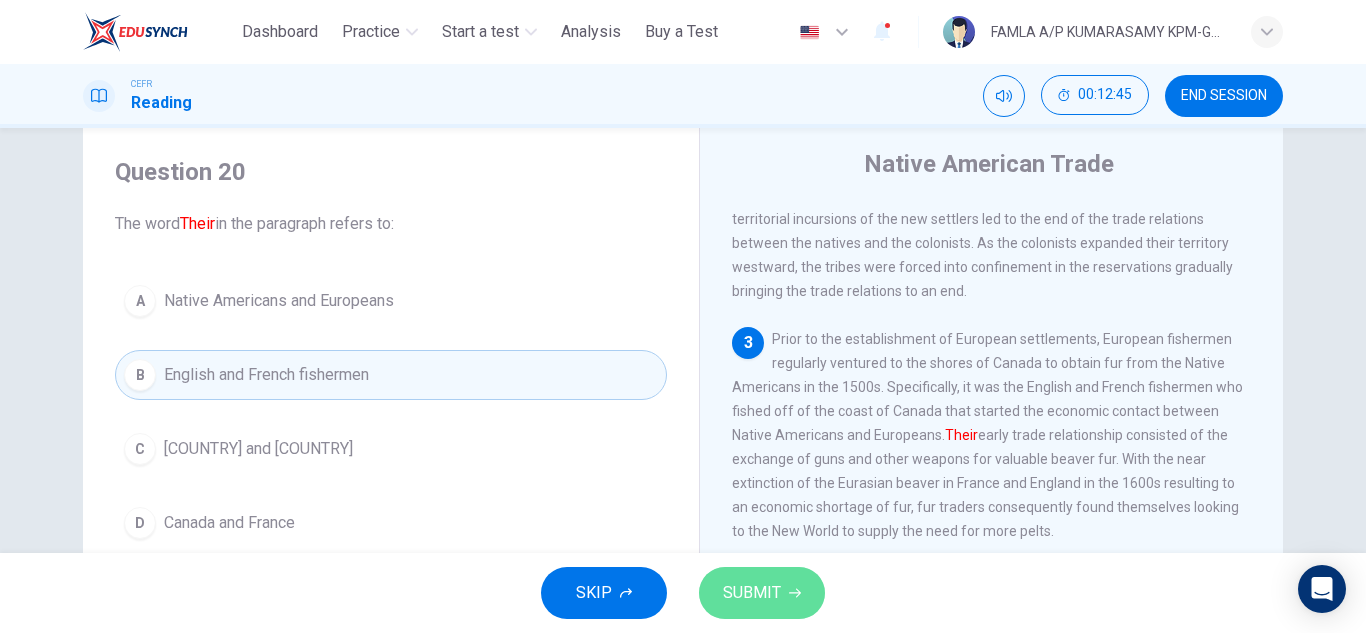 click at bounding box center [795, 593] 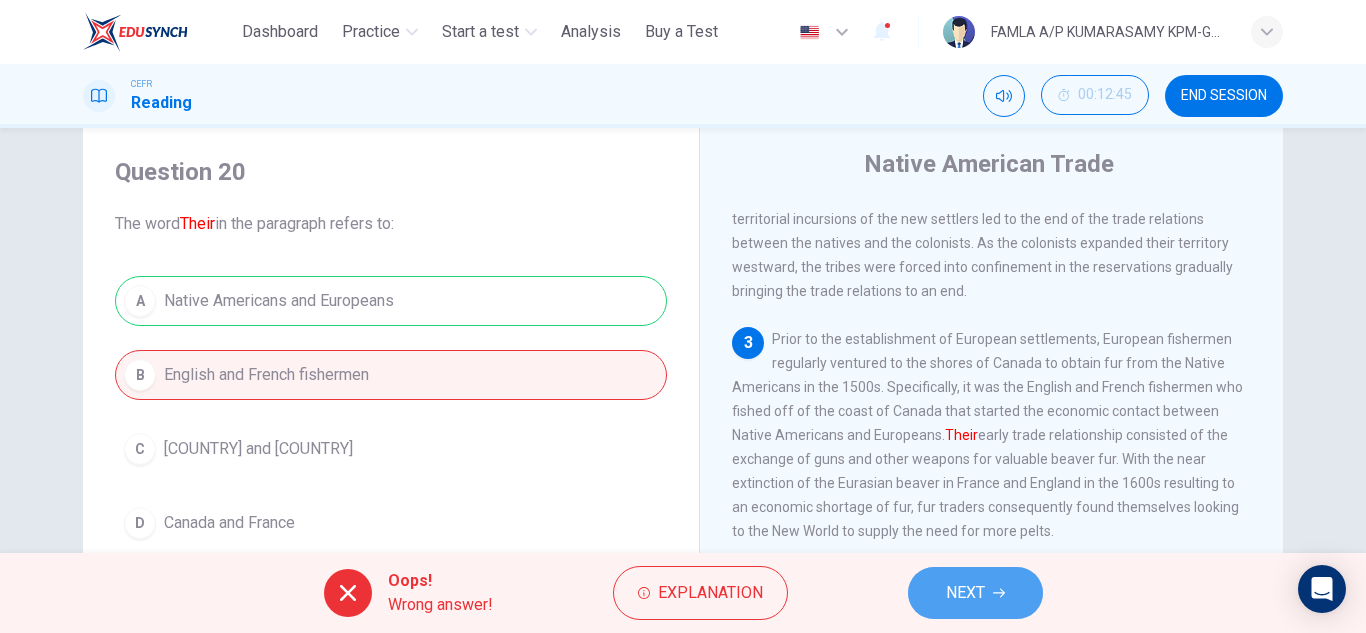 click on "NEXT" at bounding box center (975, 593) 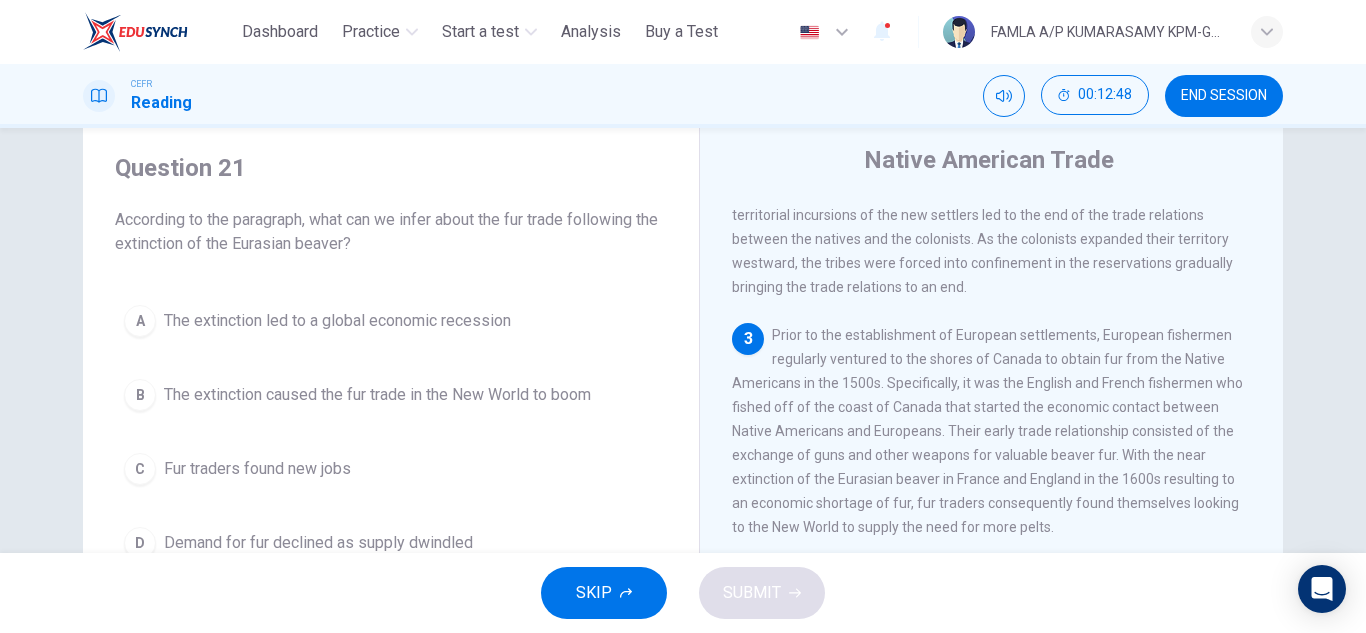 scroll, scrollTop: 83, scrollLeft: 0, axis: vertical 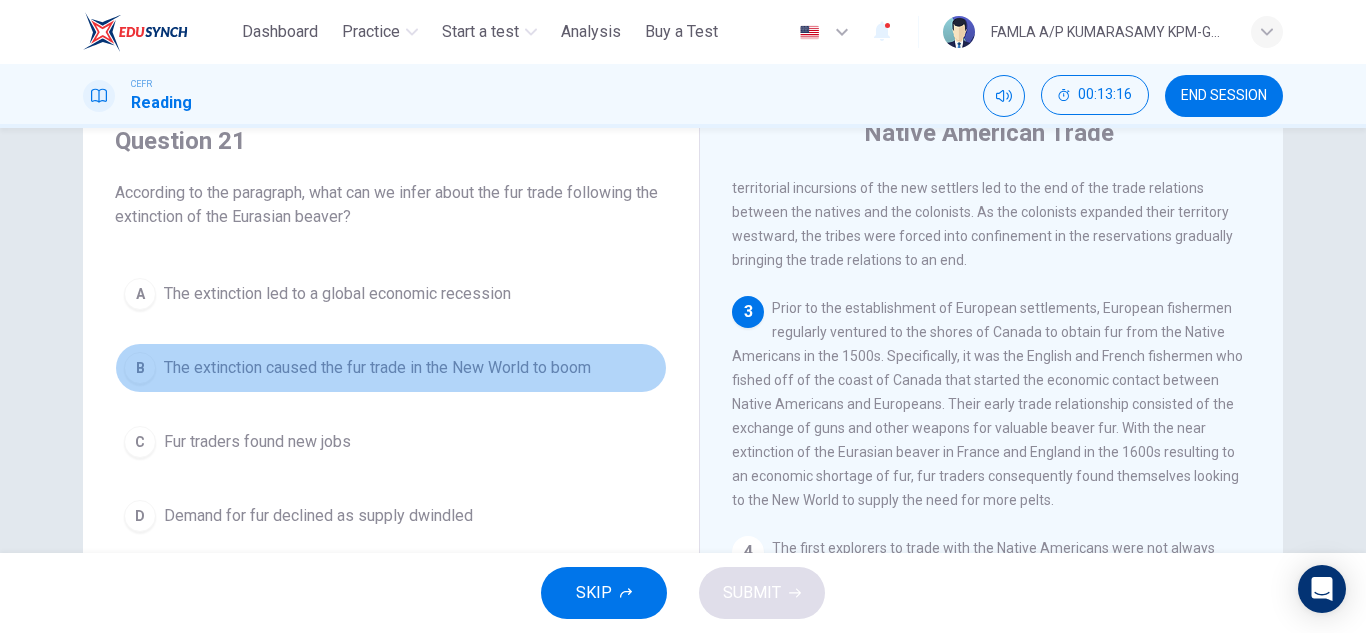 click on "The extinction caused the fur trade in the New World to boom" at bounding box center [337, 294] 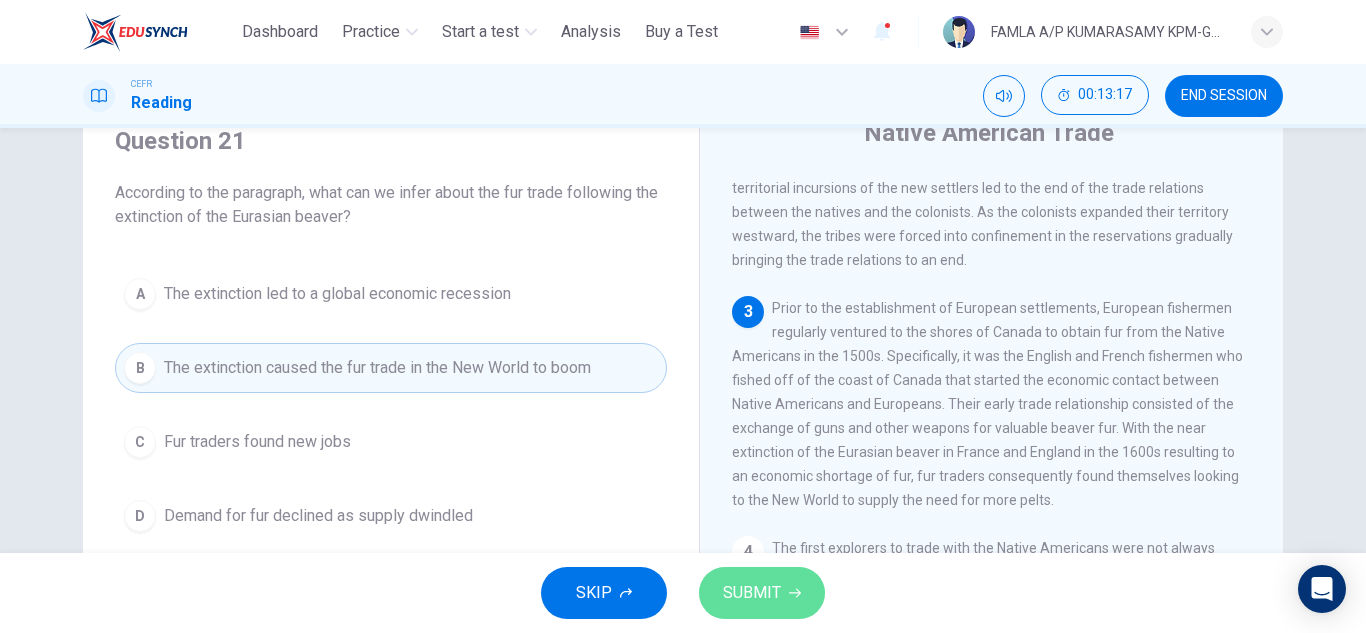 click on "SUBMIT" at bounding box center (752, 593) 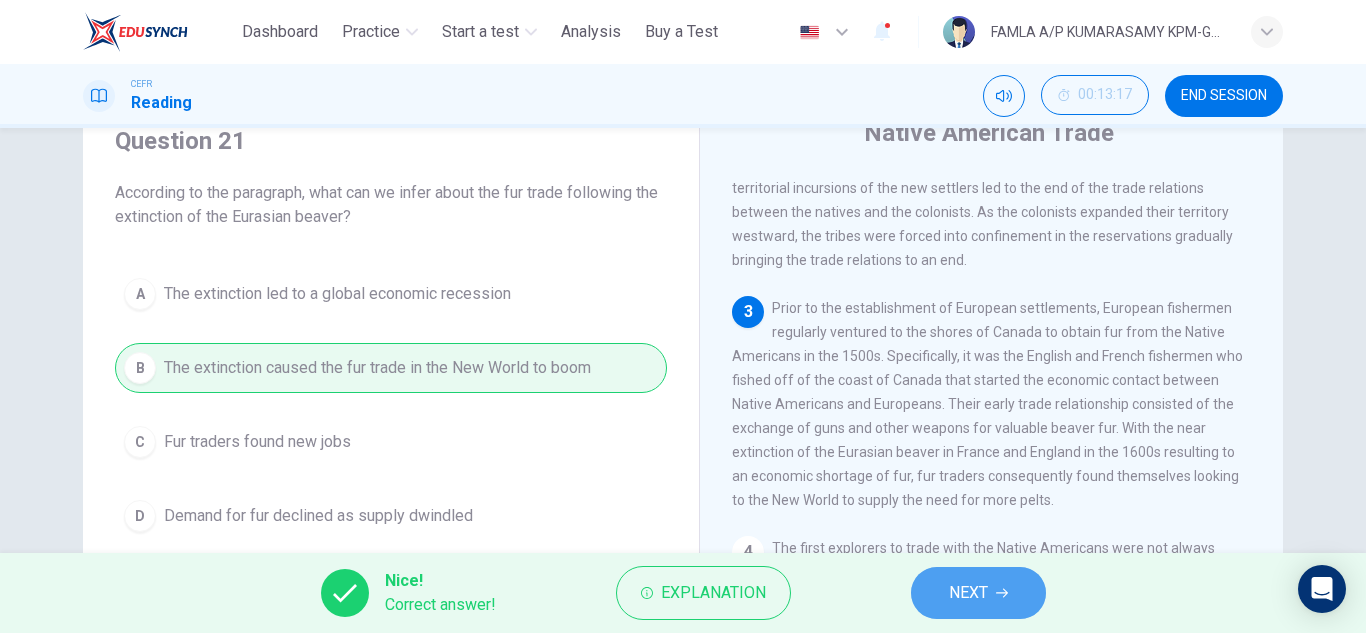 click on "NEXT" at bounding box center [968, 593] 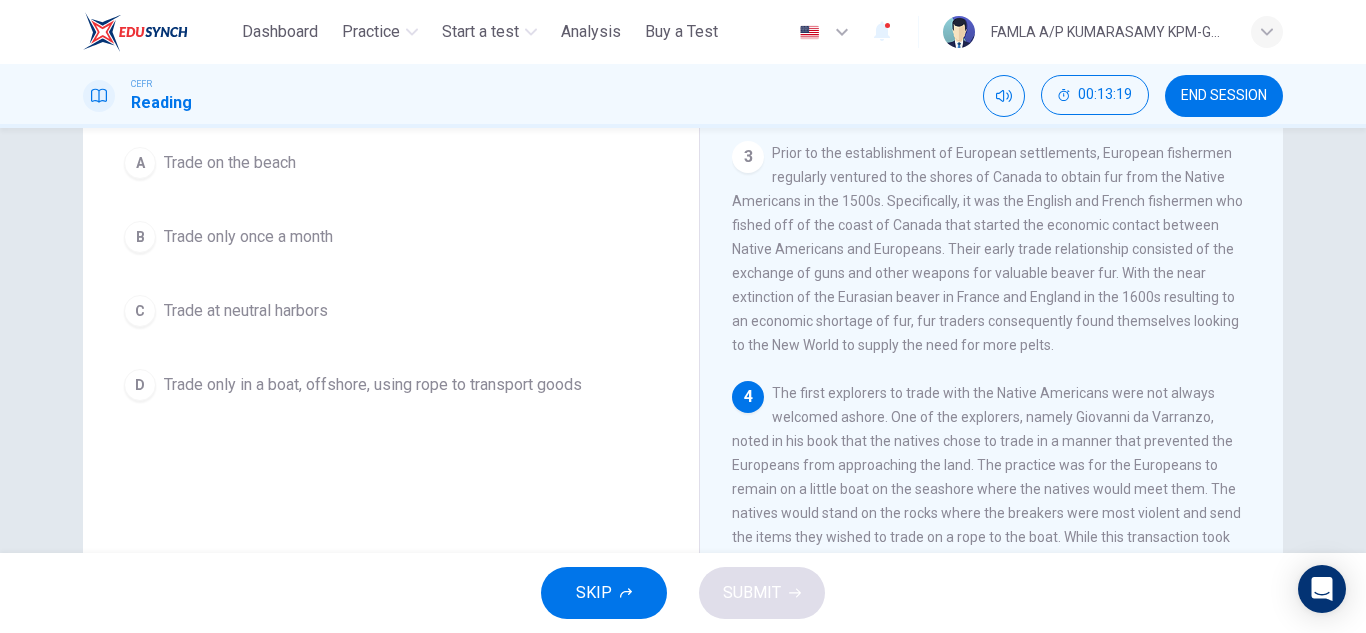 scroll, scrollTop: 244, scrollLeft: 0, axis: vertical 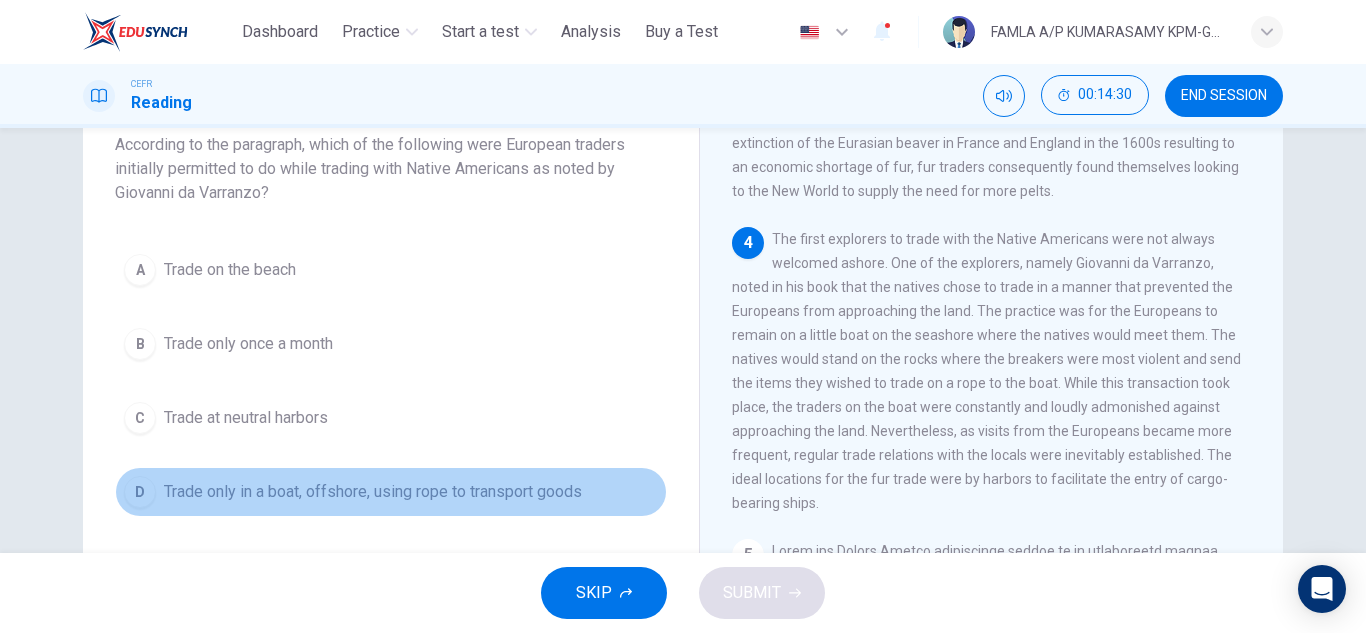 click on "Trade only in a boat, offshore, using rope to transport goods" at bounding box center [230, 270] 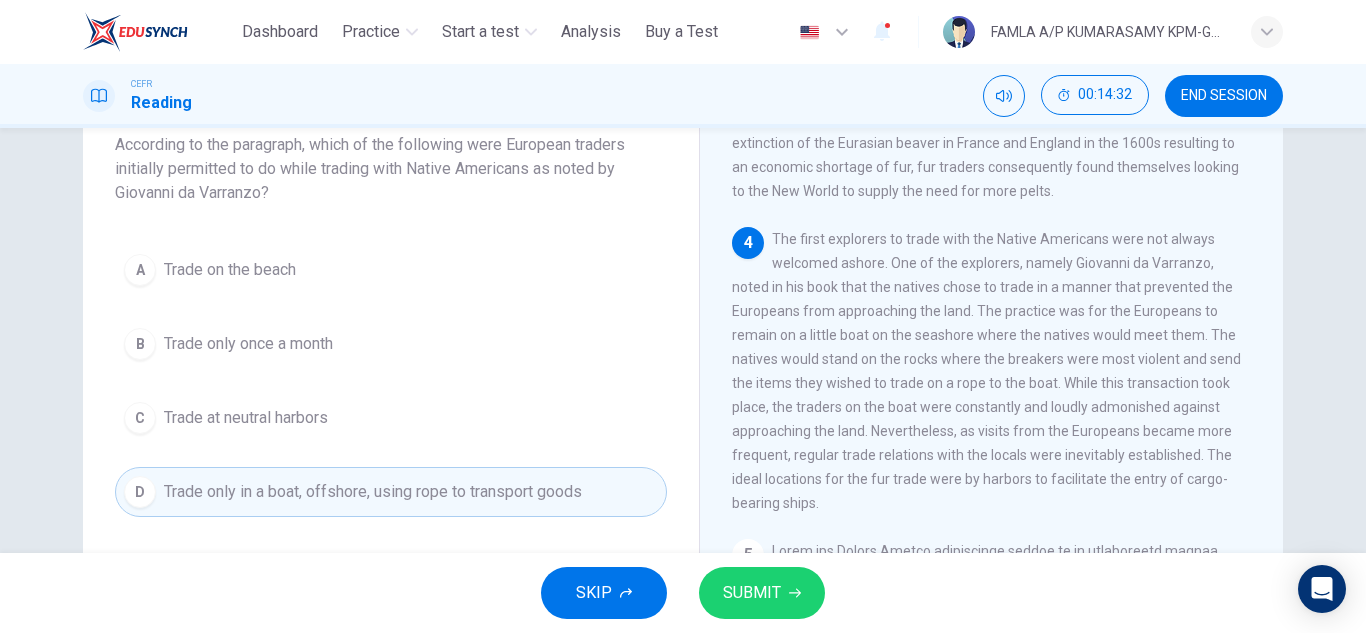 click on "SUBMIT" at bounding box center [762, 593] 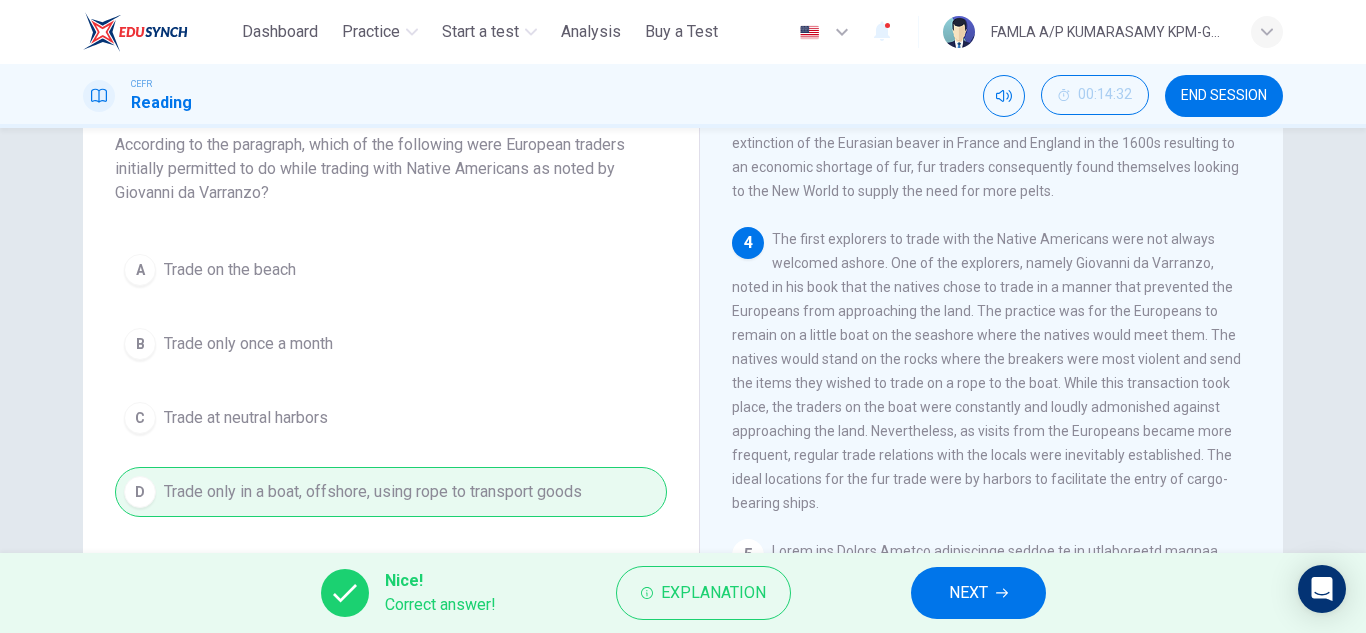 click on "NEXT" at bounding box center (968, 593) 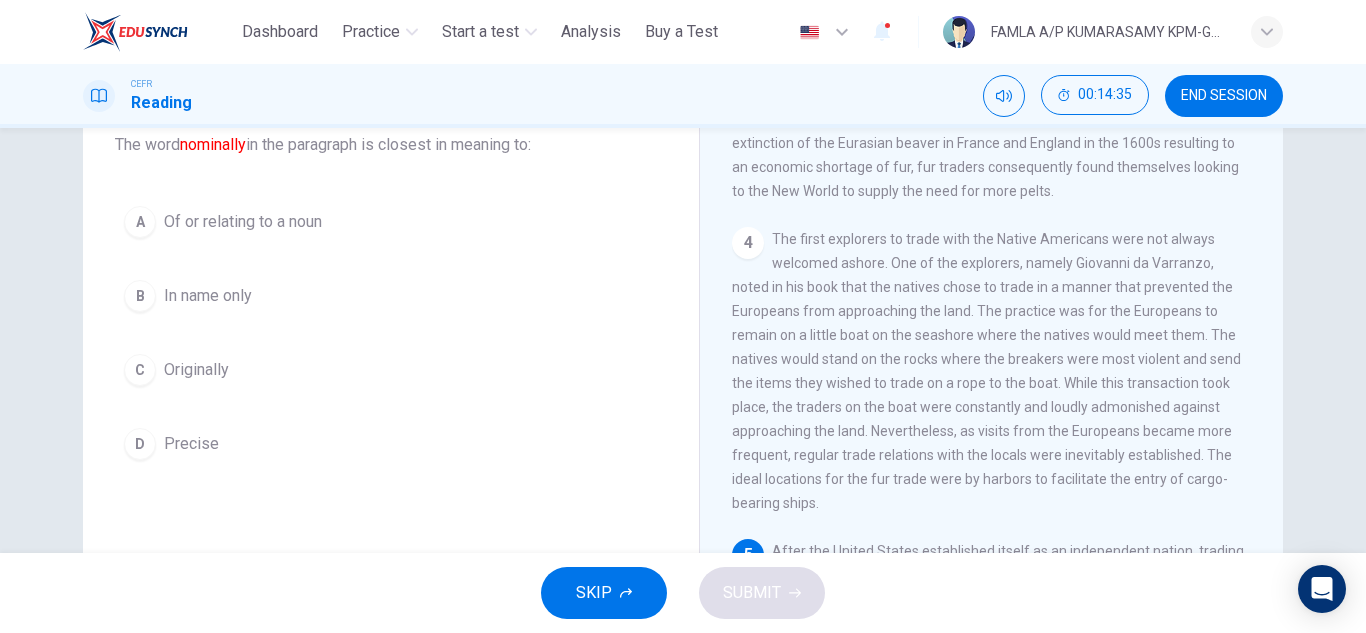 drag, startPoint x: 1352, startPoint y: 381, endPoint x: 1351, endPoint y: 466, distance: 85.00588 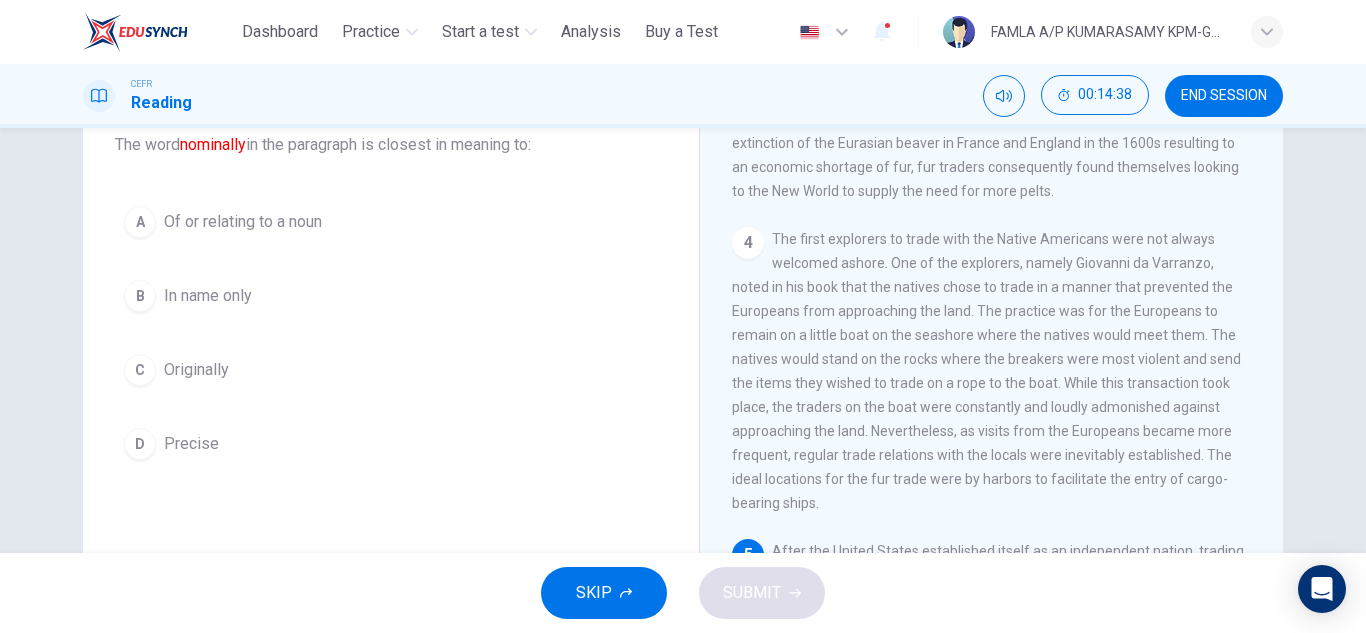 drag, startPoint x: 1273, startPoint y: 445, endPoint x: 1267, endPoint y: 516, distance: 71.25307 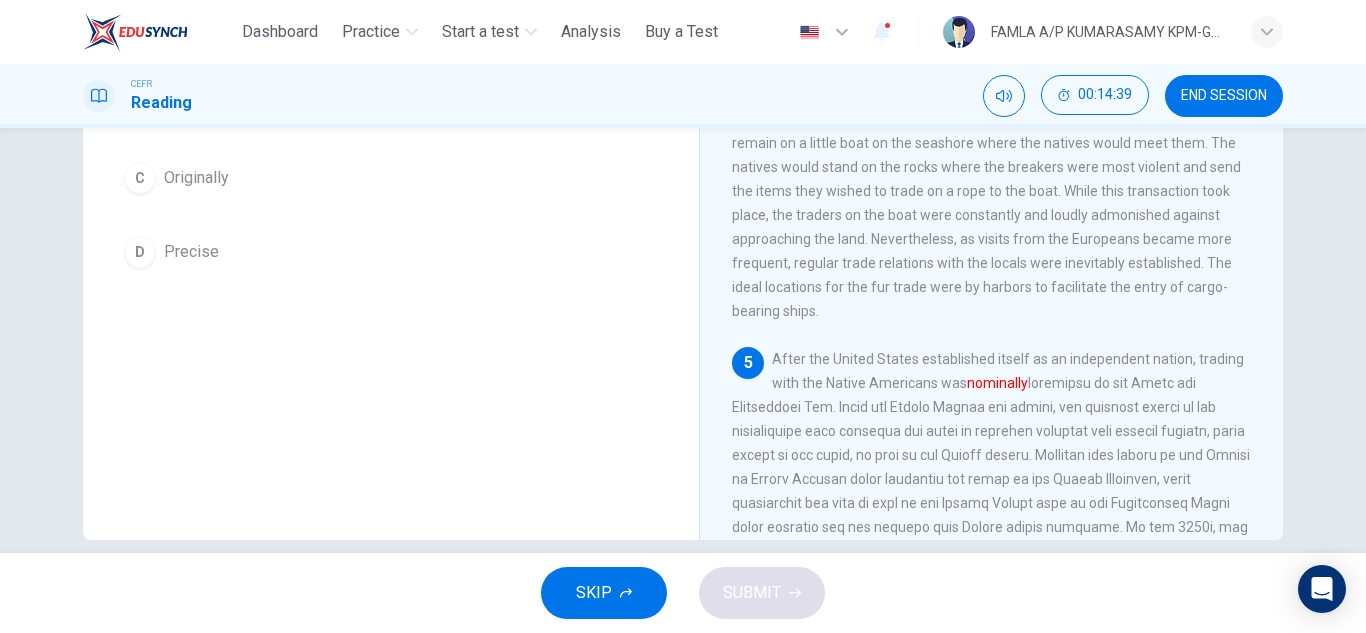 scroll, scrollTop: 331, scrollLeft: 0, axis: vertical 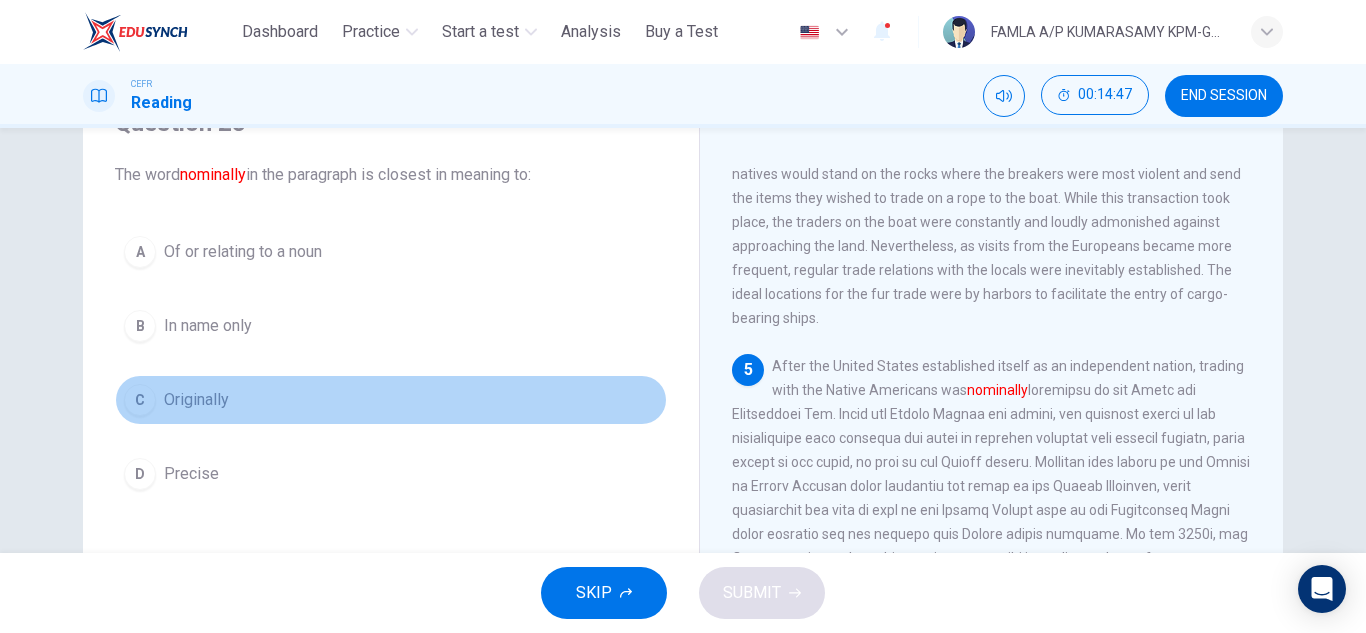 click on "Originally" at bounding box center (243, 252) 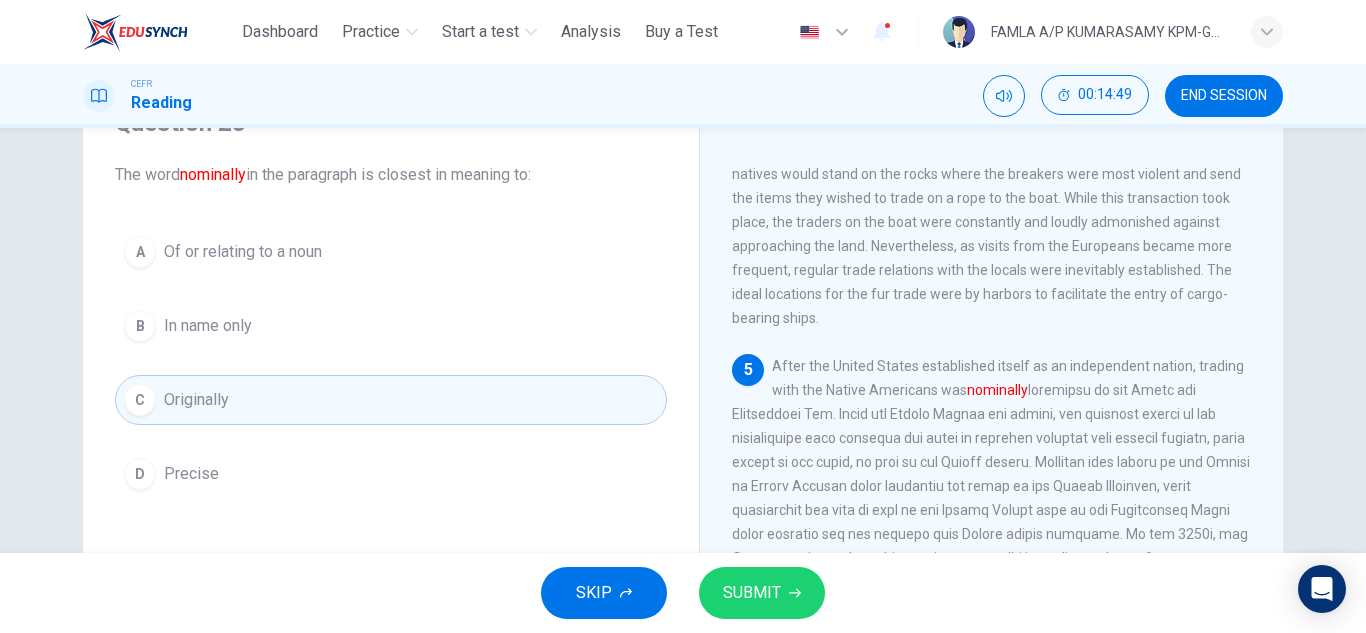 click on "SUBMIT" at bounding box center [752, 593] 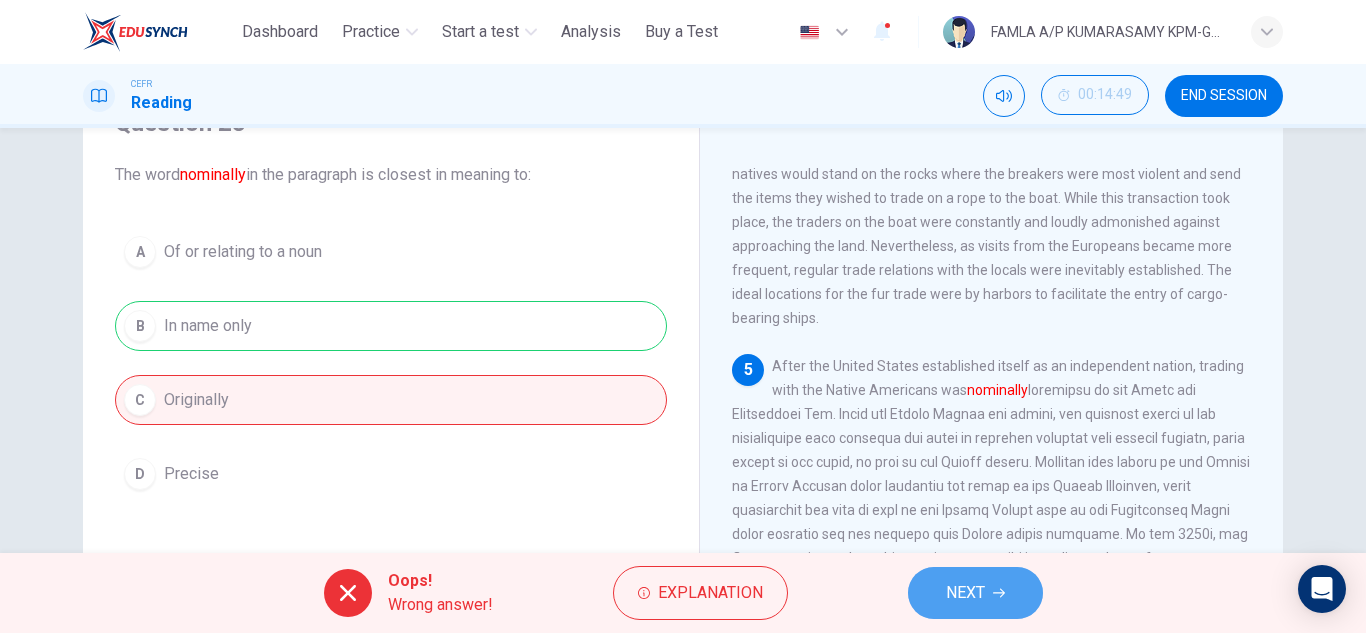 click on "NEXT" at bounding box center (965, 593) 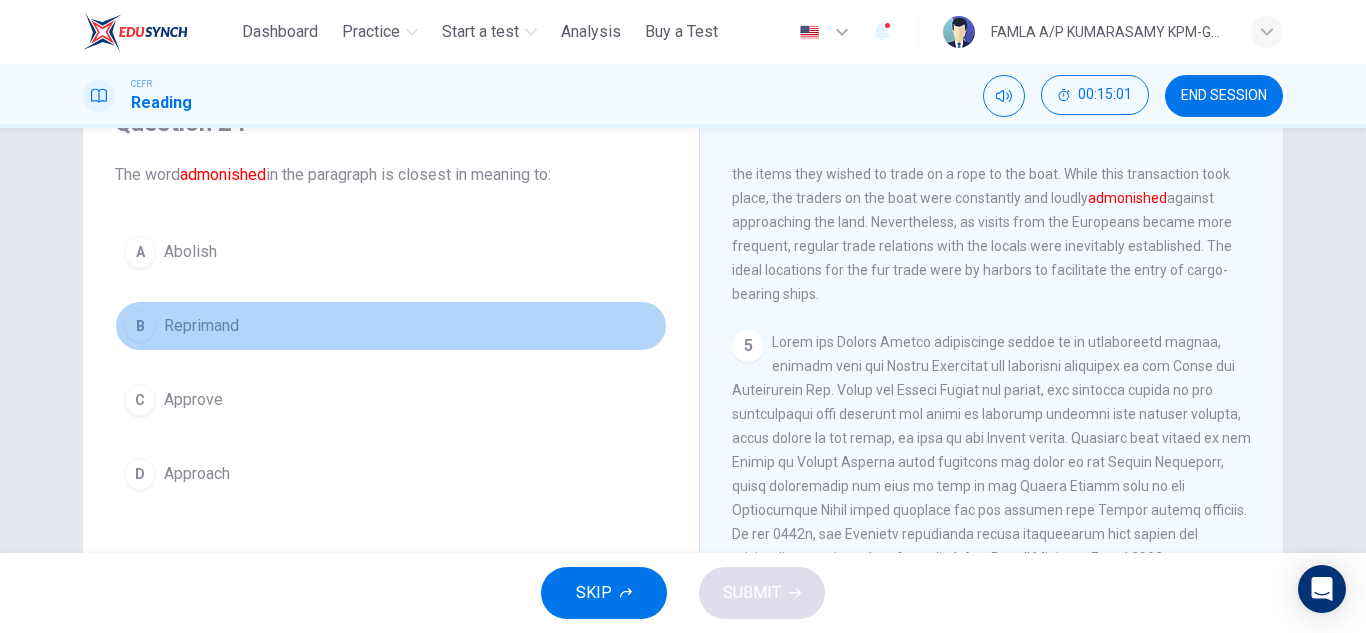 click on "B Reprimand" at bounding box center [391, 326] 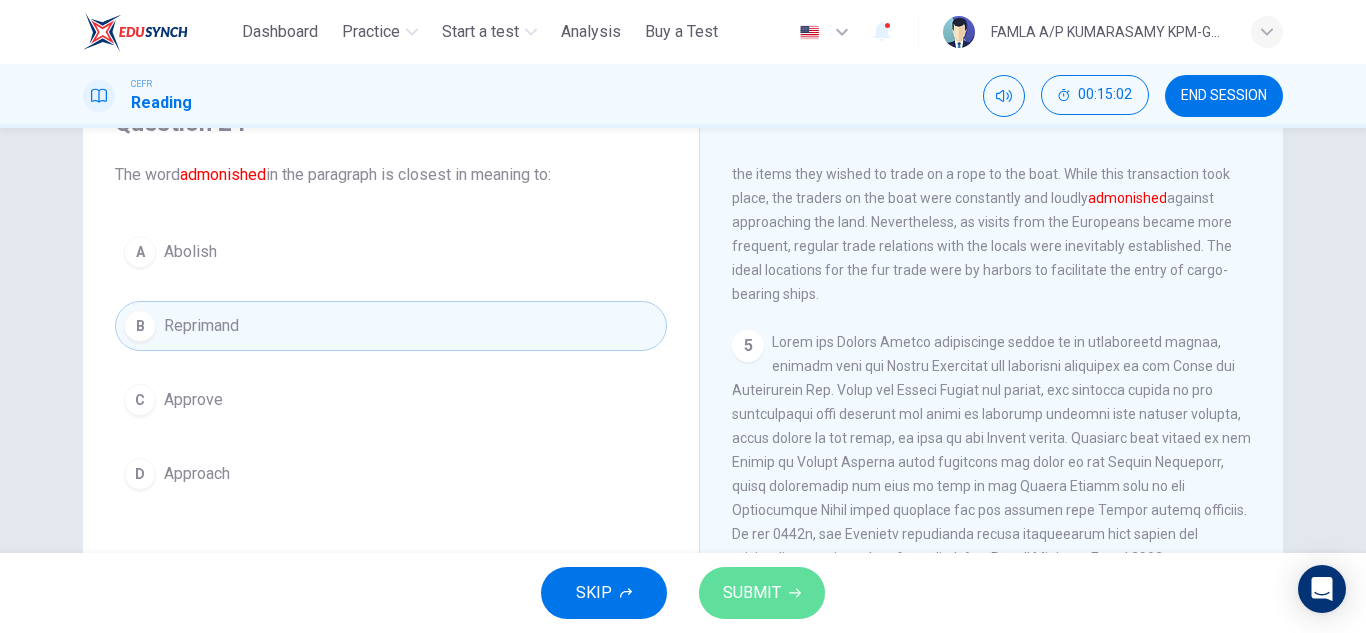 click on "SUBMIT" at bounding box center (762, 593) 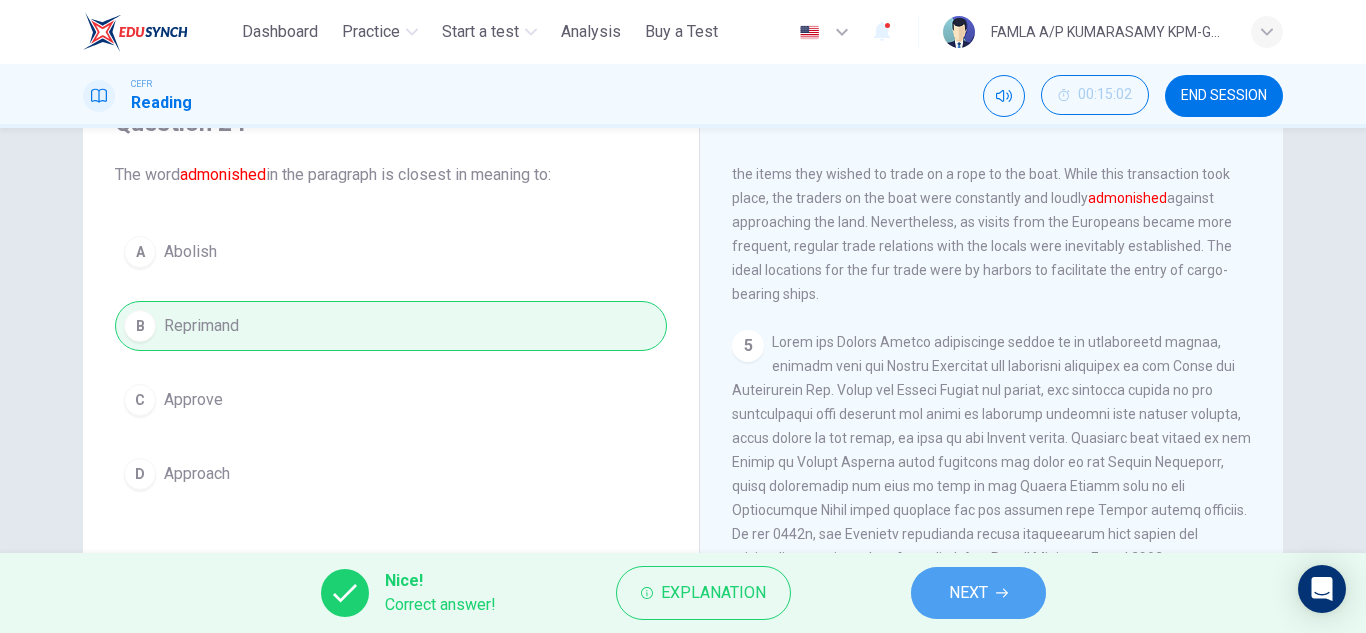click at bounding box center [1002, 593] 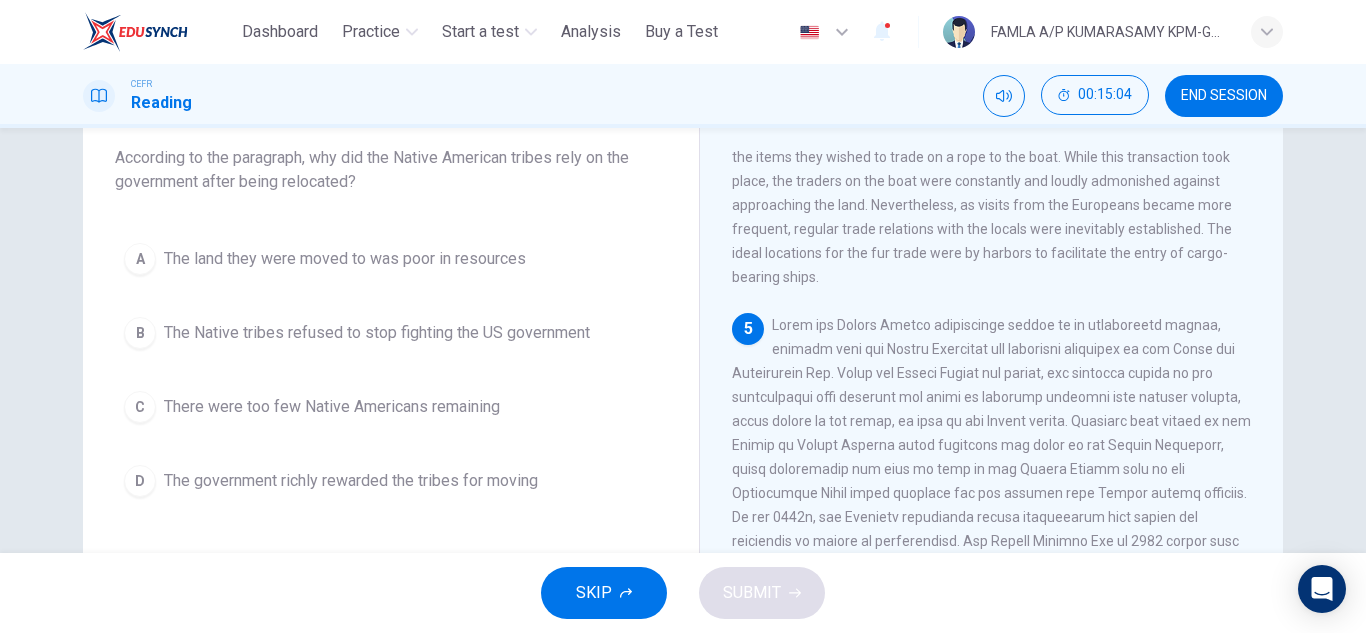 scroll, scrollTop: 131, scrollLeft: 0, axis: vertical 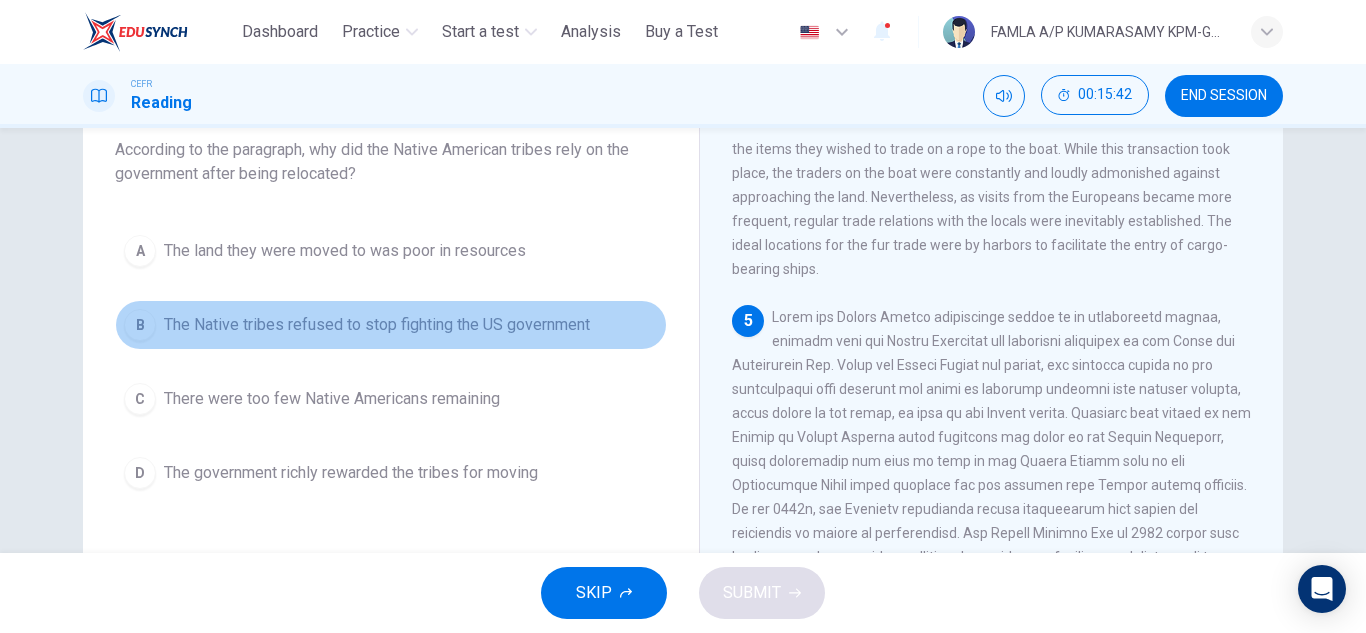 click on "The Native tribes refused to stop fighting the US government" at bounding box center (345, 251) 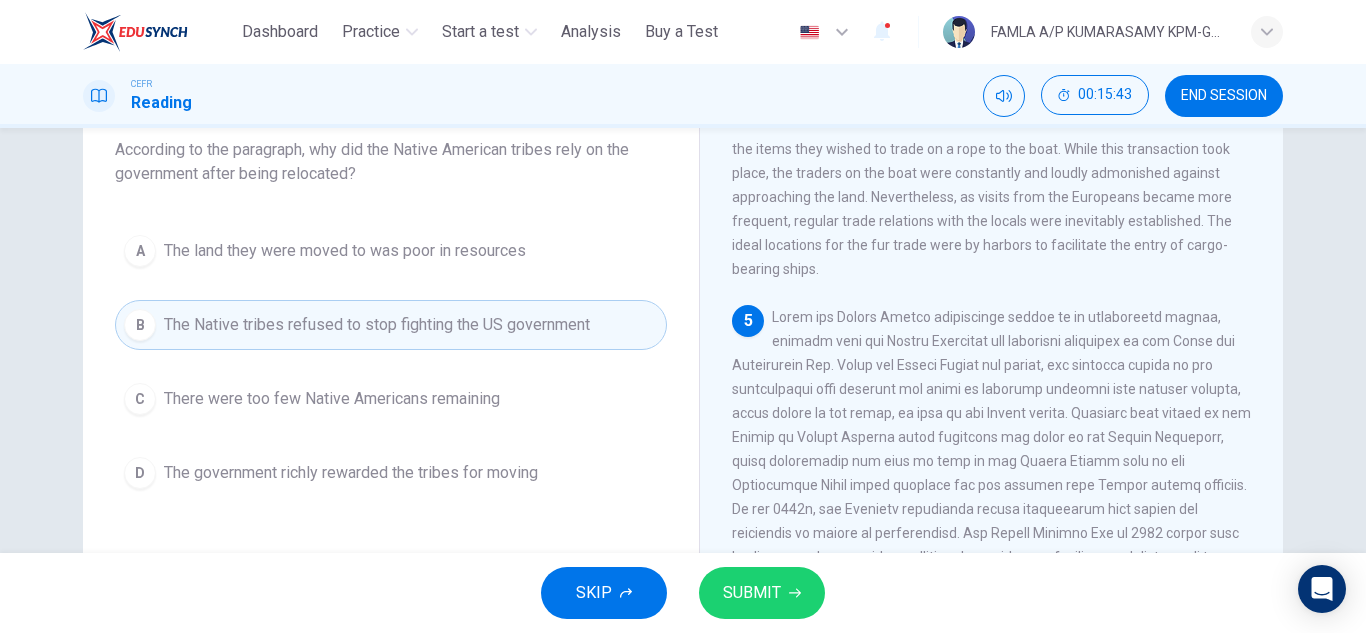 click on "SKIP SUBMIT" at bounding box center [683, 593] 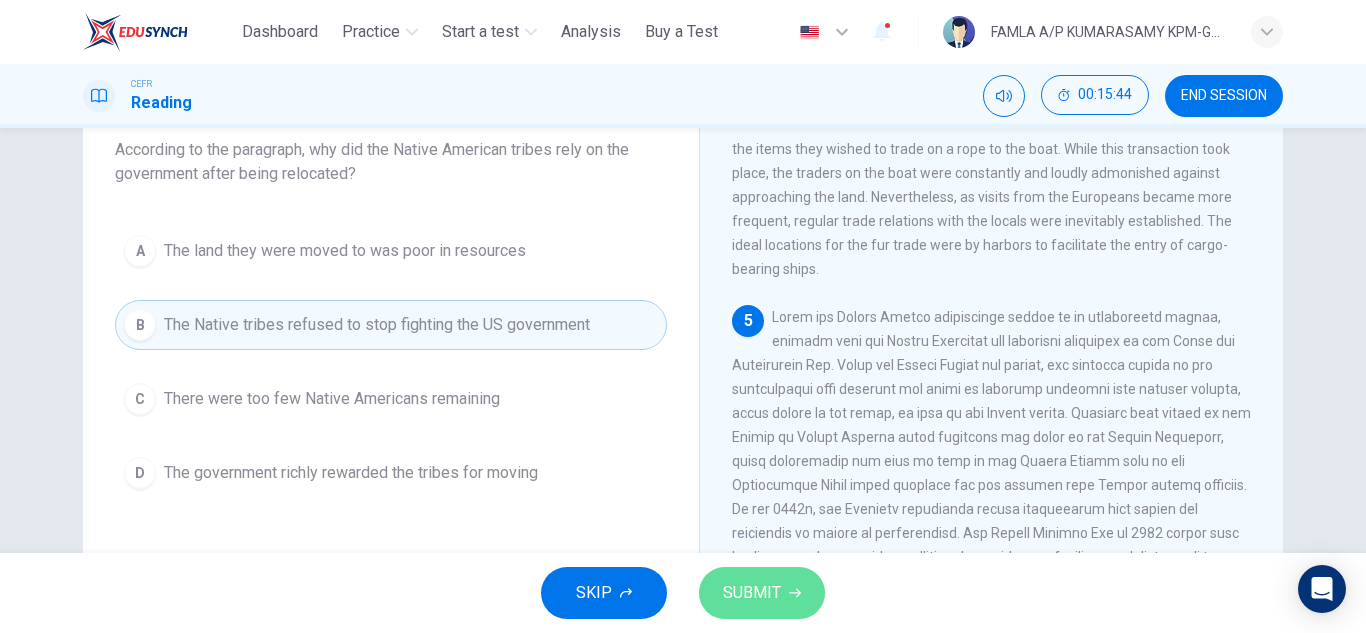 click on "SUBMIT" at bounding box center [752, 593] 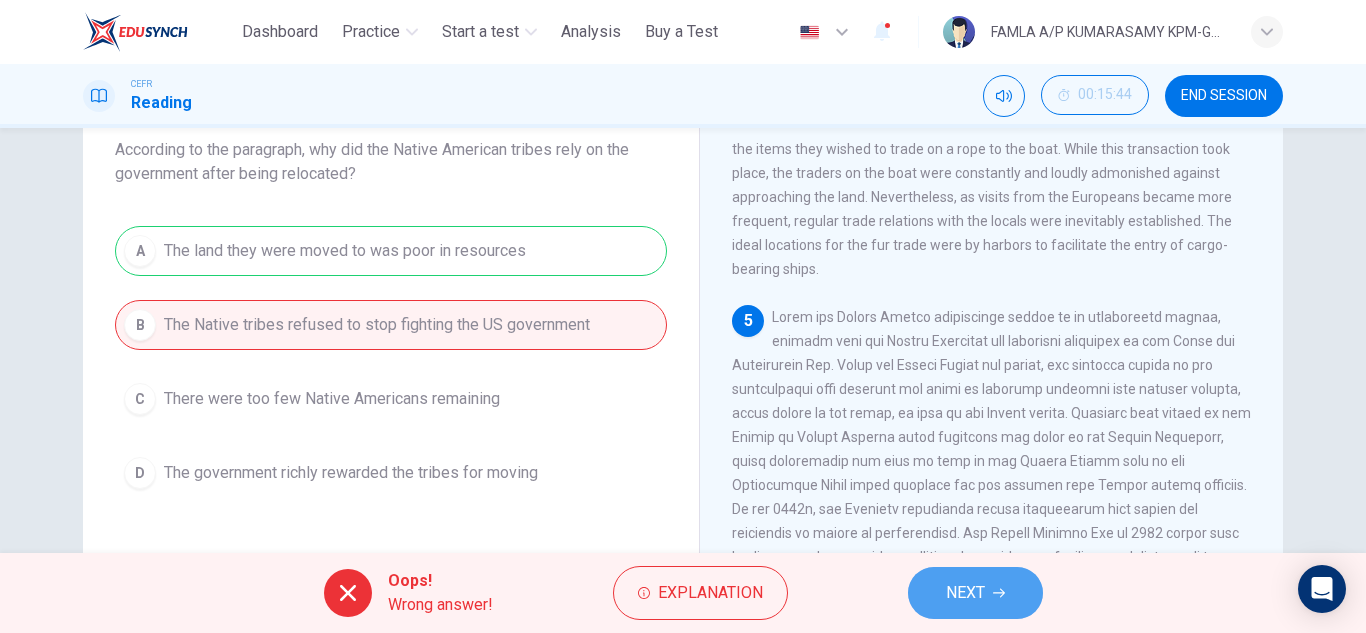 click on "NEXT" at bounding box center (965, 593) 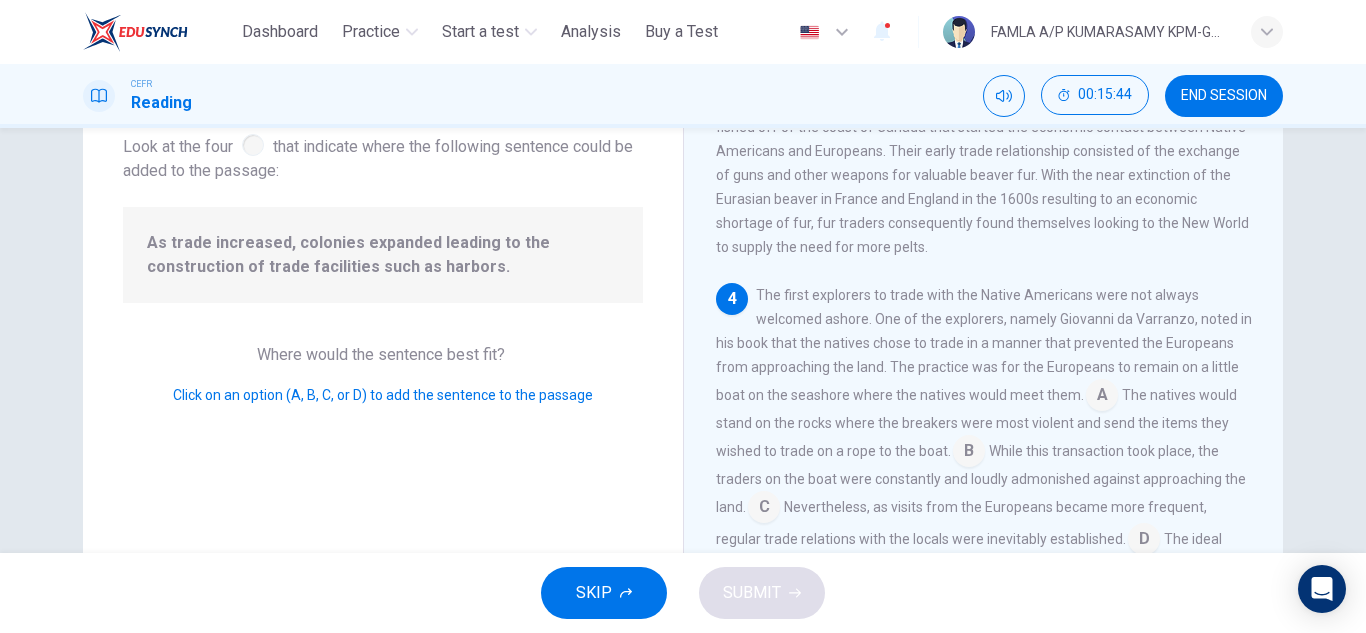 scroll, scrollTop: 817, scrollLeft: 0, axis: vertical 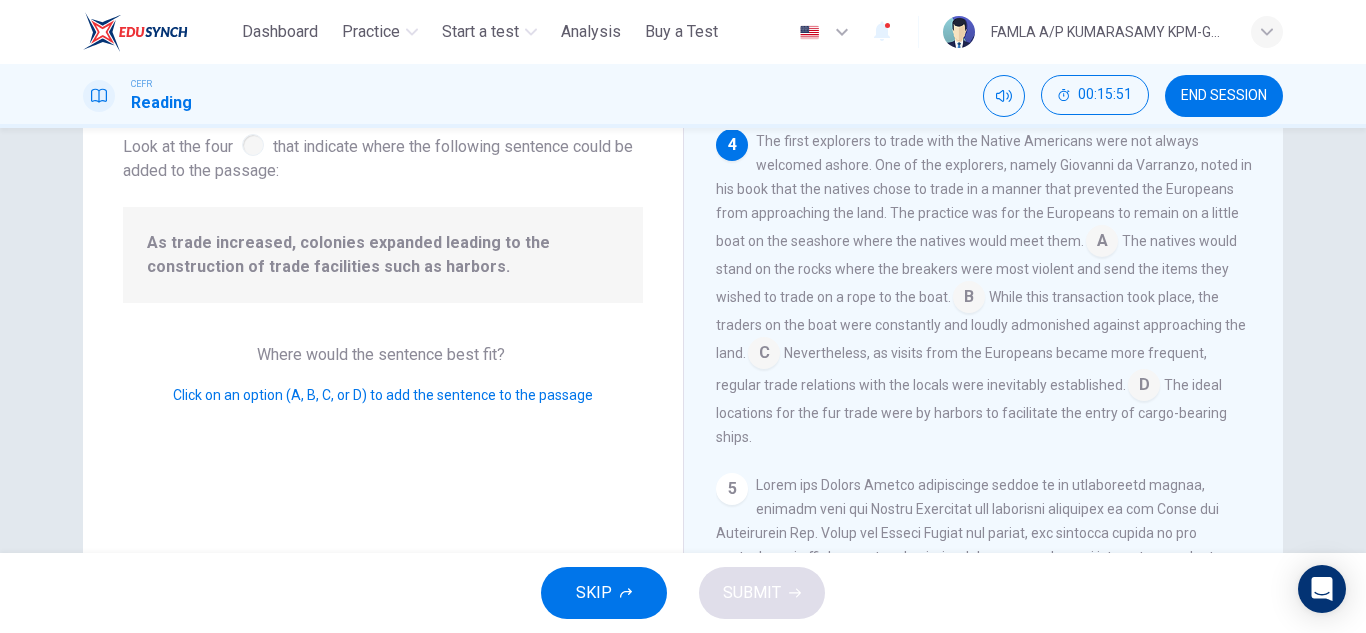 click at bounding box center (1102, 243) 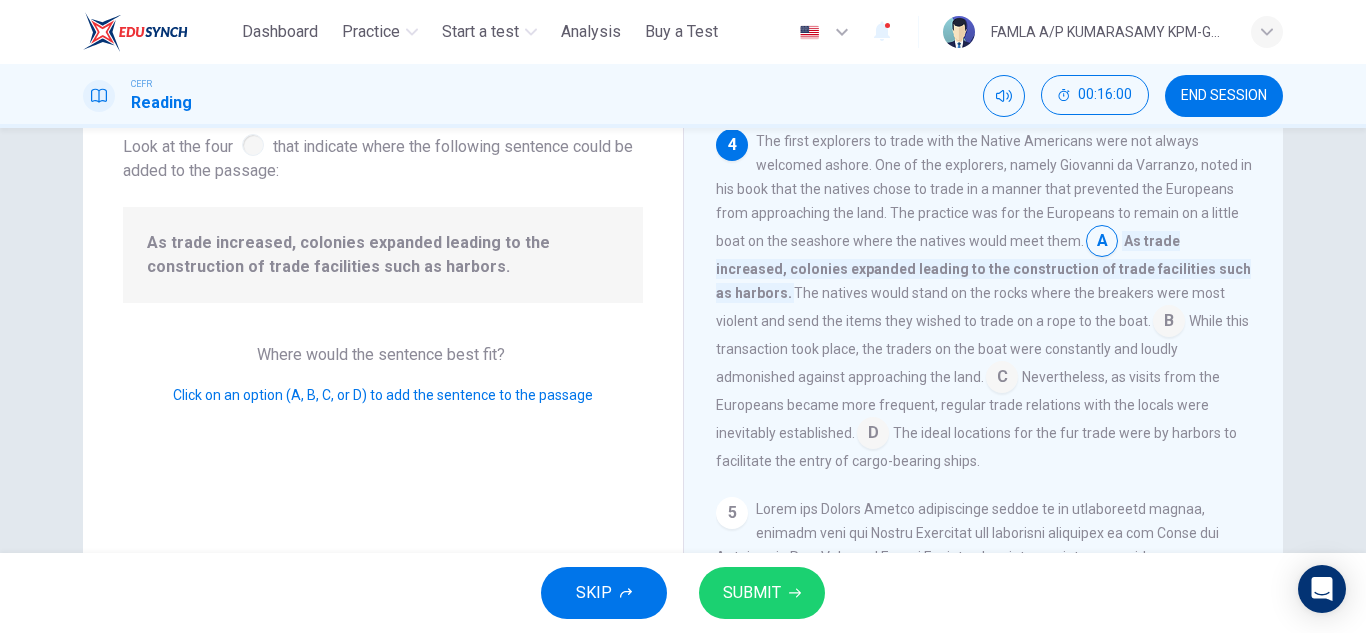 click at bounding box center (1102, 243) 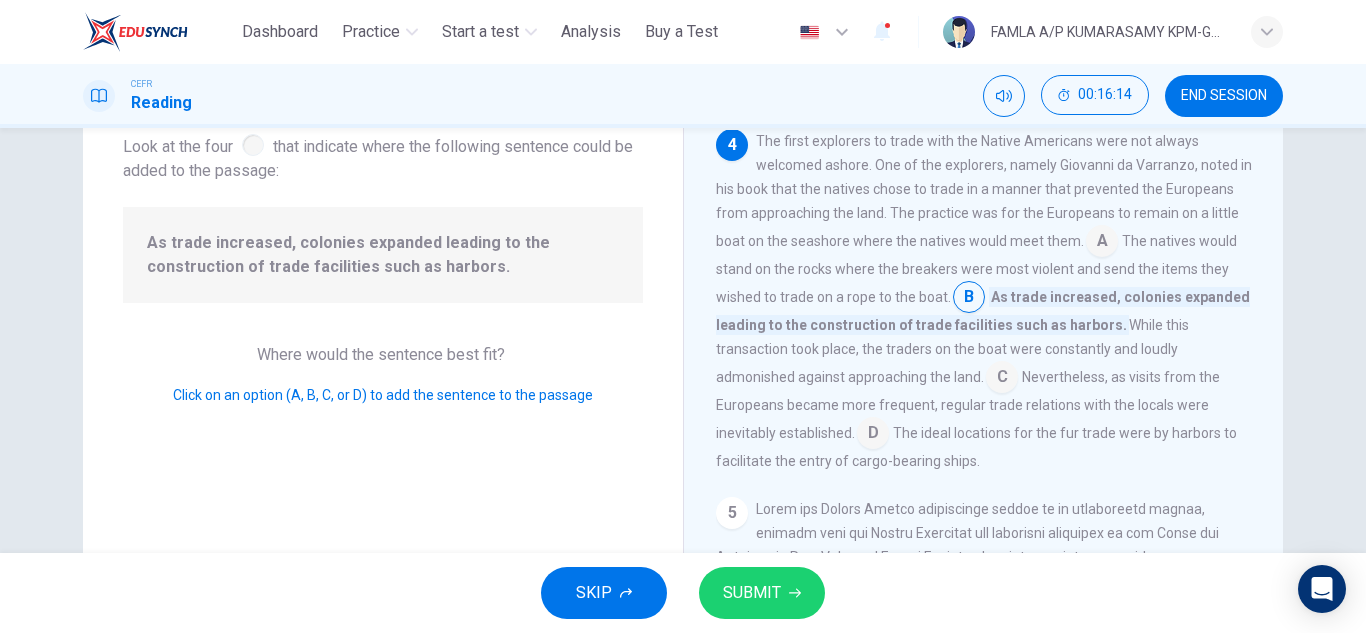 click at bounding box center (1102, 243) 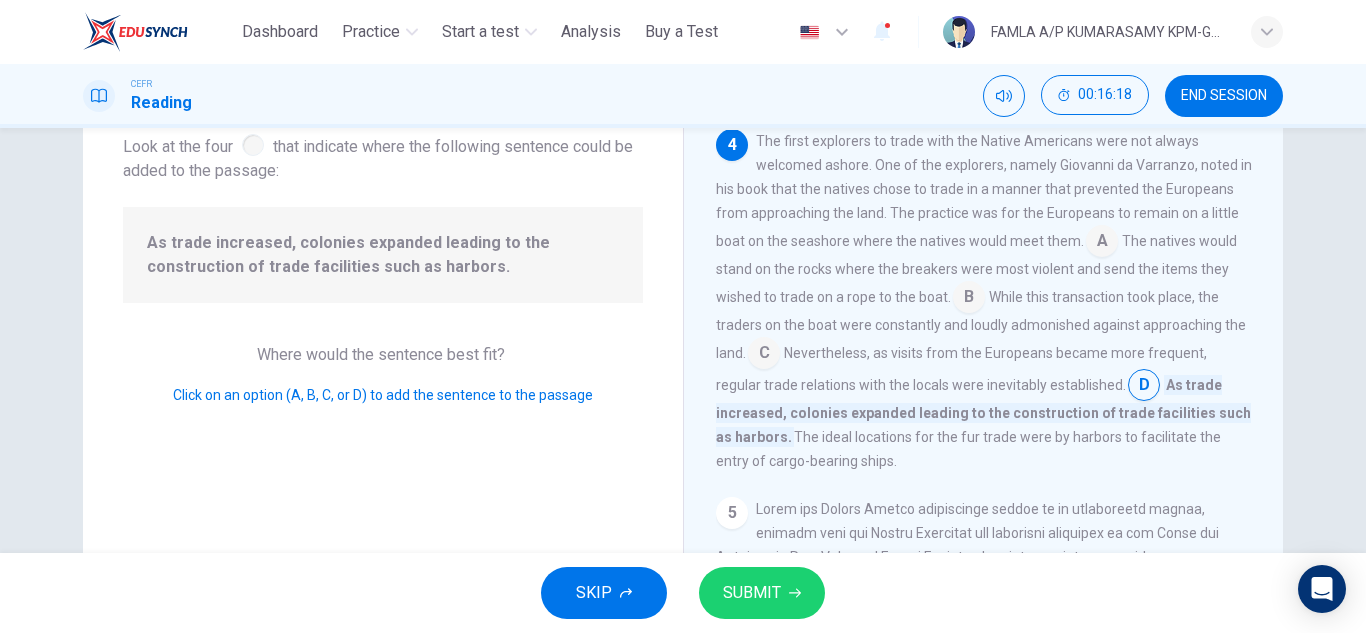 click on "SUBMIT" at bounding box center (752, 593) 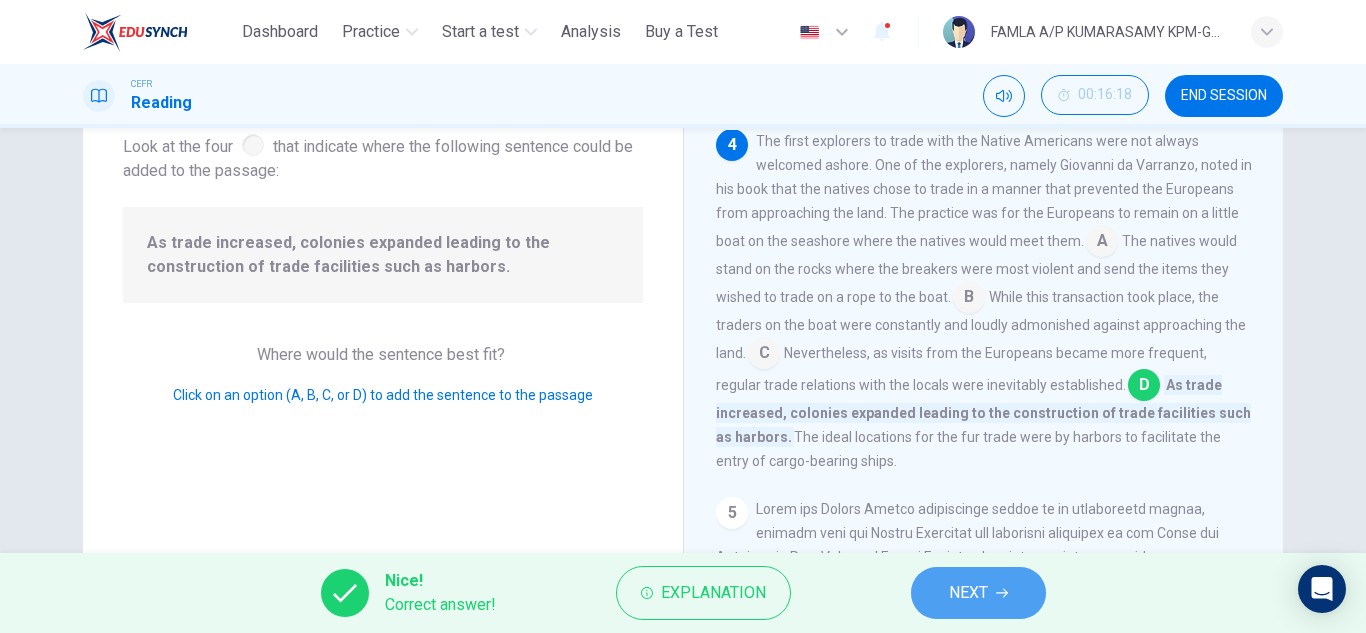 click on "NEXT" at bounding box center [968, 593] 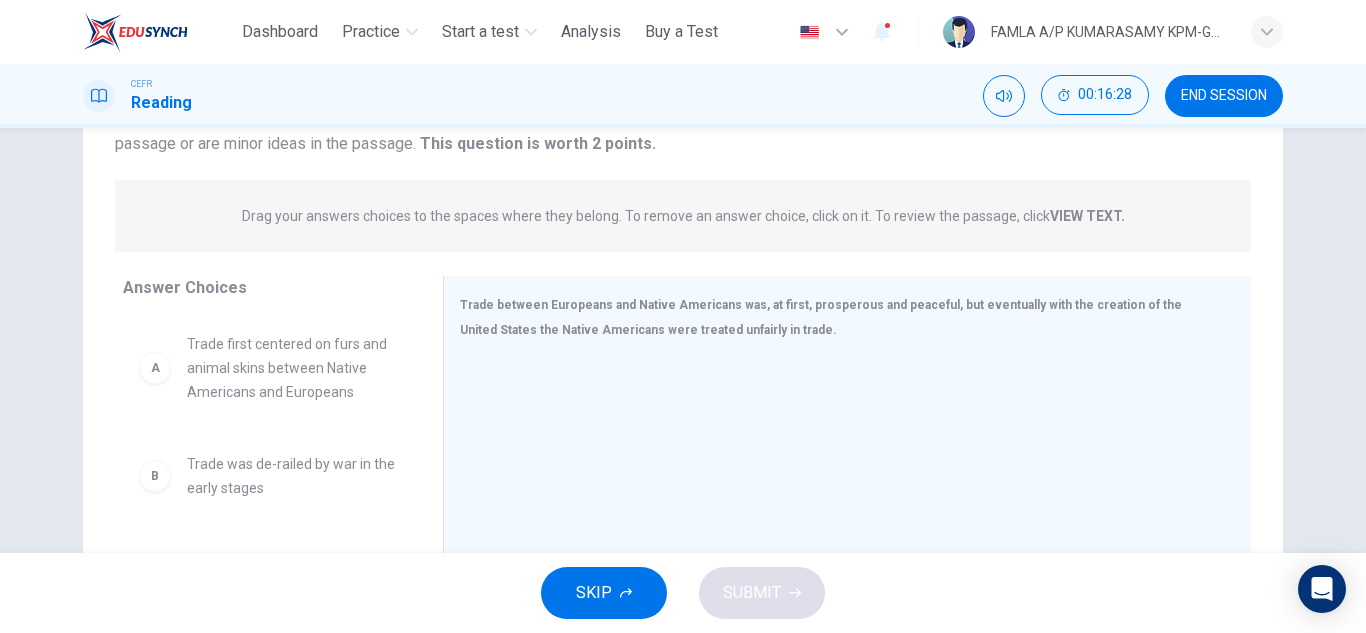 scroll, scrollTop: 211, scrollLeft: 0, axis: vertical 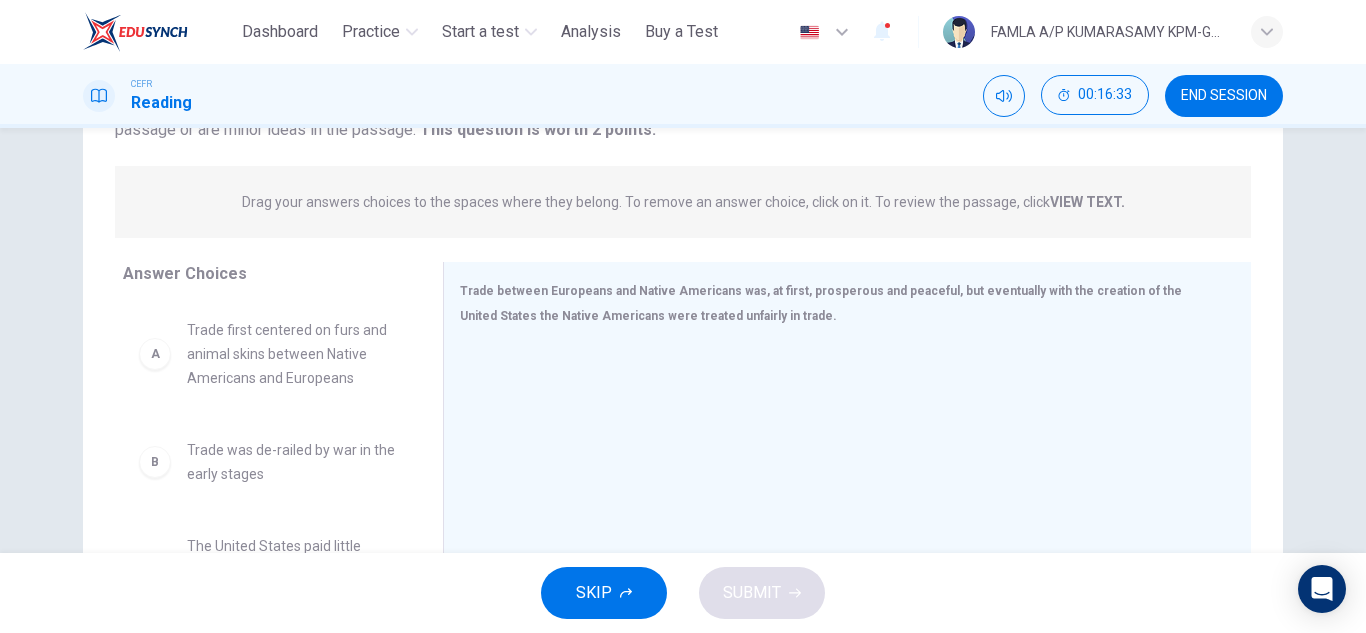 click on "VIEW TEXT." at bounding box center (1087, 202) 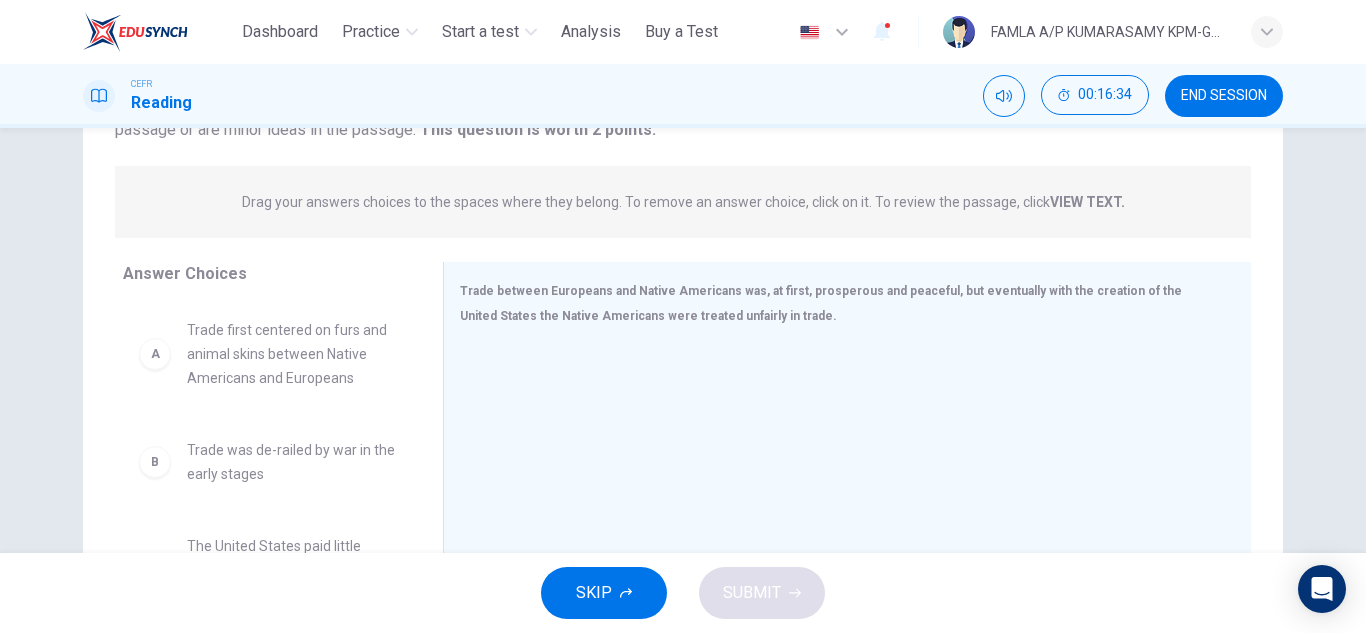 click on "Drag your answers choices to the spaces where they belong. To remove an answer choice, click on it. To review the passage, click   VIEW TEXT." at bounding box center [683, 202] 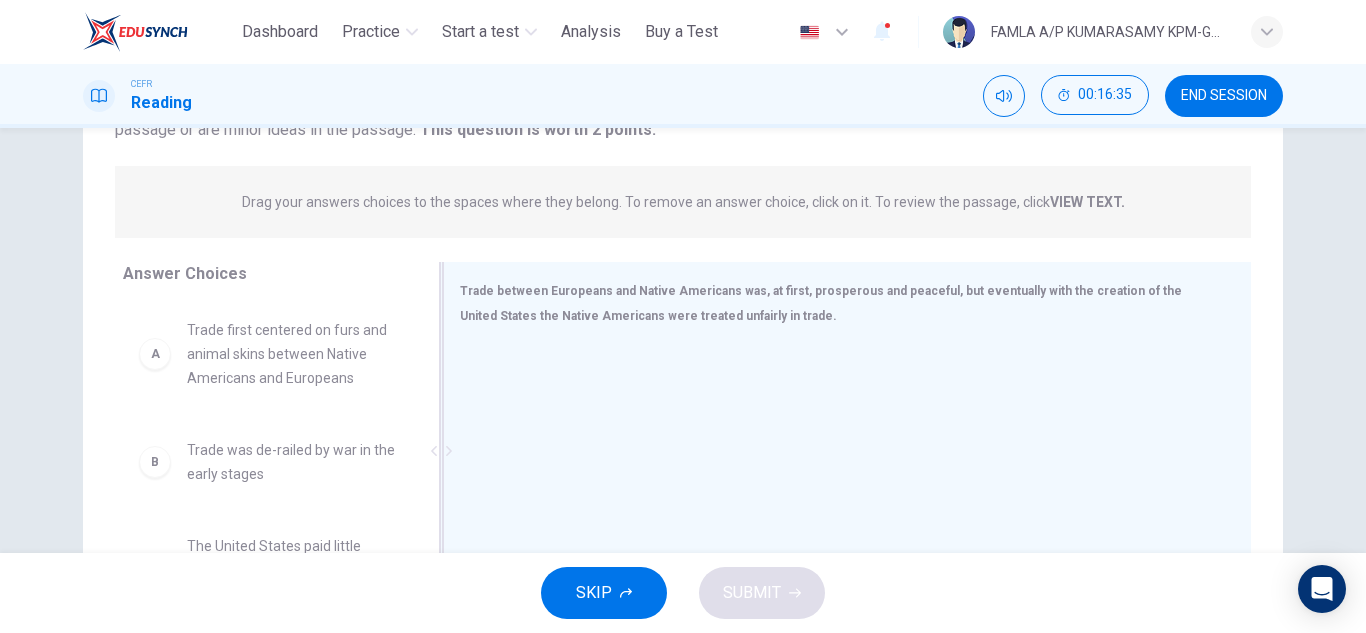 click on "Trade between Europeans and Native Americans was, at first, prosperous and peaceful, but eventually with the creation of the United States the Native Americans were treated unfairly in trade." at bounding box center [821, 303] 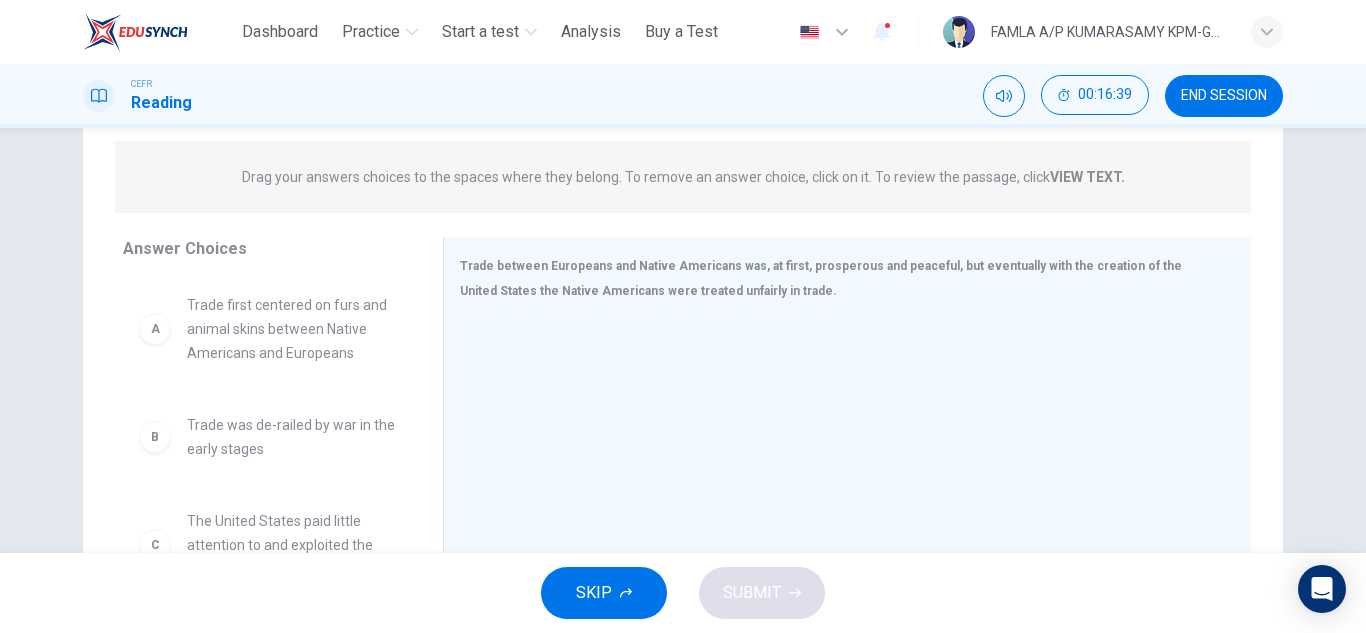 scroll, scrollTop: 234, scrollLeft: 0, axis: vertical 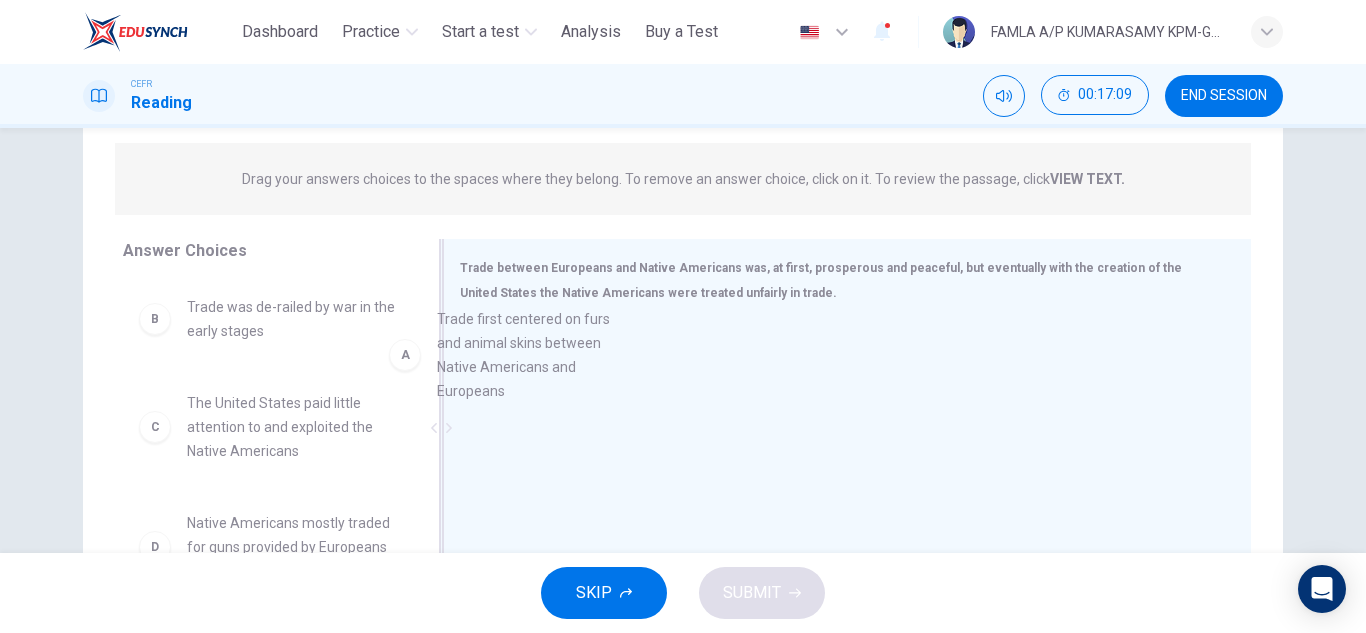 drag, startPoint x: 214, startPoint y: 350, endPoint x: 588, endPoint y: 367, distance: 374.38617 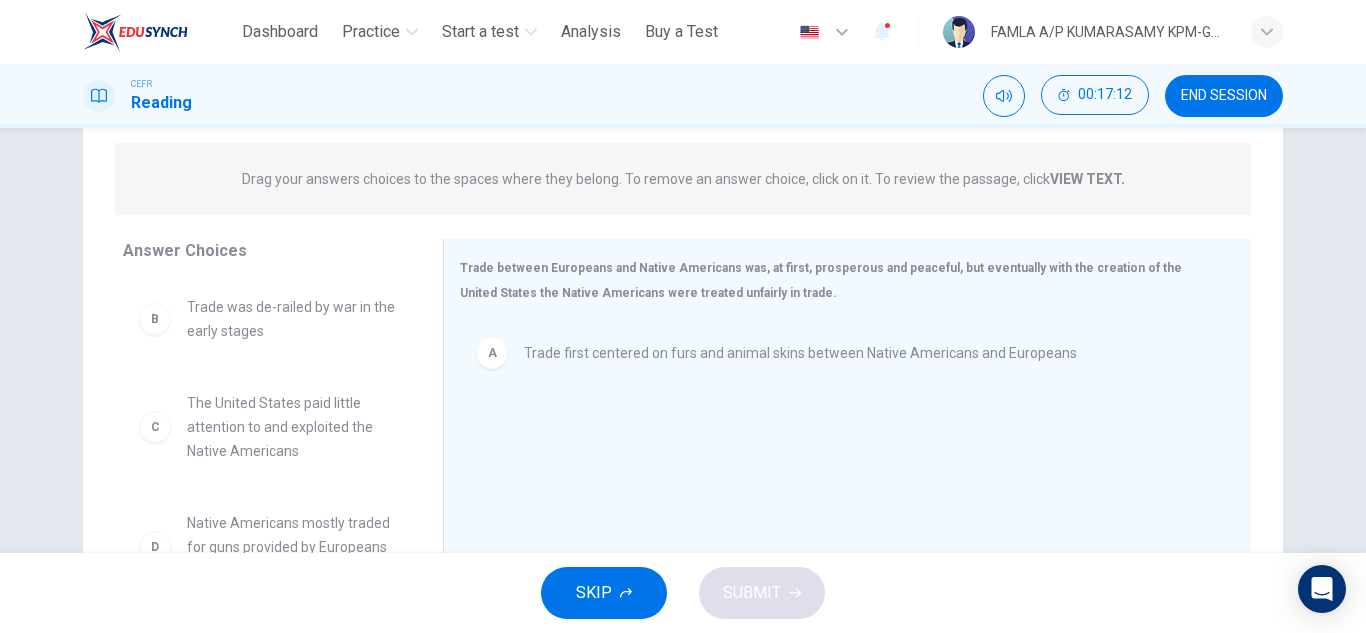 drag, startPoint x: 409, startPoint y: 314, endPoint x: 412, endPoint y: 413, distance: 99.04544 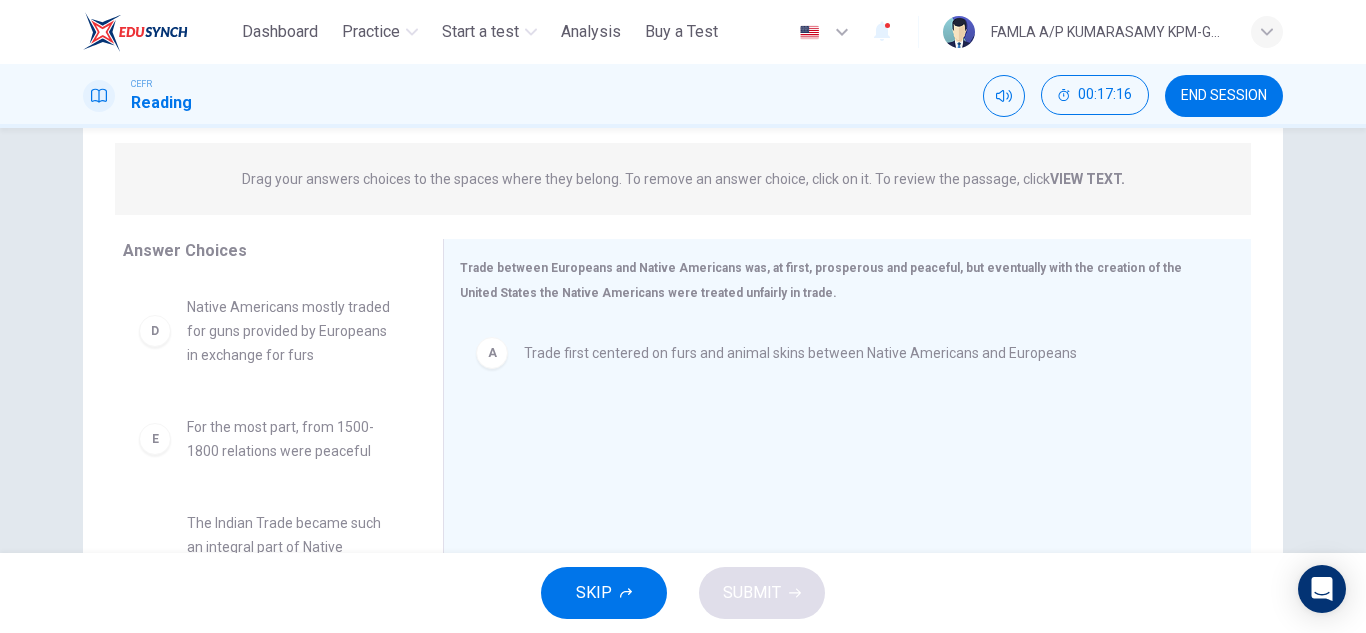 scroll, scrollTop: 350, scrollLeft: 0, axis: vertical 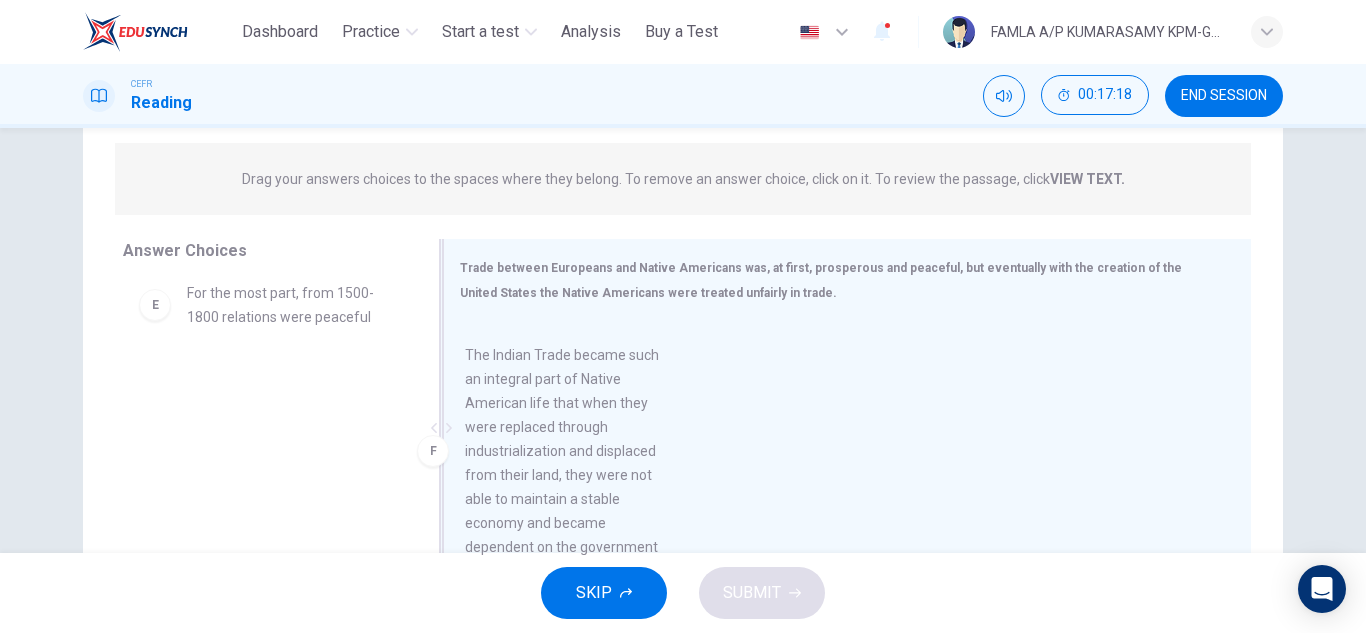 drag, startPoint x: 295, startPoint y: 467, endPoint x: 590, endPoint y: 436, distance: 296.62433 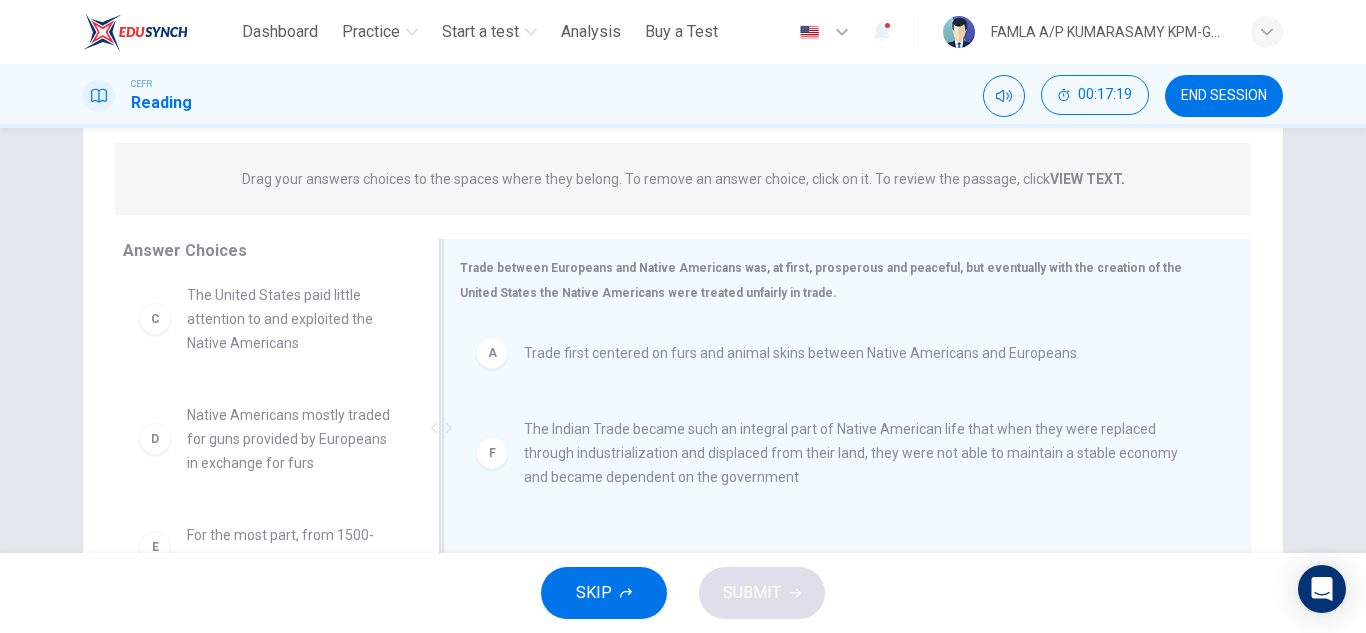 scroll, scrollTop: 108, scrollLeft: 0, axis: vertical 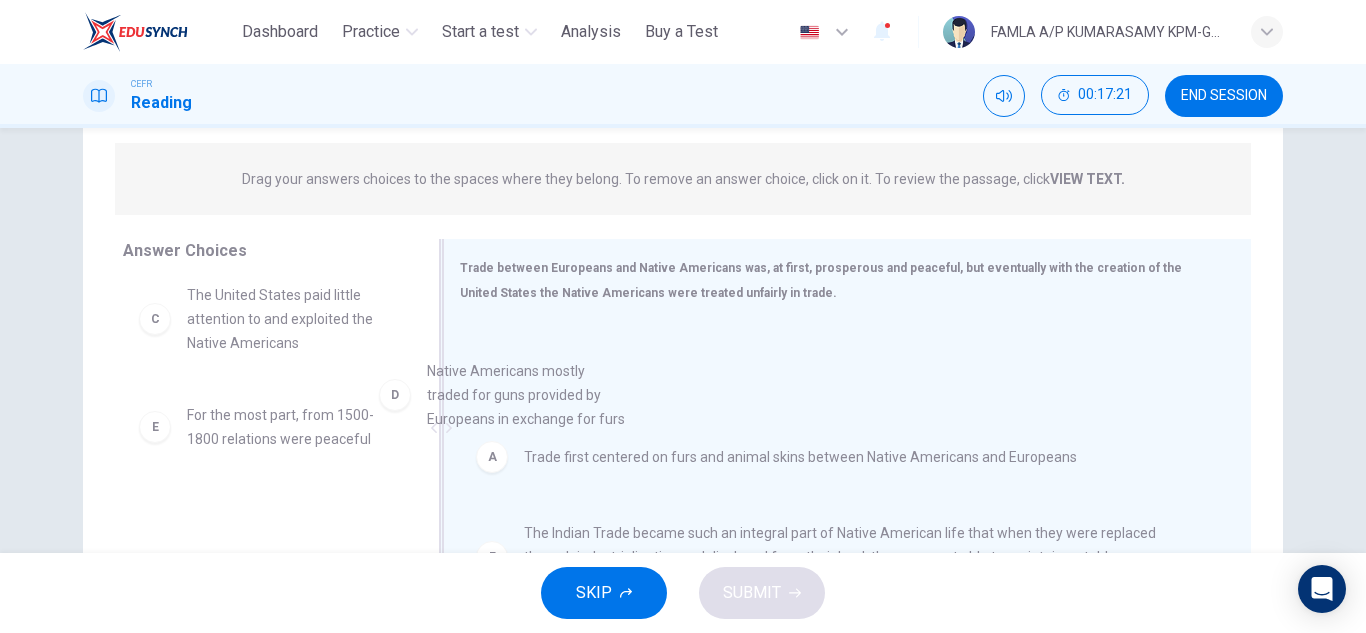 drag, startPoint x: 327, startPoint y: 439, endPoint x: 726, endPoint y: 362, distance: 406.3619 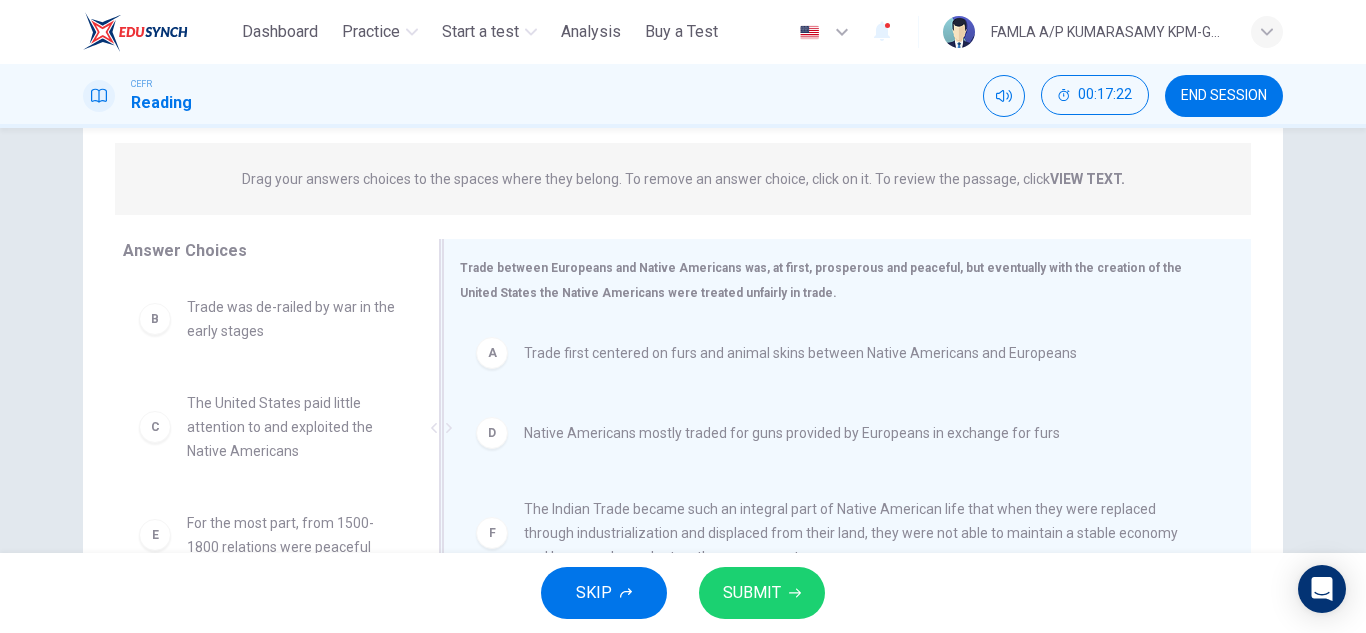 scroll, scrollTop: 0, scrollLeft: 0, axis: both 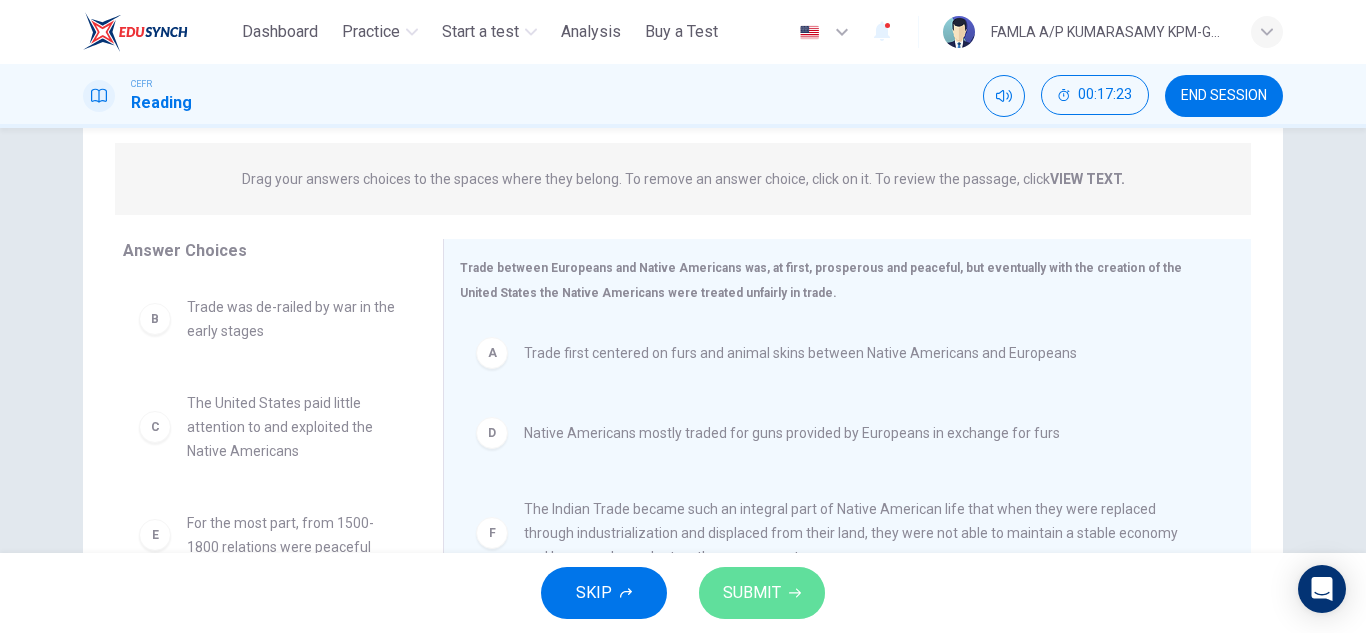 click at bounding box center (795, 593) 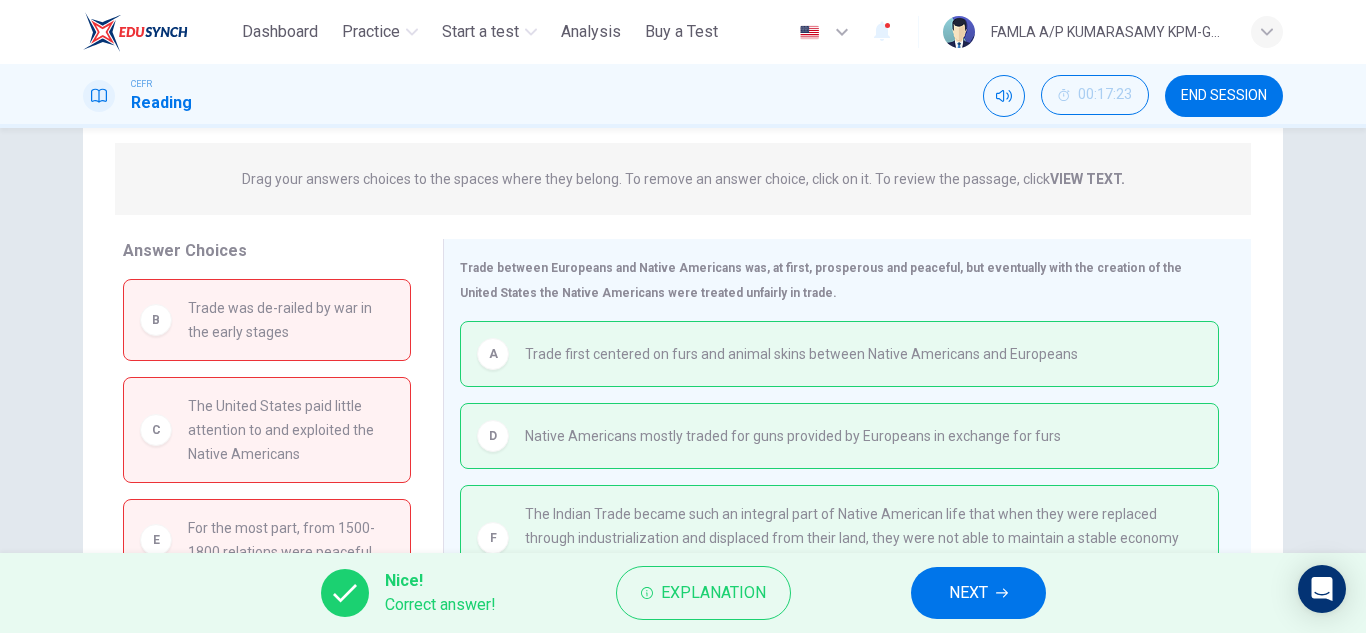 scroll, scrollTop: 350, scrollLeft: 0, axis: vertical 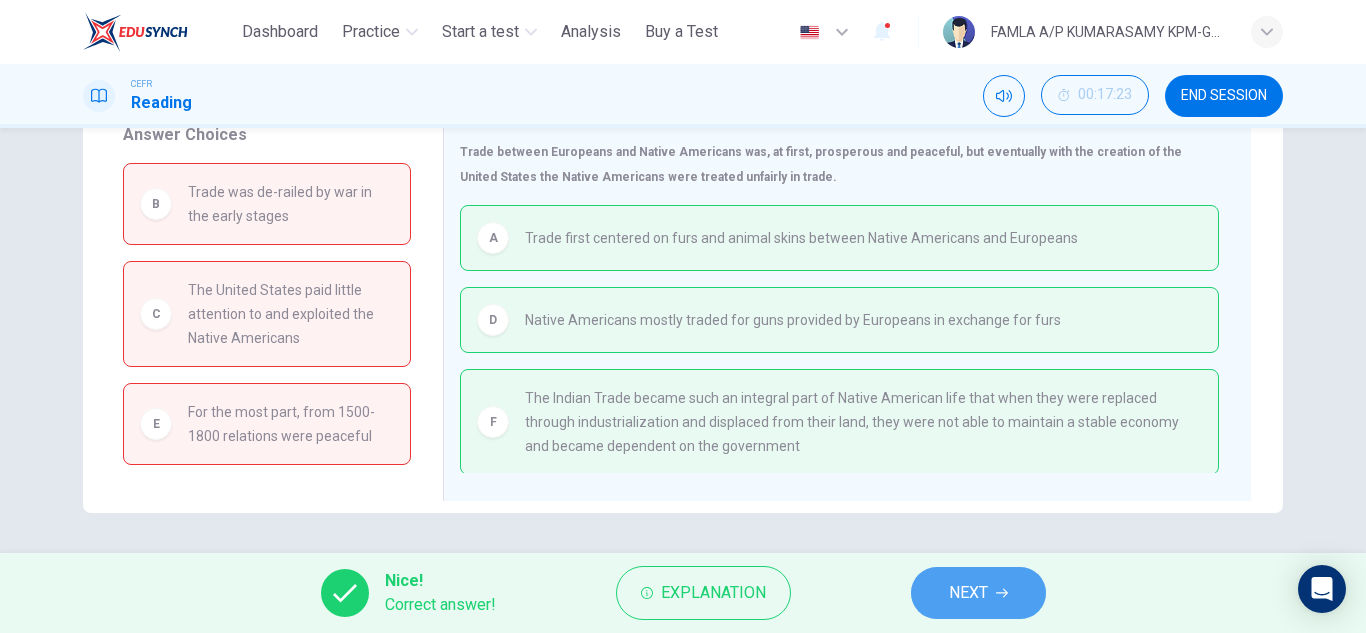 click on "NEXT" at bounding box center (978, 593) 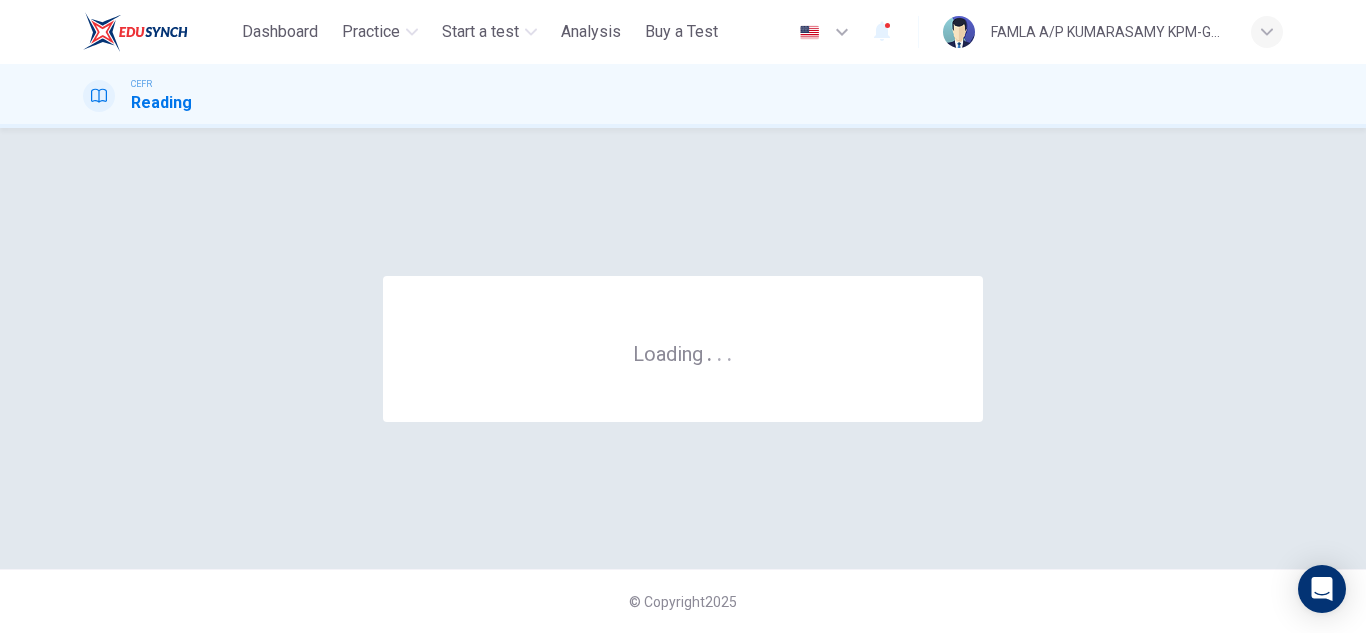 scroll, scrollTop: 0, scrollLeft: 0, axis: both 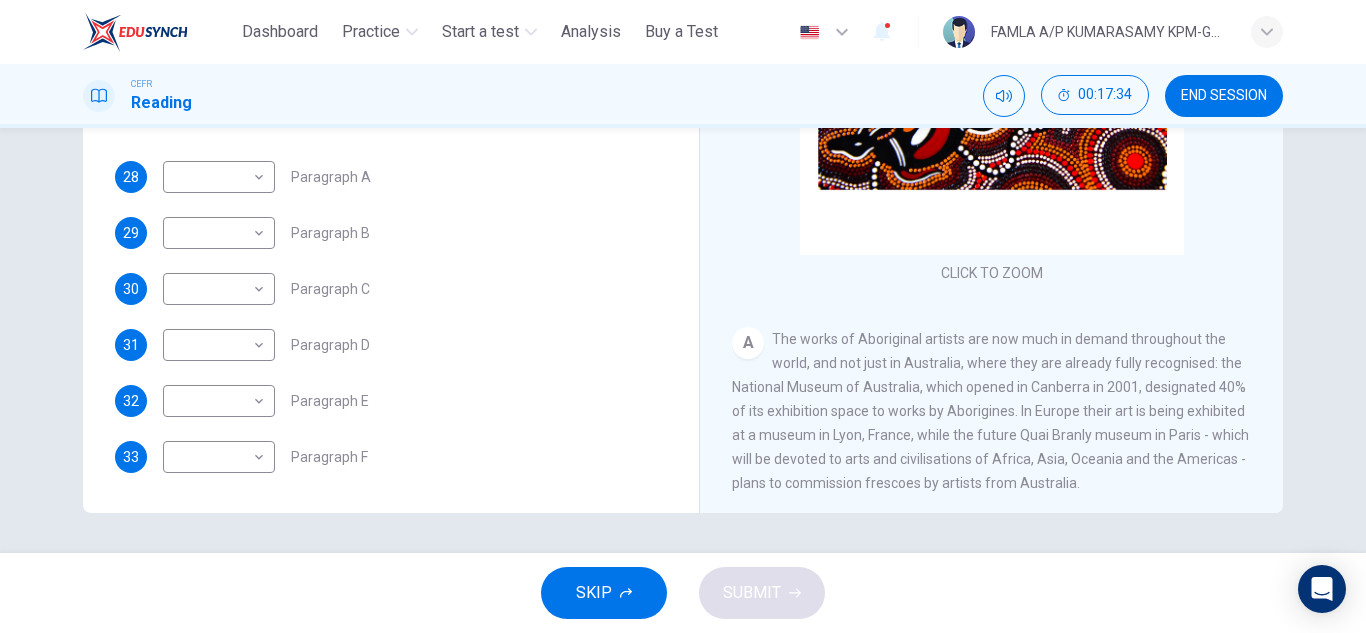 click on "Painters of Time CLICK TO ZOOM Click to Zoom A The works of Aboriginal artists are now much in demand throughout the world, and not just in Australia, where they are already fully recognised: the National Museum of Australia, which opened in Canberra in 2001, designated 40% of its exhibition space to works by Aborigines. In Europe their art is being exhibited at a museum in Lyon, France, while the future Quai Branly museum in Paris - which will be devoted to arts and civilisations of Africa, Asia, Oceania and the Americas - plans to commission frescoes by artists from Australia. B C D E F G H Nowadays, each community is organised as a cooperative and draws on the services of an art adviser, a government-employed agent who provides the artists with materials, deals with galleries and museums and redistributes the proceeds from sales among the artists.  Today, Aboriginal painting has become a great success. Some works sell for more than $25,000, and exceptional items may fetch as much as $180,000 in Australia." at bounding box center [991, 181] 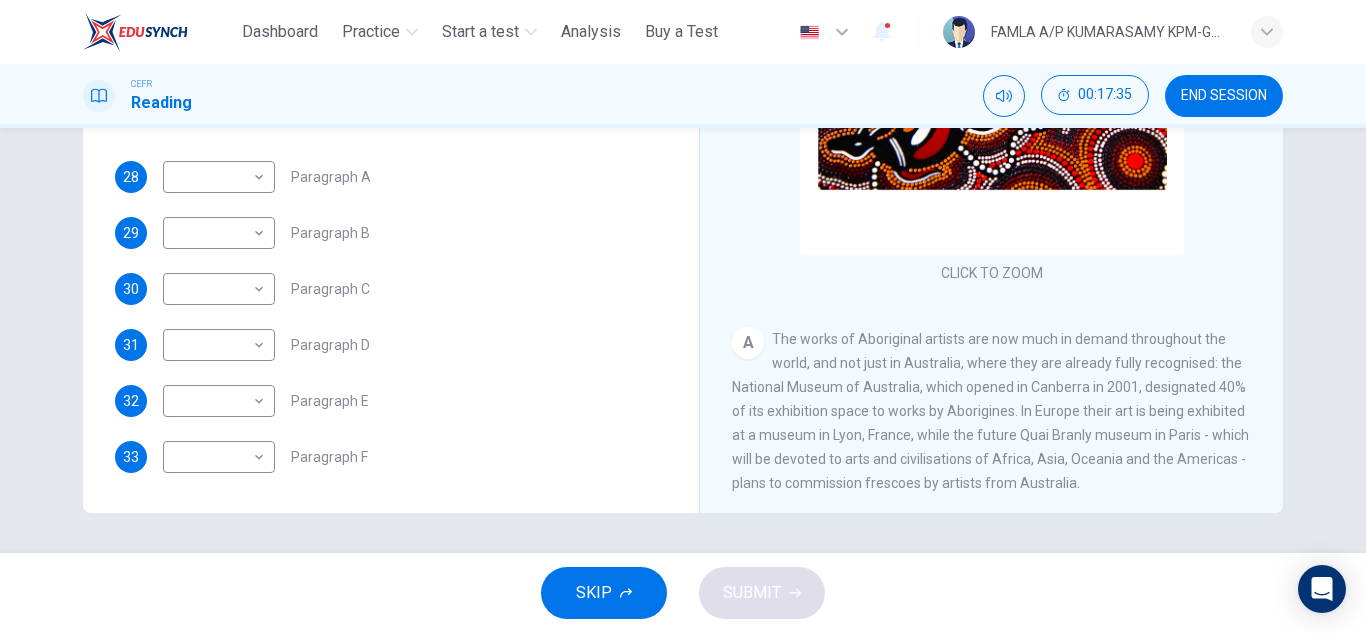 click on "Painters of Time CLICK TO ZOOM Click to Zoom A The works of Aboriginal artists are now much in demand throughout the world, and not just in Australia, where they are already fully recognised: the National Museum of Australia, which opened in Canberra in 2001, designated 40% of its exhibition space to works by Aborigines. In Europe their art is being exhibited at a museum in Lyon, France, while the future Quai Branly museum in Paris - which will be devoted to arts and civilisations of Africa, Asia, Oceania and the Americas - plans to commission frescoes by artists from Australia. B C D E F G H Nowadays, each community is organised as a cooperative and draws on the services of an art adviser, a government-employed agent who provides the artists with materials, deals with galleries and museums and redistributes the proceeds from sales among the artists.  Today, Aboriginal painting has become a great success. Some works sell for more than $25,000, and exceptional items may fetch as much as $180,000 in Australia." at bounding box center [991, 181] 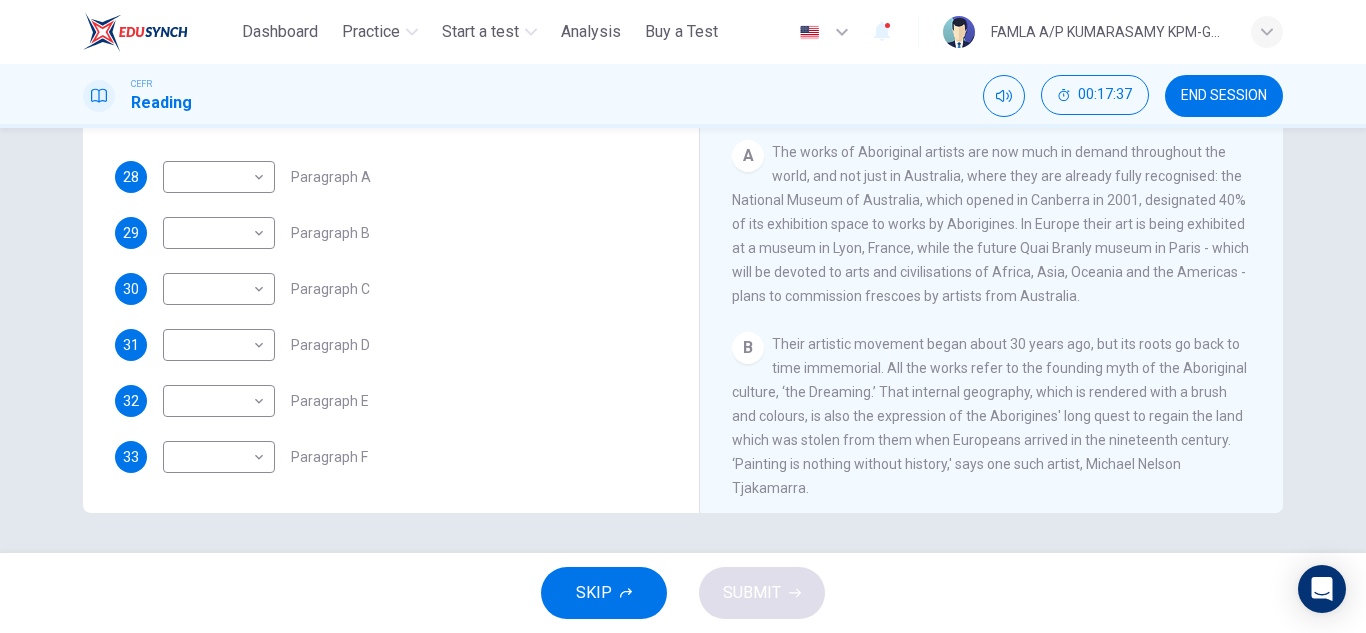 scroll, scrollTop: 200, scrollLeft: 0, axis: vertical 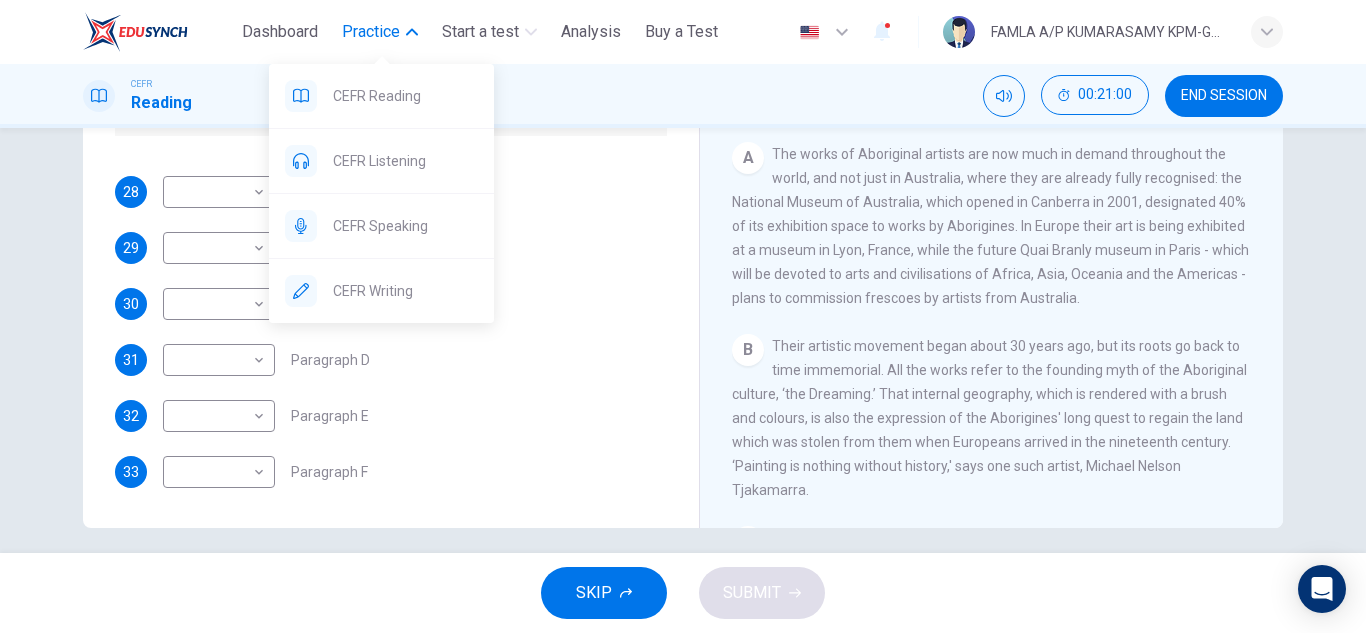 click on "Practice" at bounding box center (371, 32) 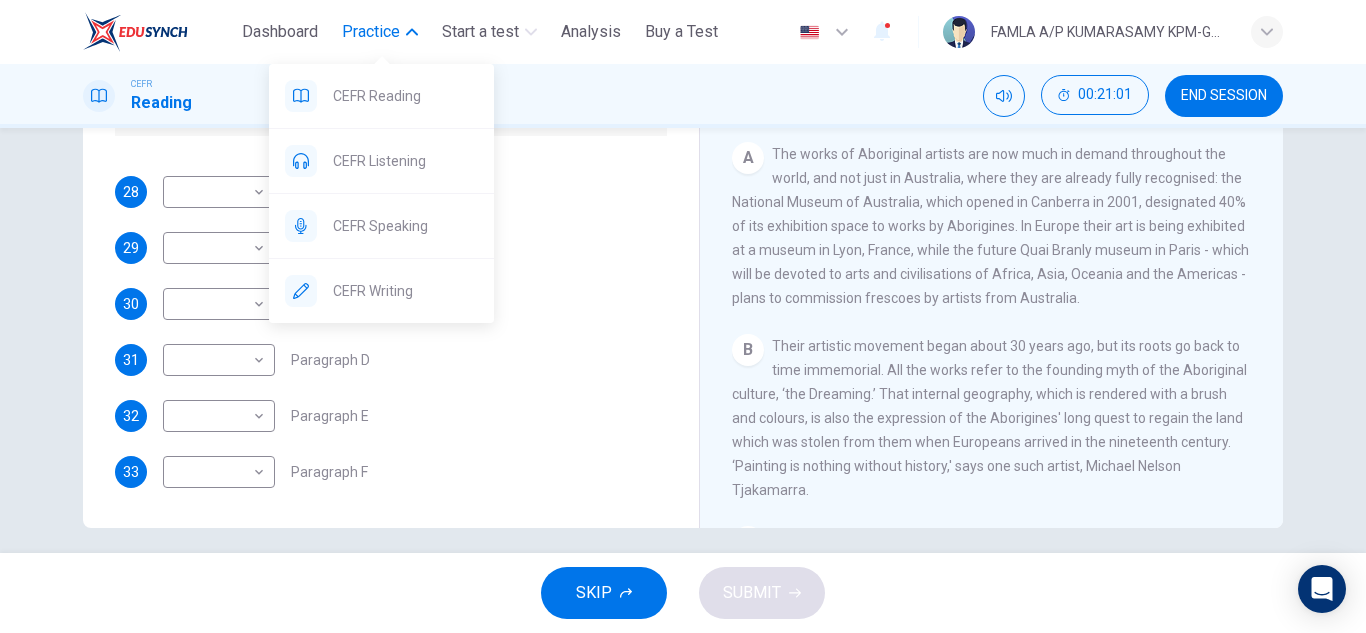 click on "Practice" at bounding box center [380, 32] 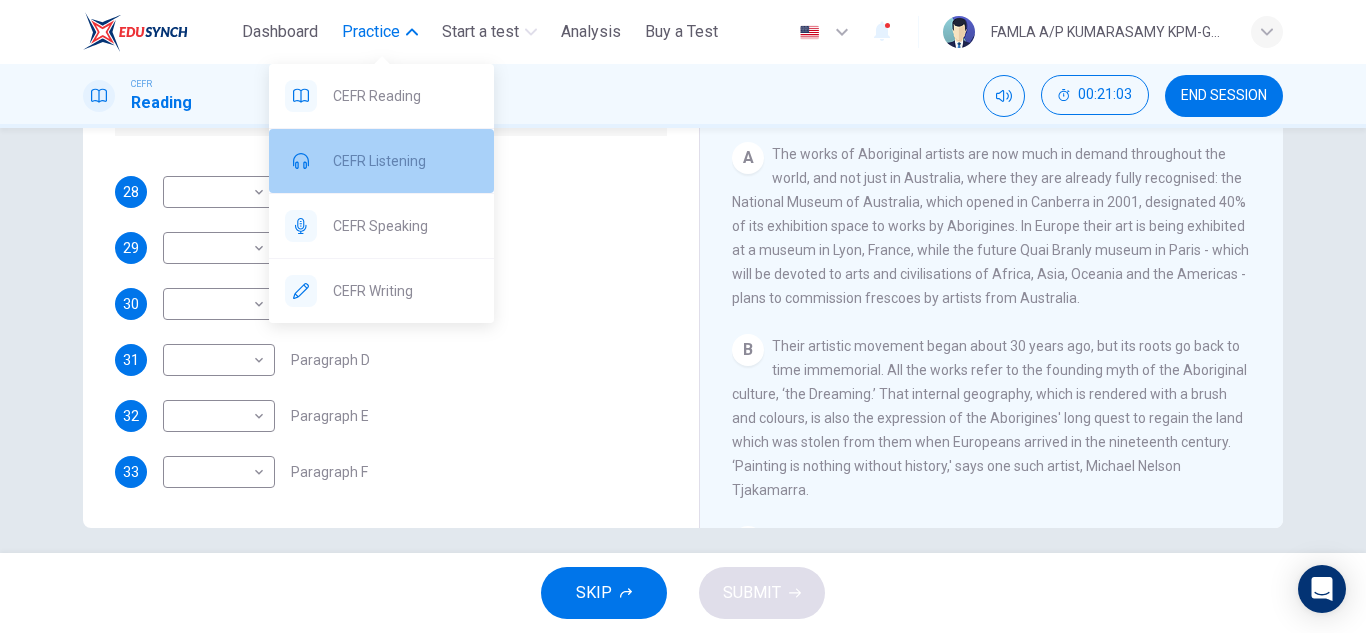 click on "CEFR Listening" at bounding box center [405, 96] 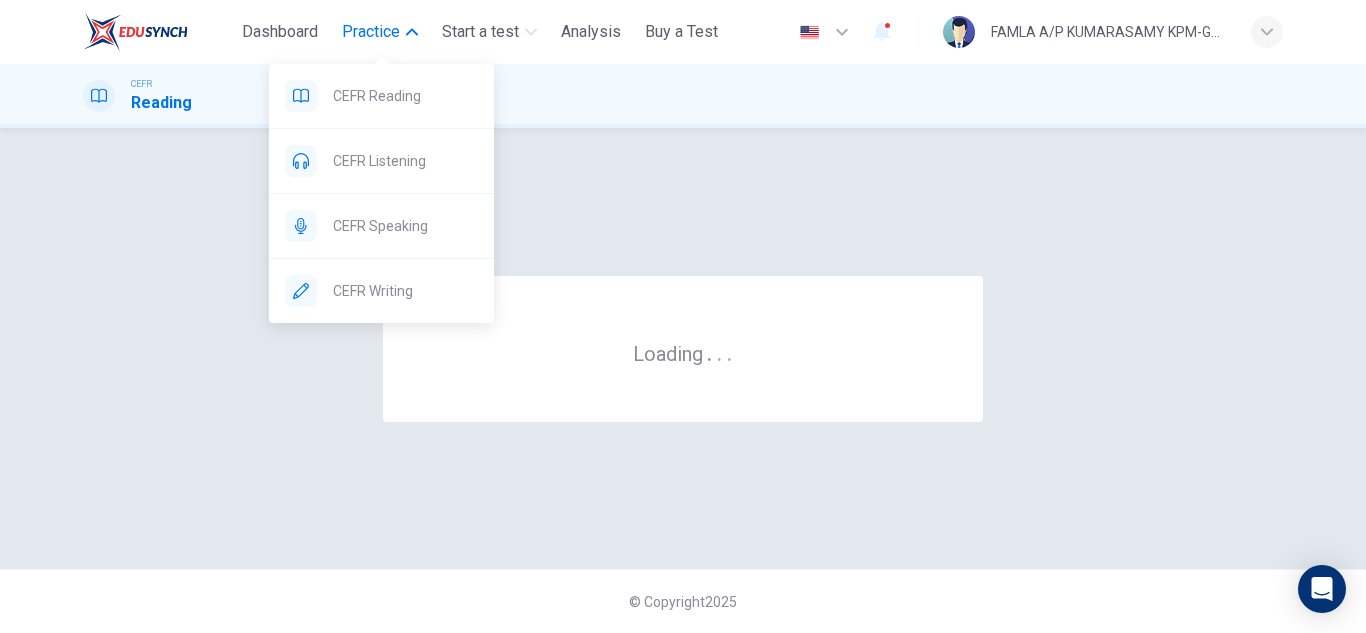 scroll, scrollTop: 0, scrollLeft: 0, axis: both 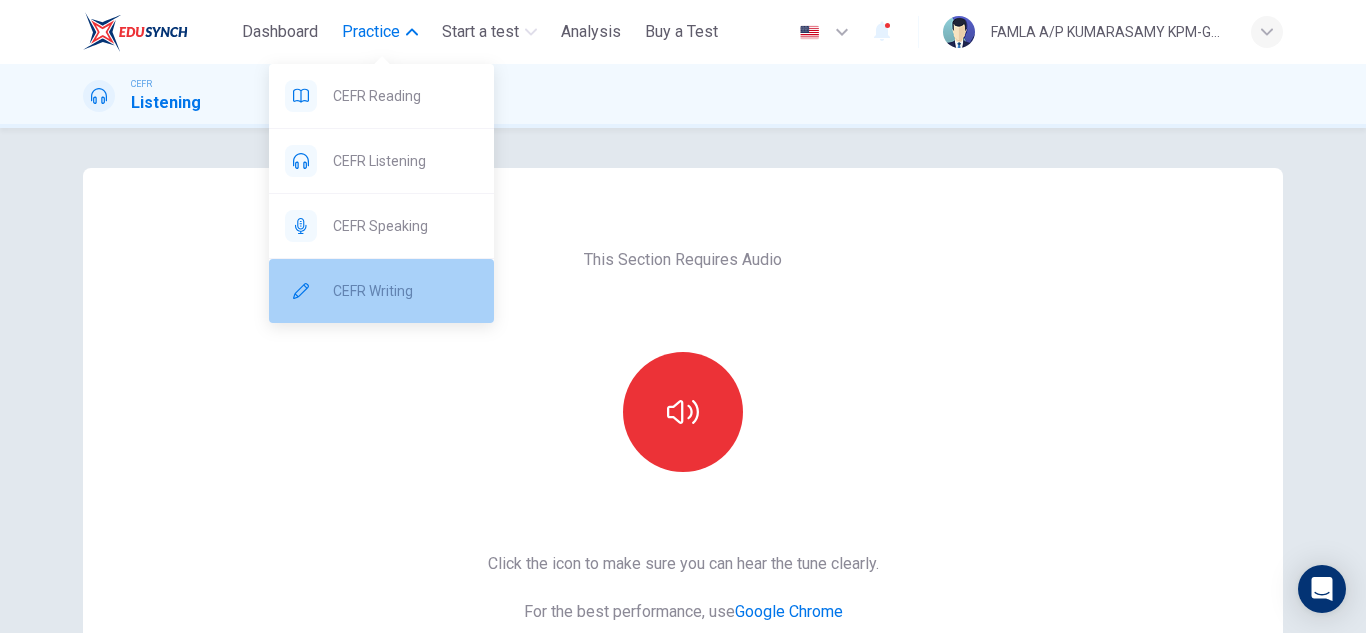 click on "CEFR Writing" at bounding box center [405, 96] 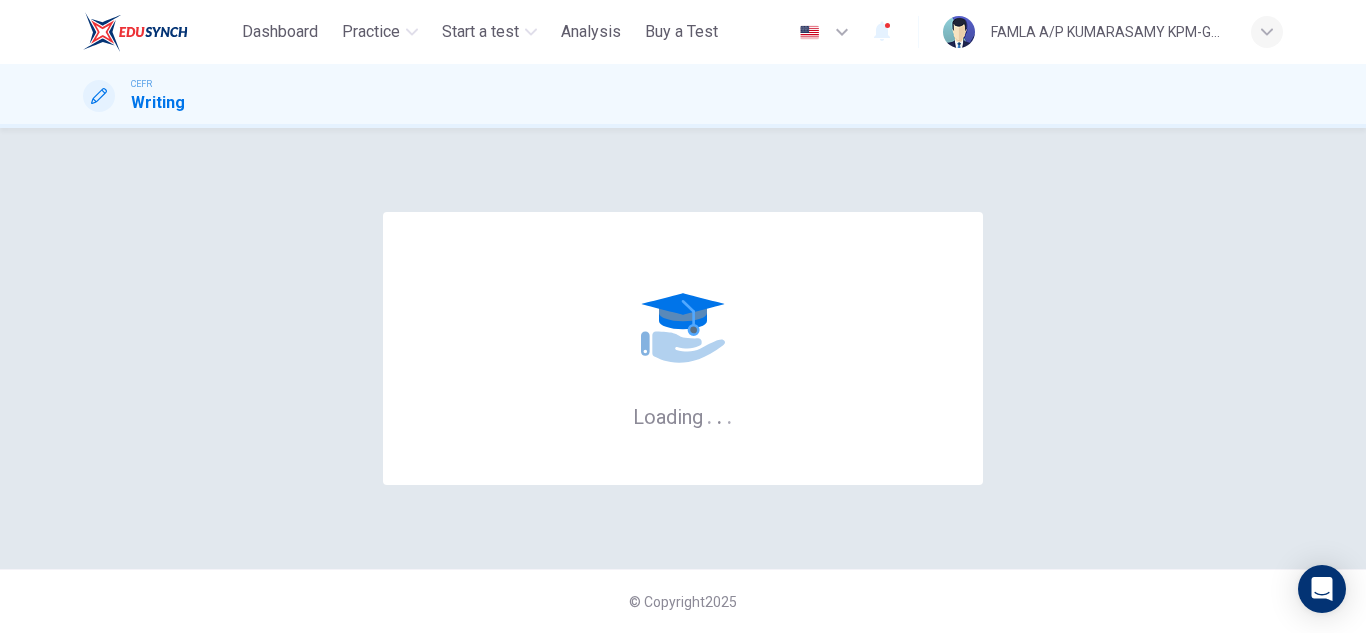 scroll, scrollTop: 0, scrollLeft: 0, axis: both 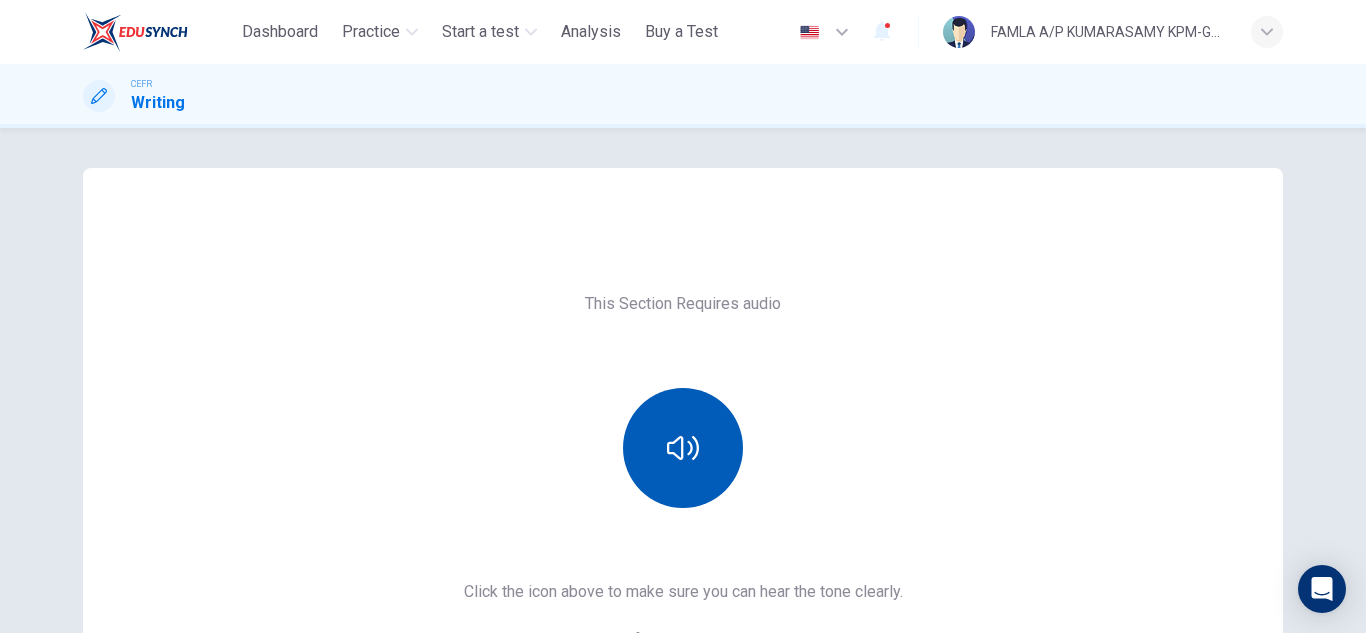 click at bounding box center [683, 448] 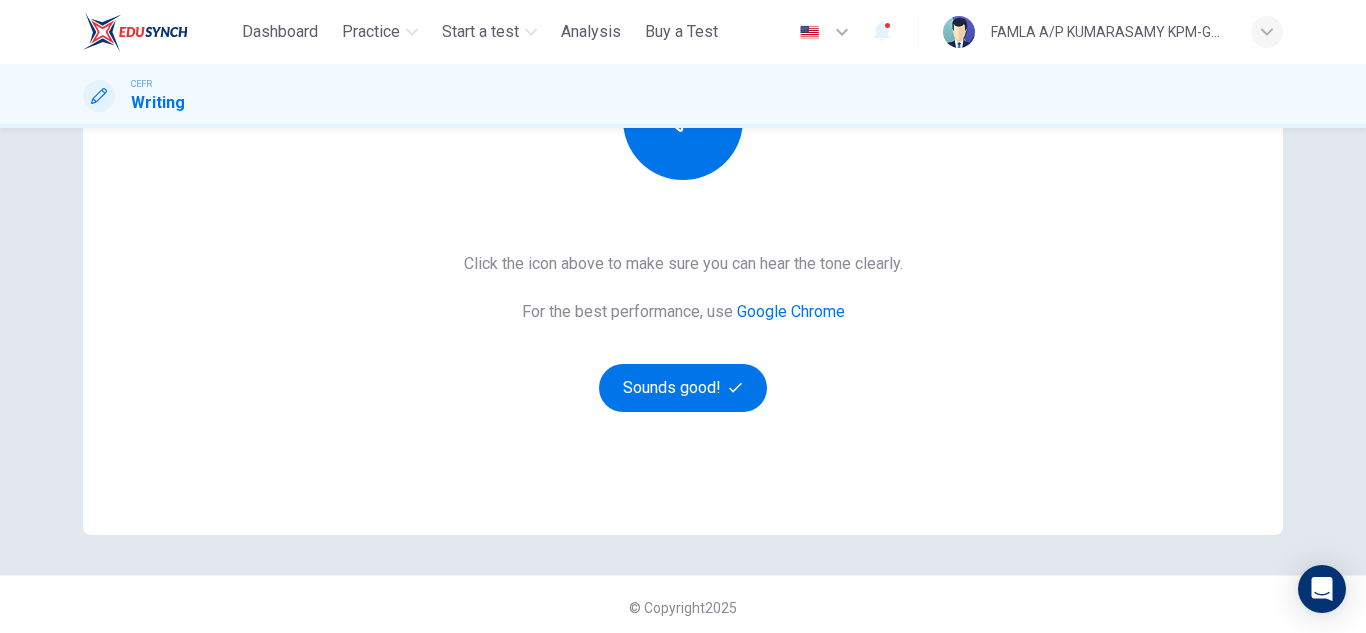 scroll, scrollTop: 334, scrollLeft: 0, axis: vertical 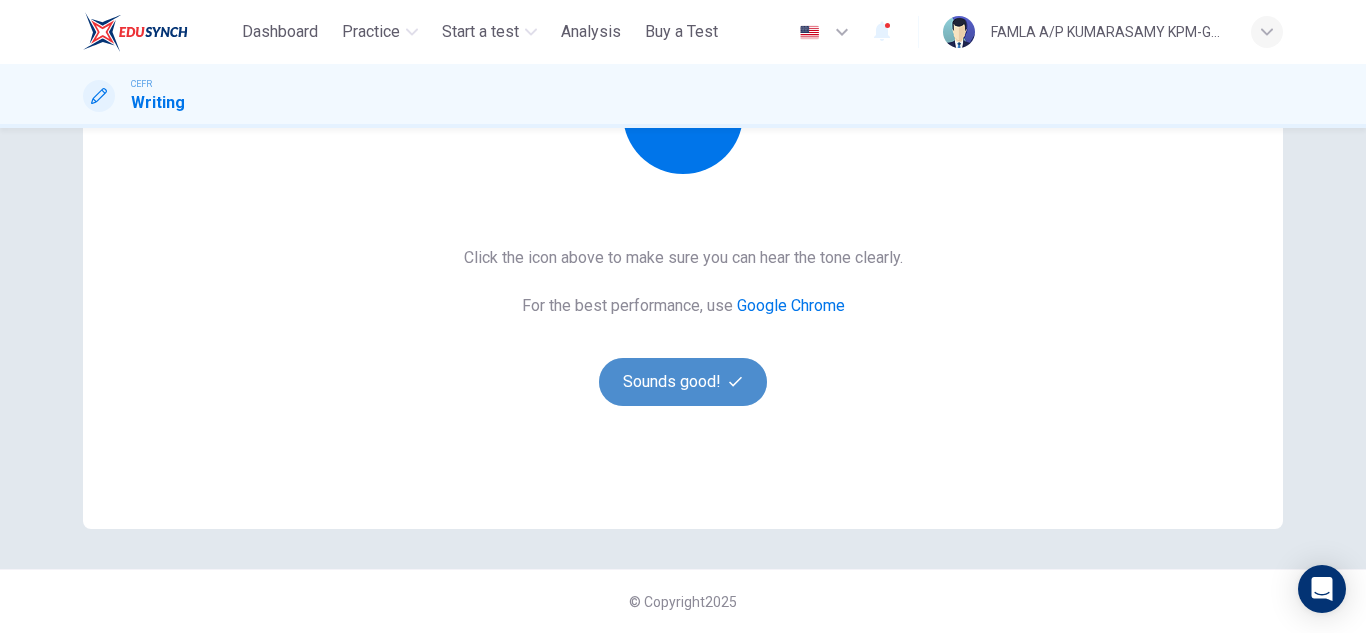 click on "Sounds good!" at bounding box center [683, 382] 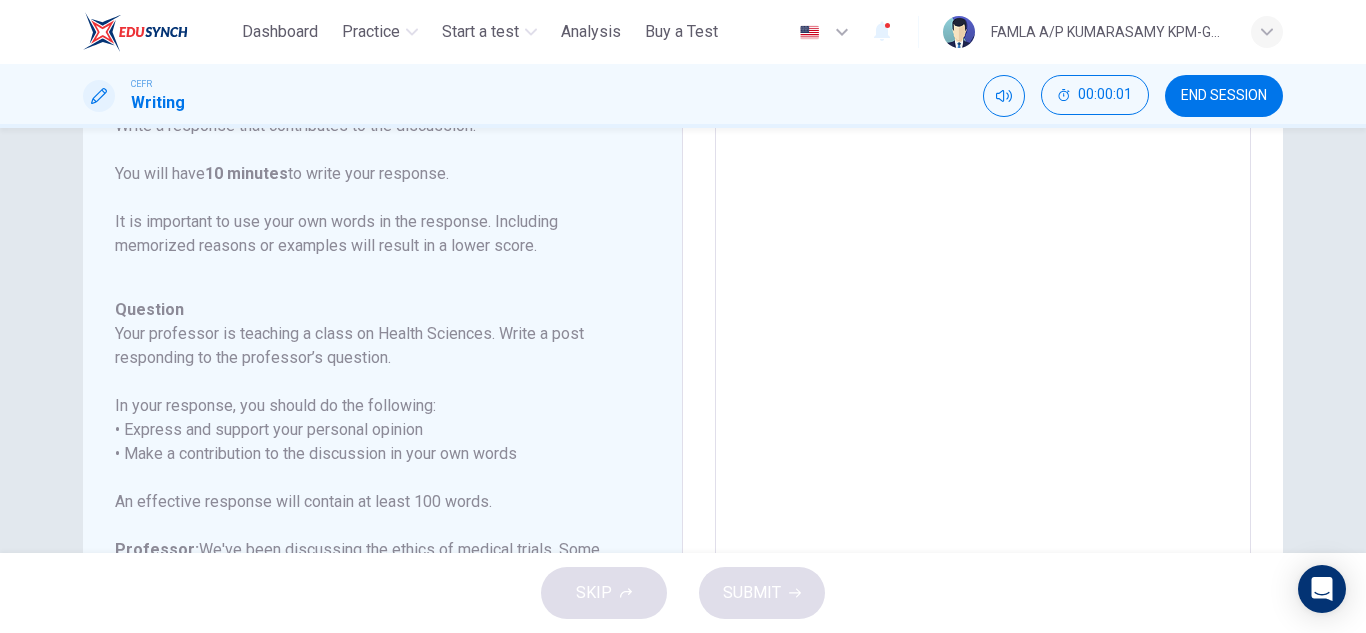 click on "Question" at bounding box center (370, 310) 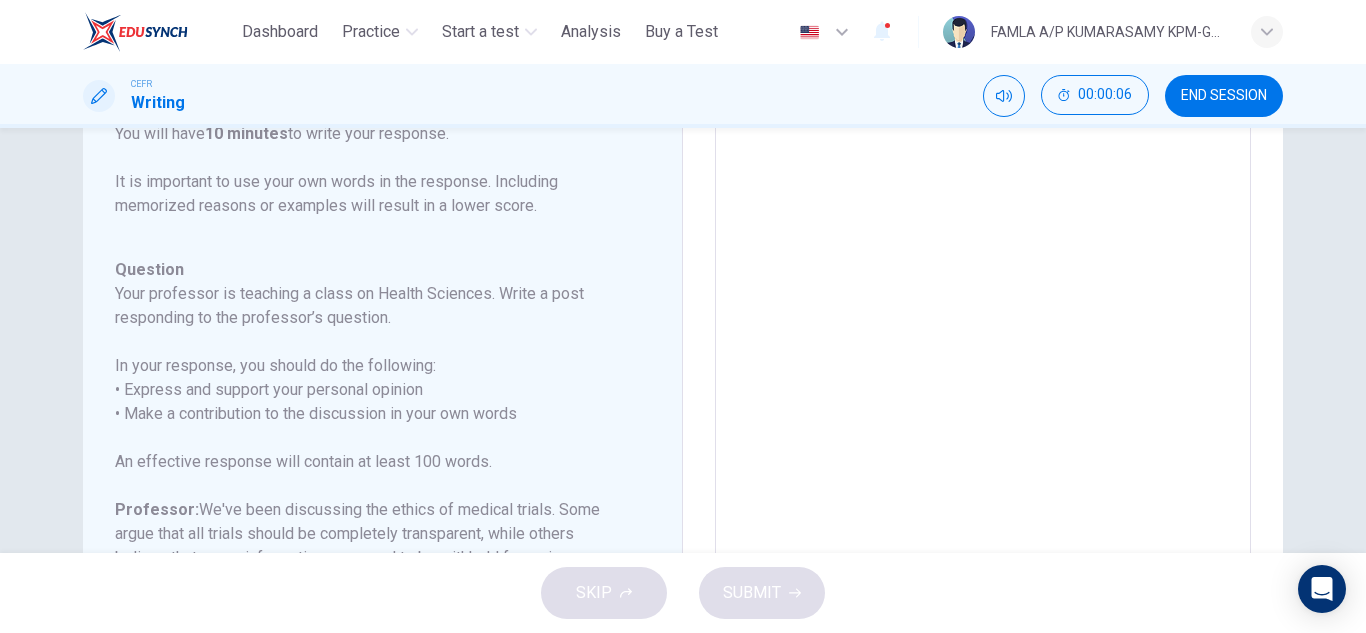 scroll, scrollTop: 80, scrollLeft: 0, axis: vertical 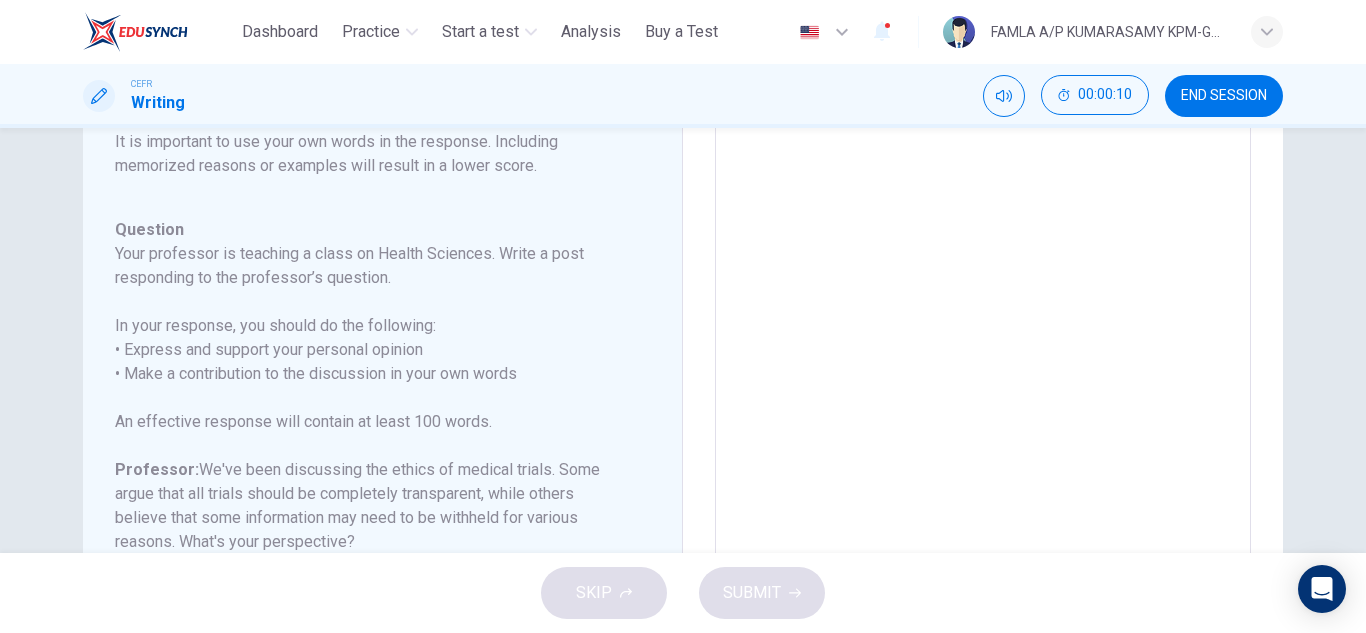 click on "Question Your professor is teaching a class on Health Sciences. Write a post responding to the professor’s question. In your response, you should do the following:
• Express and support your personal opinion
• Make a contribution to the discussion in your own words An effective response will contain at least 100 words. Professor: We've been discussing the ethics of medical trials. Some argue that all trials should be completely transparent, while others believe that some information may need to be withheld for various reasons. What's your perspective?
[FIRST] [LAST]: I strongly believe in complete transparency in medical trials. It ensures integrity and builds public trust in the research process. [FIRST] [LAST]: While transparency is generally important, there may be situations where withholding certain information is justified, such as to protect patient privacy or to prevent bias in the trial." at bounding box center [370, 470] 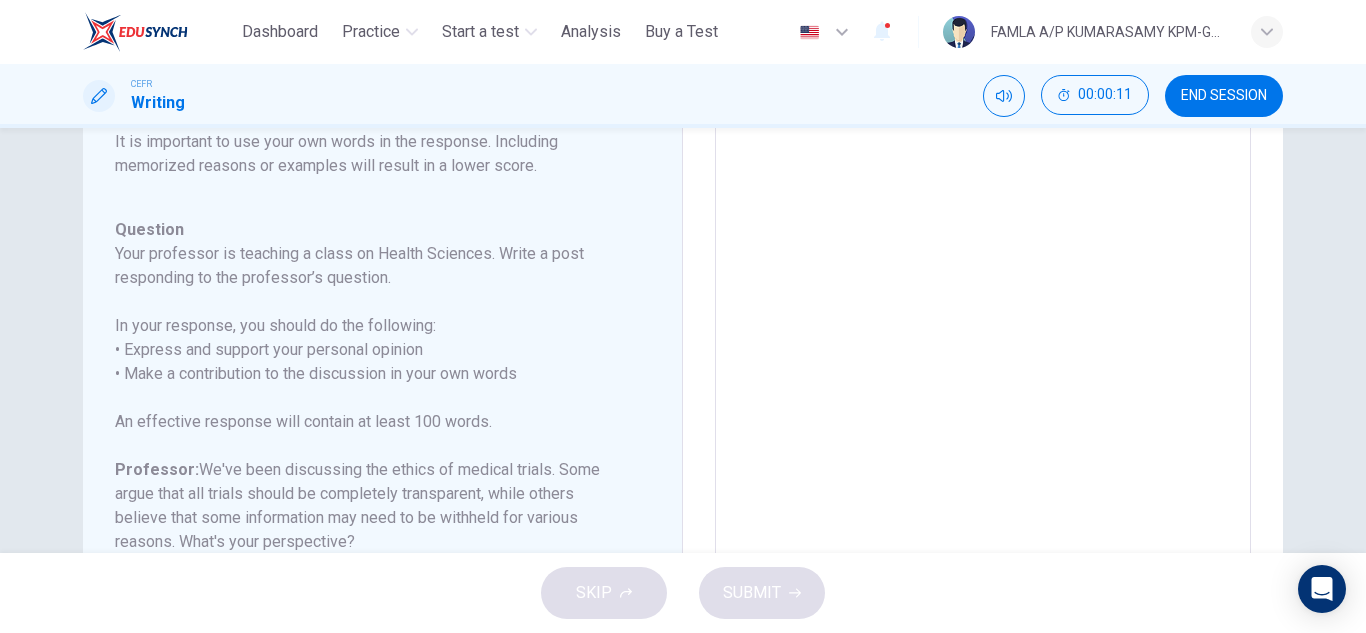 click on "Question Your professor is teaching a class on Health Sciences. Write a post responding to the professor’s question. In your response, you should do the following:
• Express and support your personal opinion
• Make a contribution to the discussion in your own words An effective response will contain at least 100 words. Professor: We've been discussing the ethics of medical trials. Some argue that all trials should be completely transparent, while others believe that some information may need to be withheld for various reasons. What's your perspective?
[FIRST] [LAST]: I strongly believe in complete transparency in medical trials. It ensures integrity and builds public trust in the research process. [FIRST] [LAST]: While transparency is generally important, there may be situations where withholding certain information is justified, such as to protect patient privacy or to prevent bias in the trial." at bounding box center (370, 470) 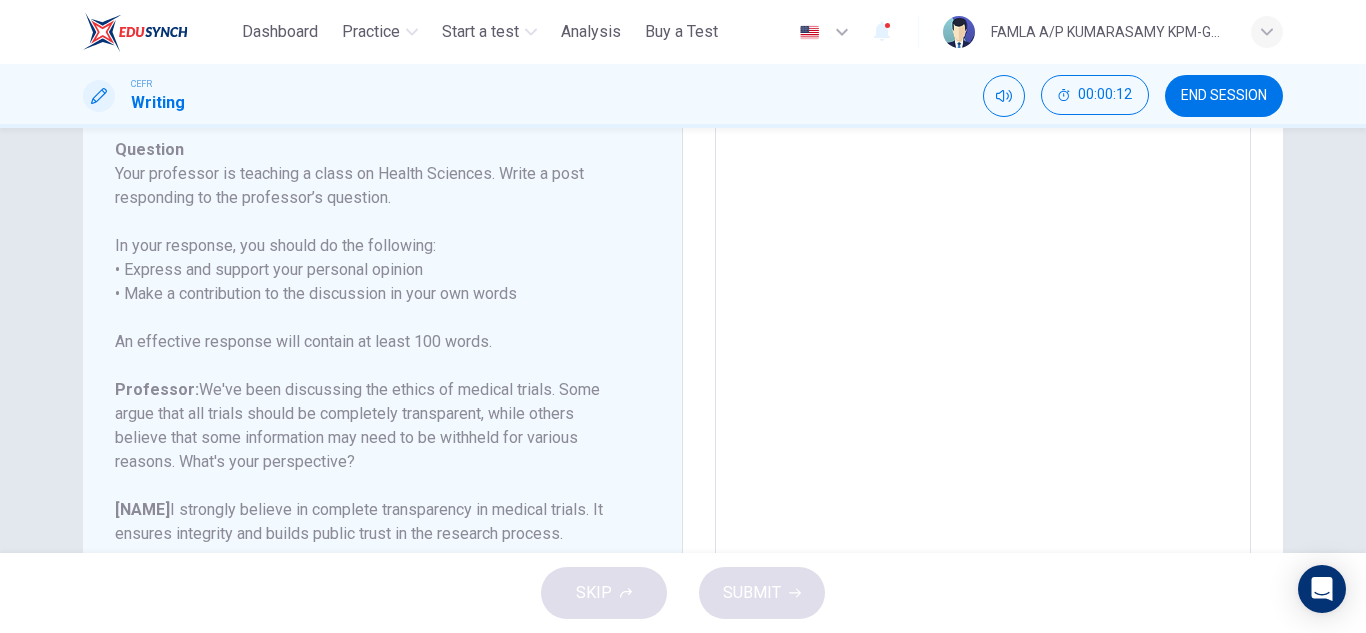 scroll, scrollTop: 198, scrollLeft: 0, axis: vertical 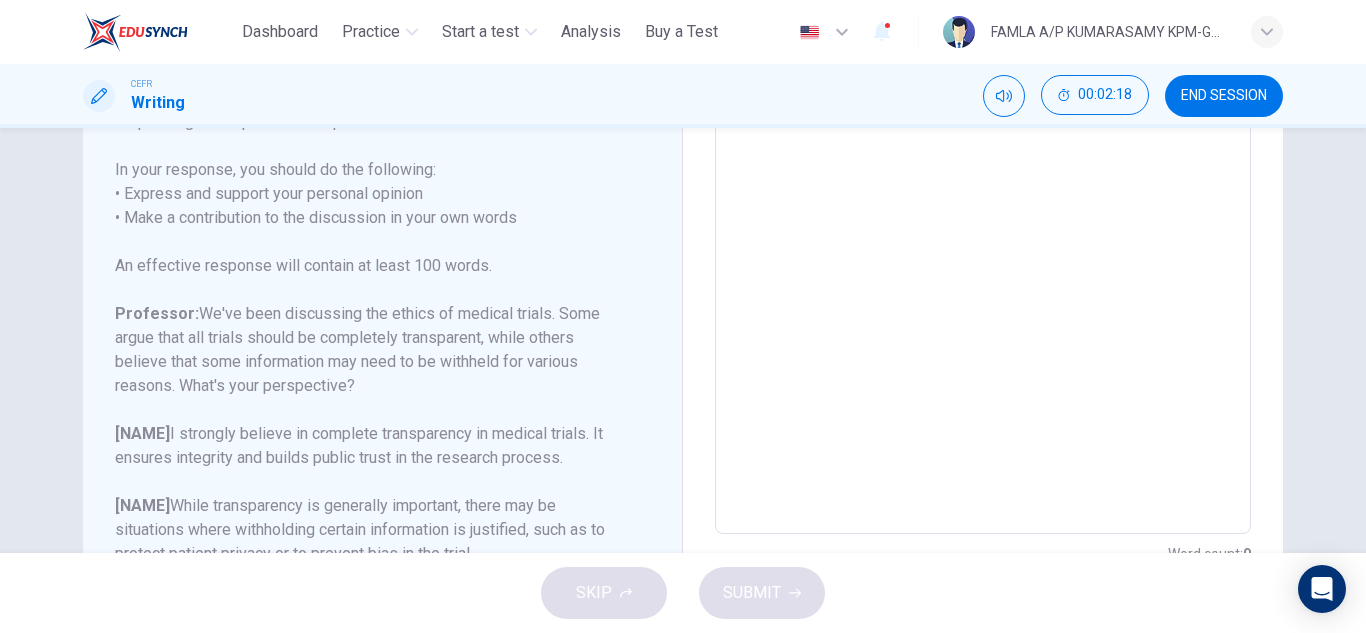 click at bounding box center (983, 200) 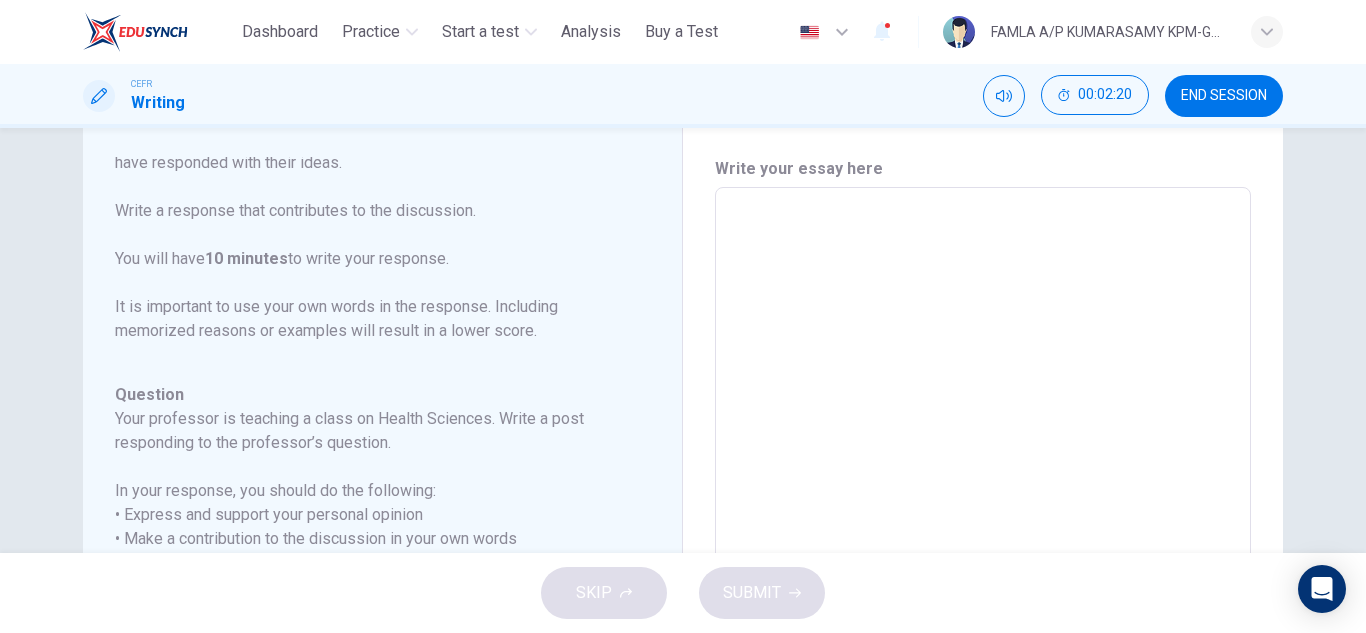 scroll, scrollTop: 115, scrollLeft: 0, axis: vertical 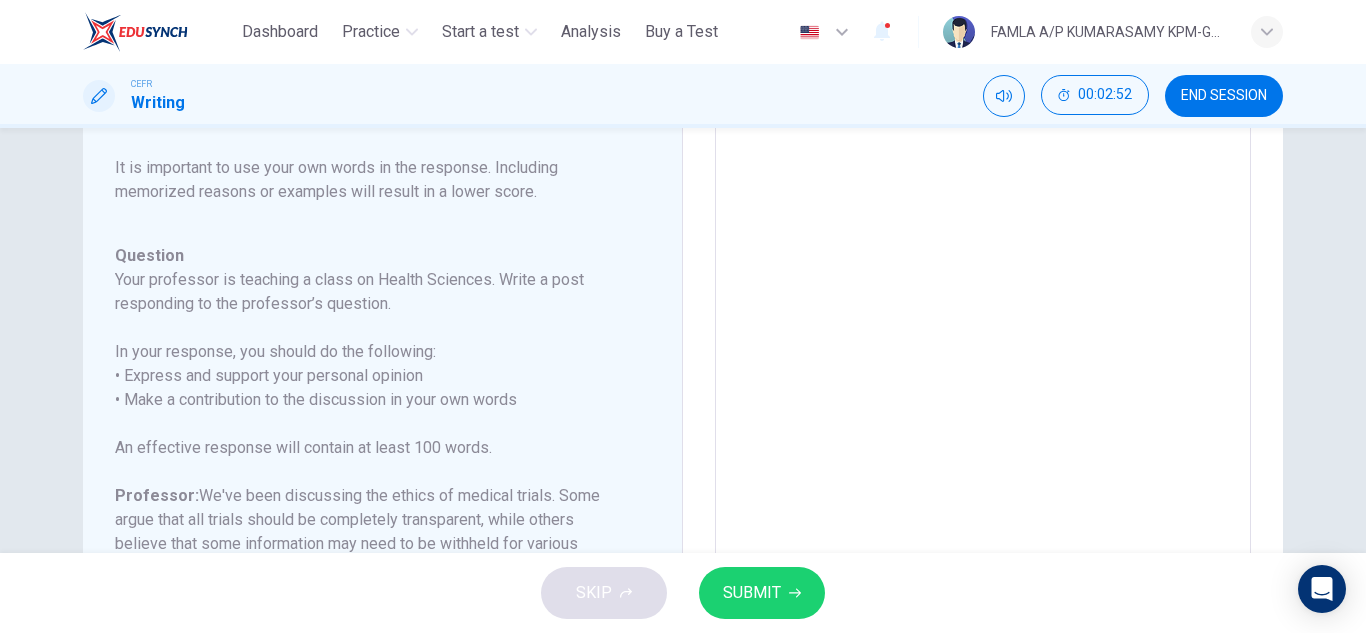 type on "**********" 